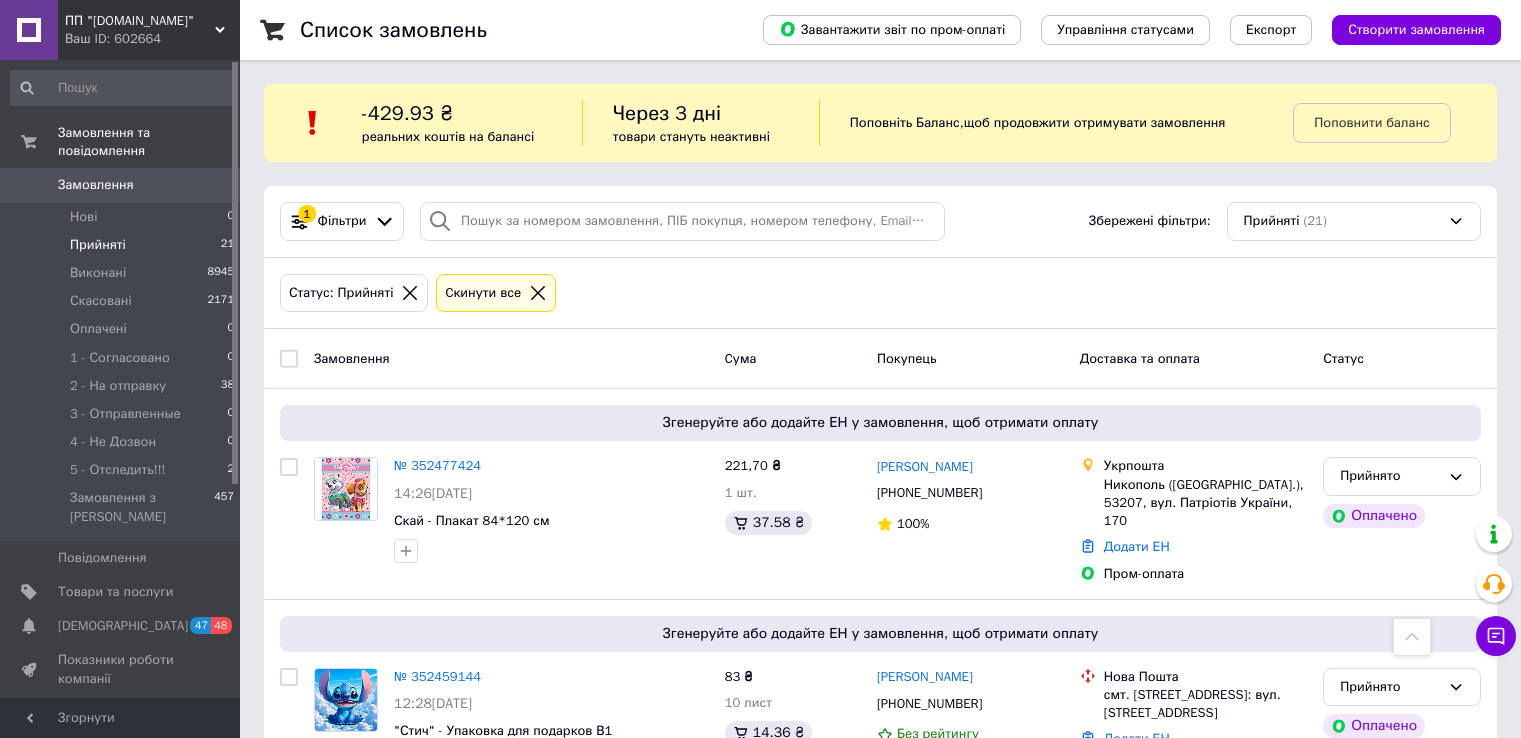scroll, scrollTop: 3266, scrollLeft: 0, axis: vertical 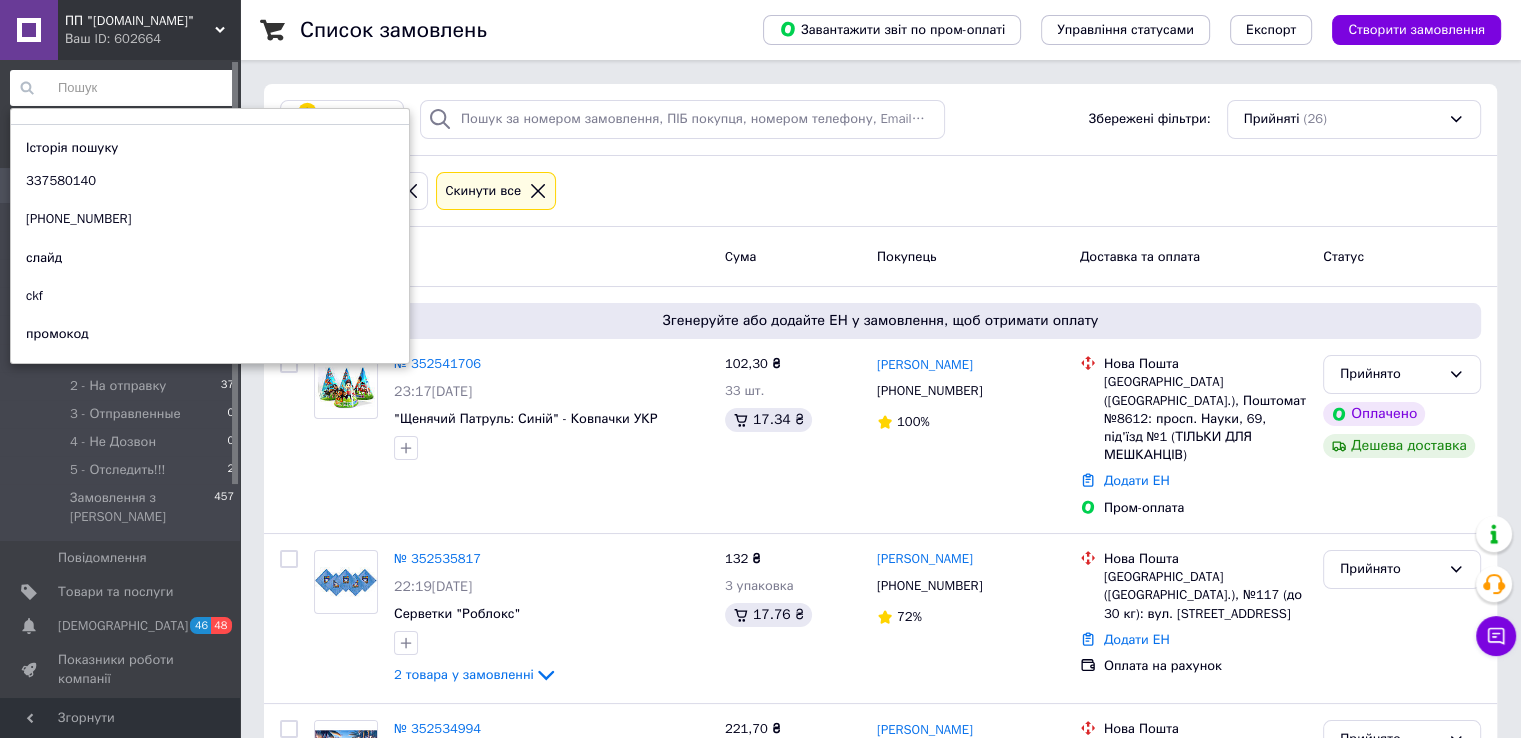 click at bounding box center (123, 88) 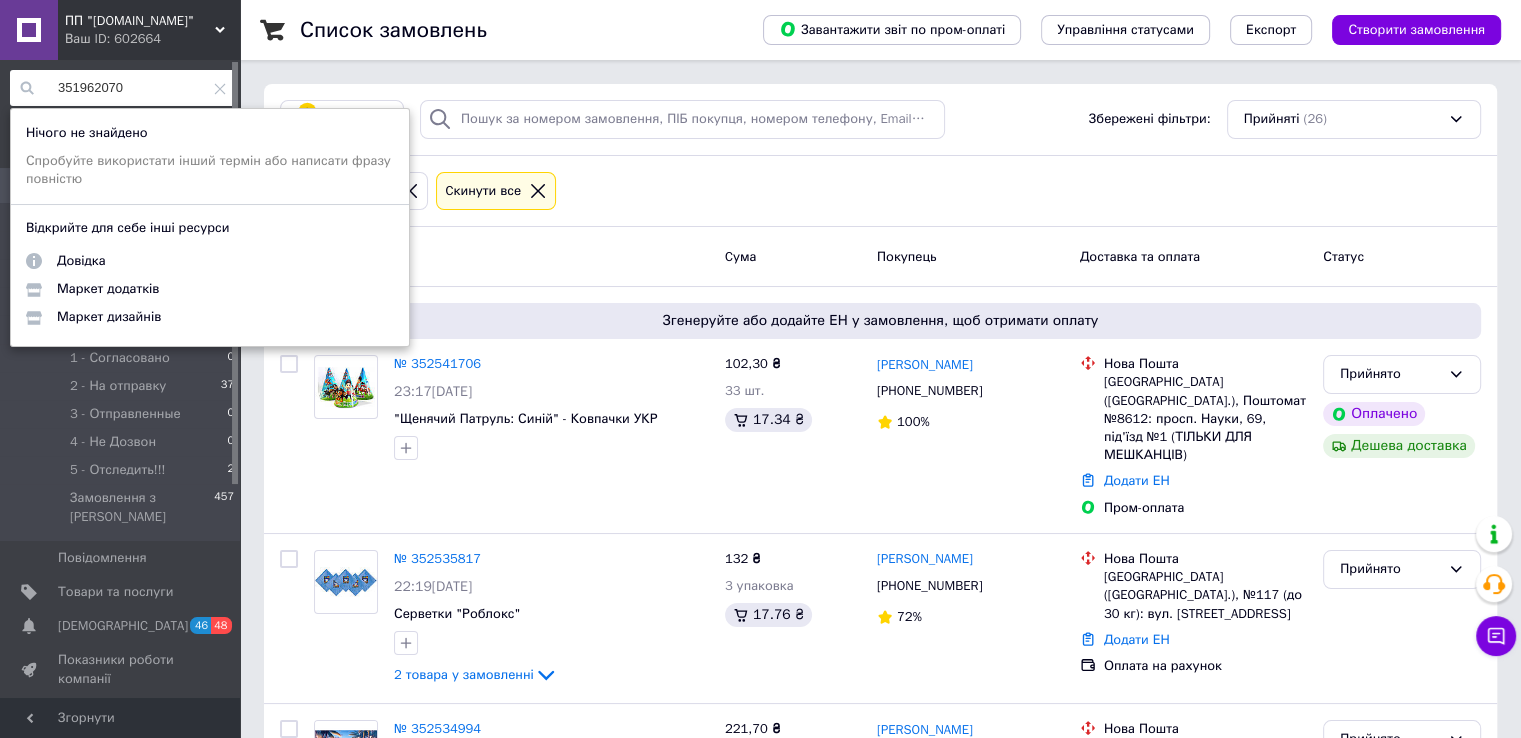 type on "351962070" 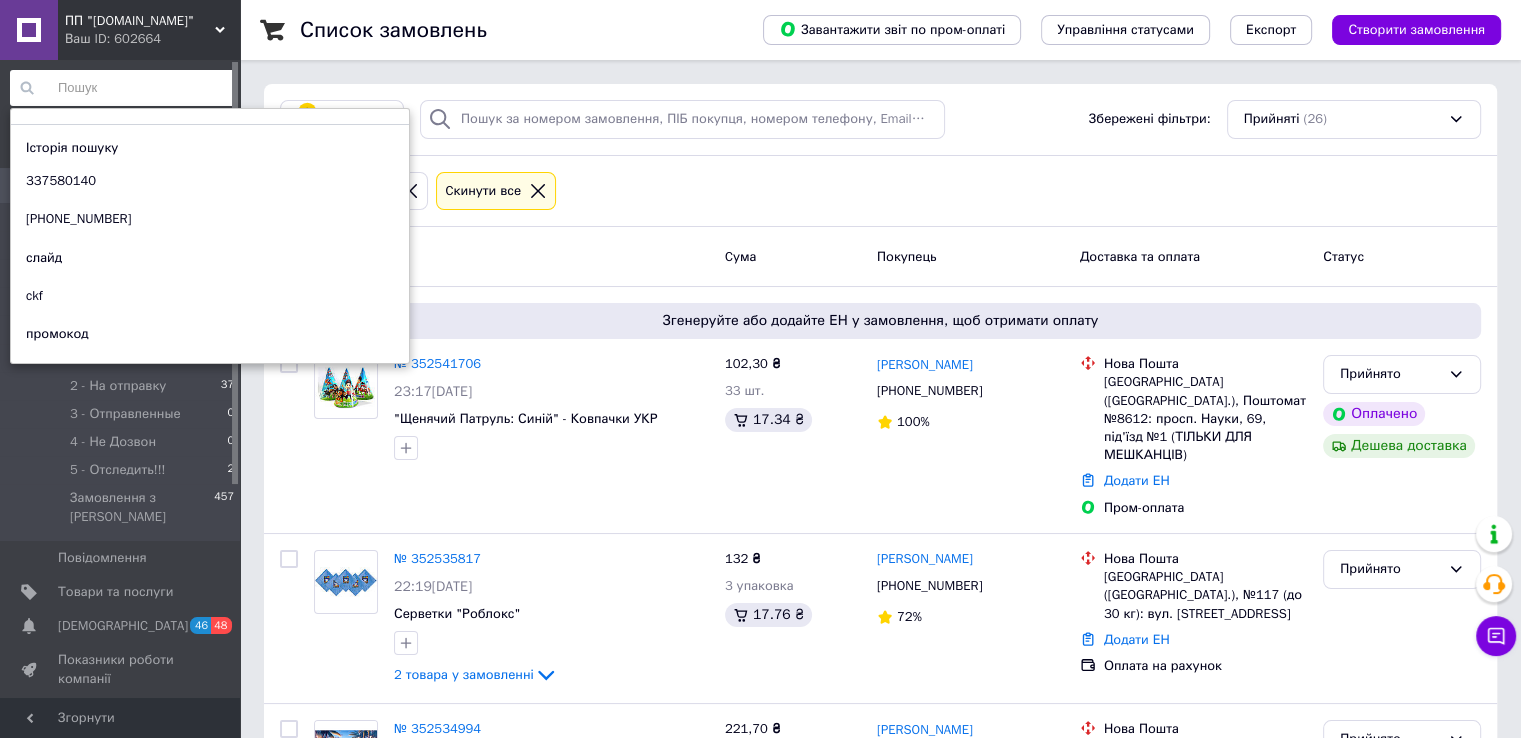 click on "Список замовлень" at bounding box center [511, 30] 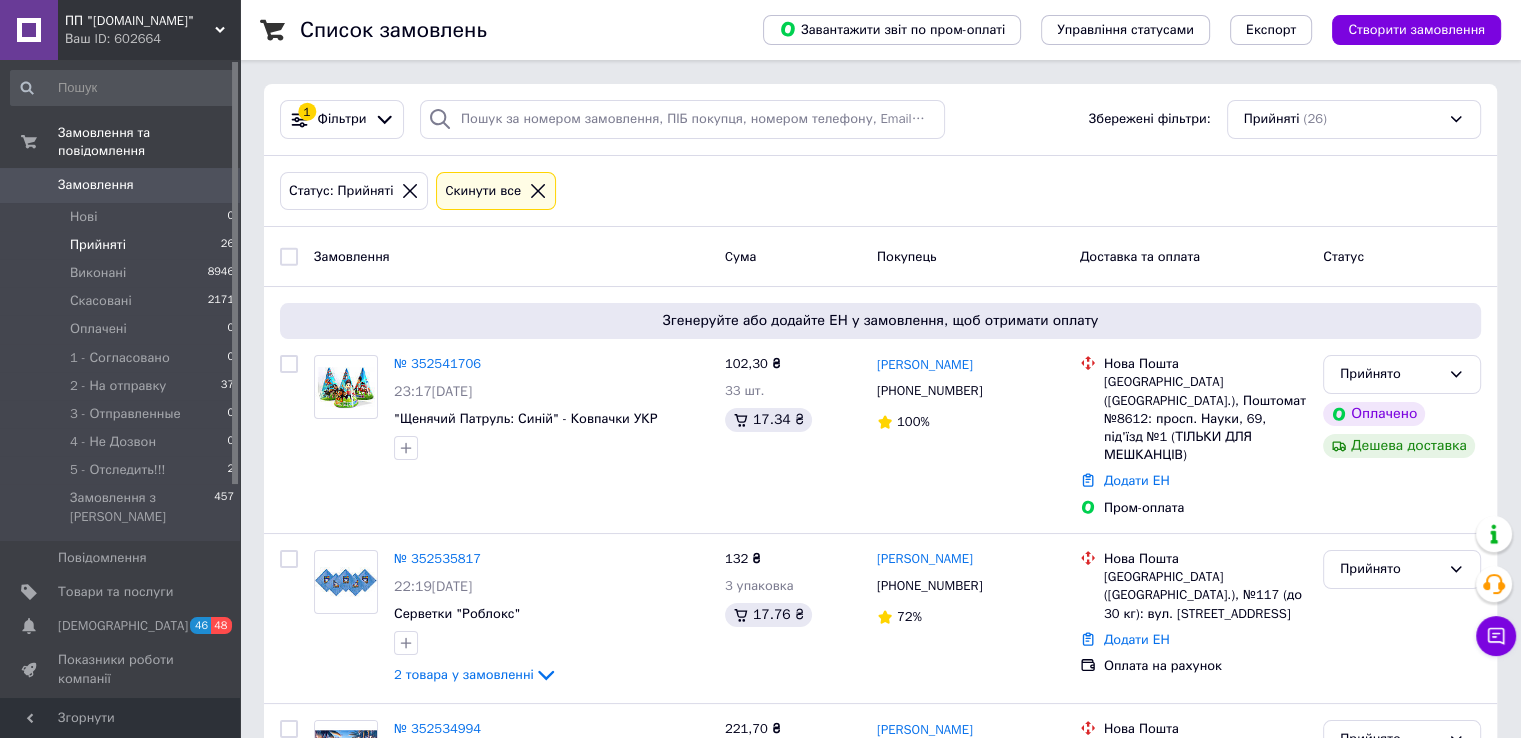 click on "Замовлення" at bounding box center (96, 185) 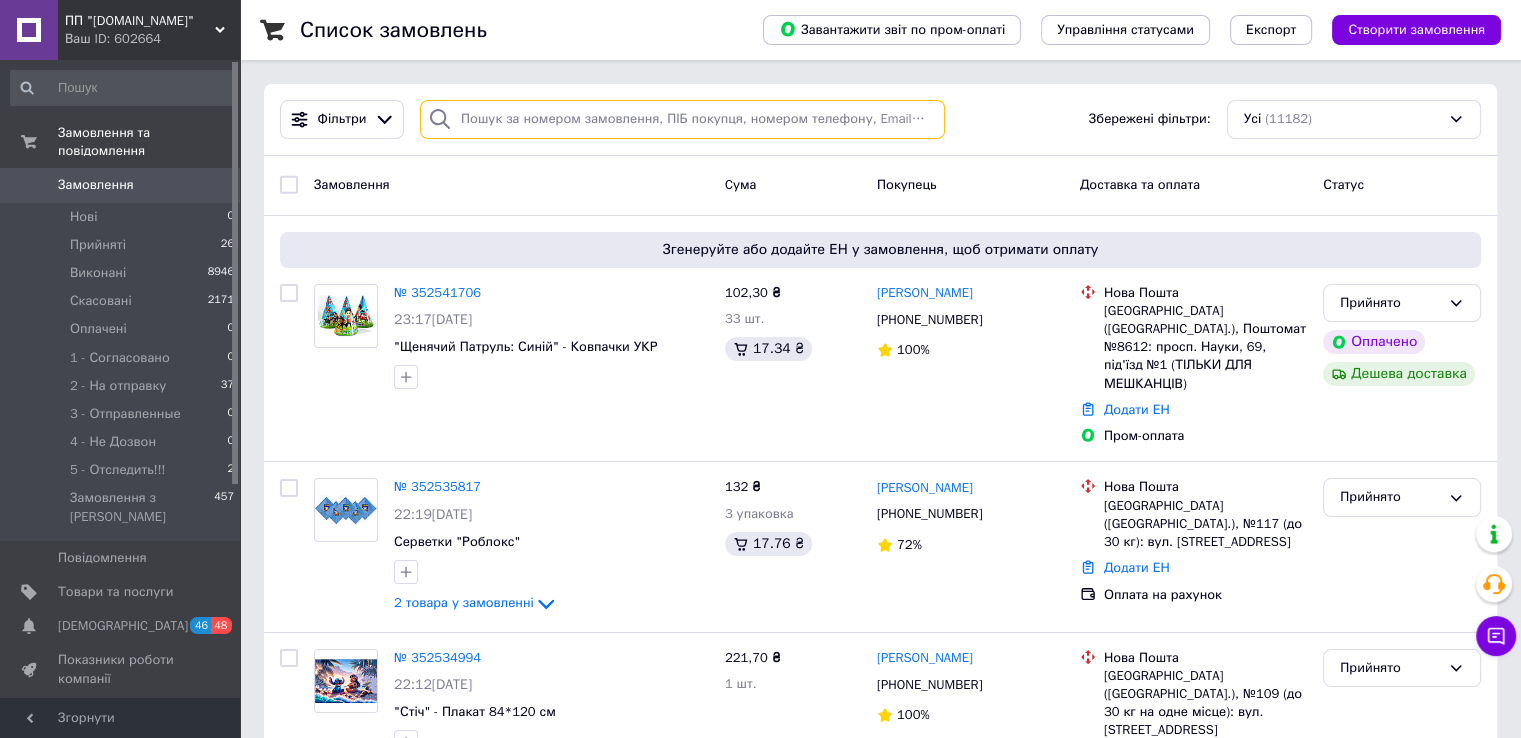click at bounding box center [682, 119] 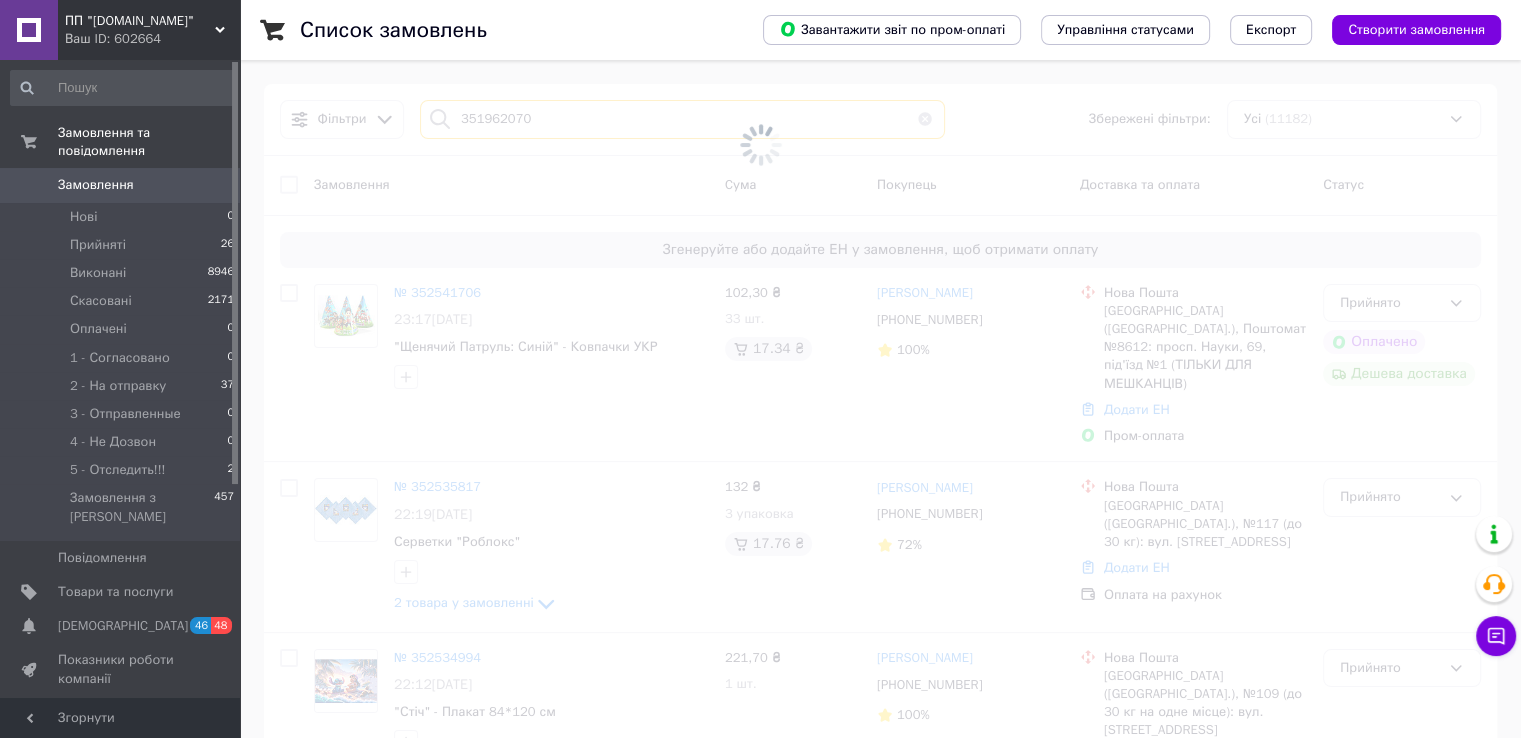 type on "351962070" 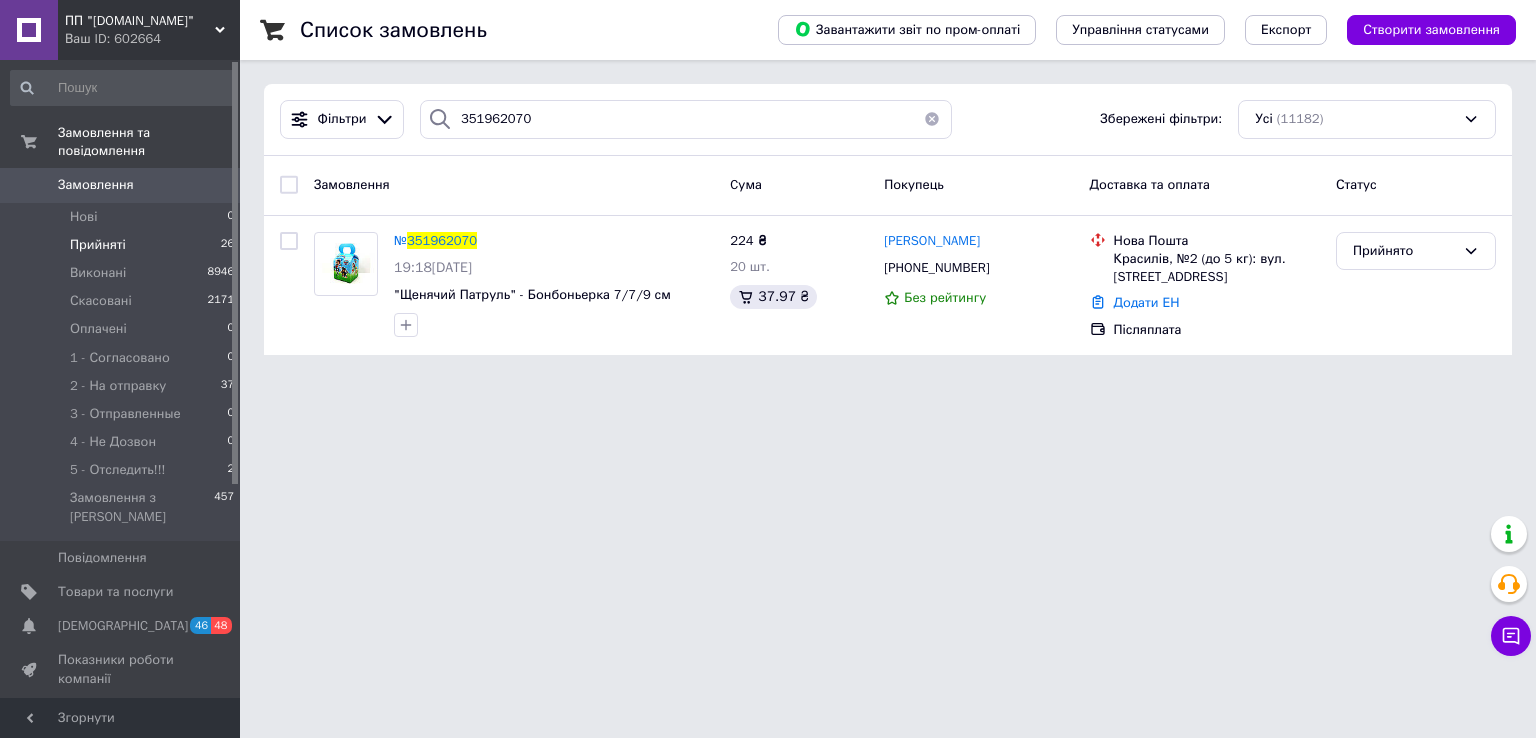 click on "Прийняті" at bounding box center (98, 245) 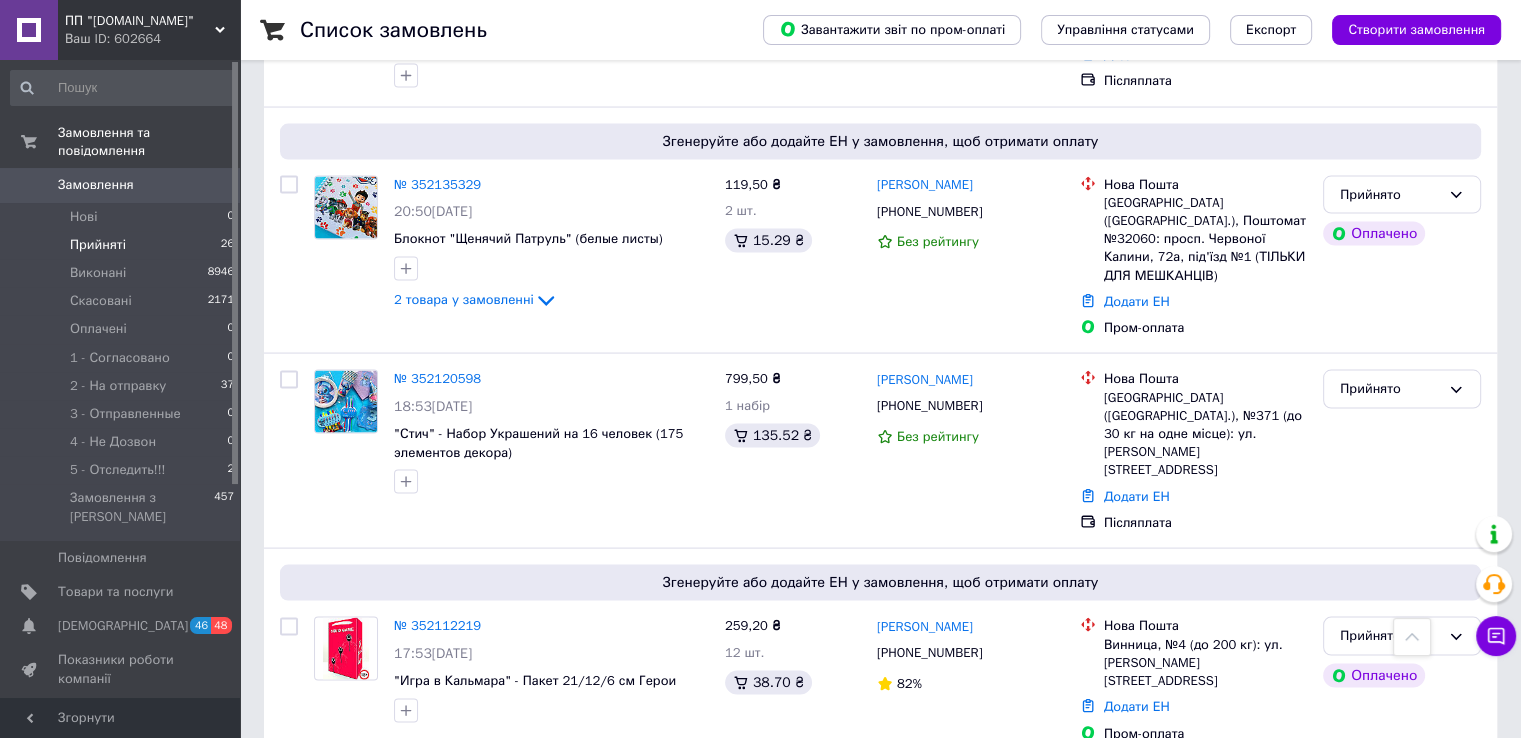 scroll, scrollTop: 4355, scrollLeft: 0, axis: vertical 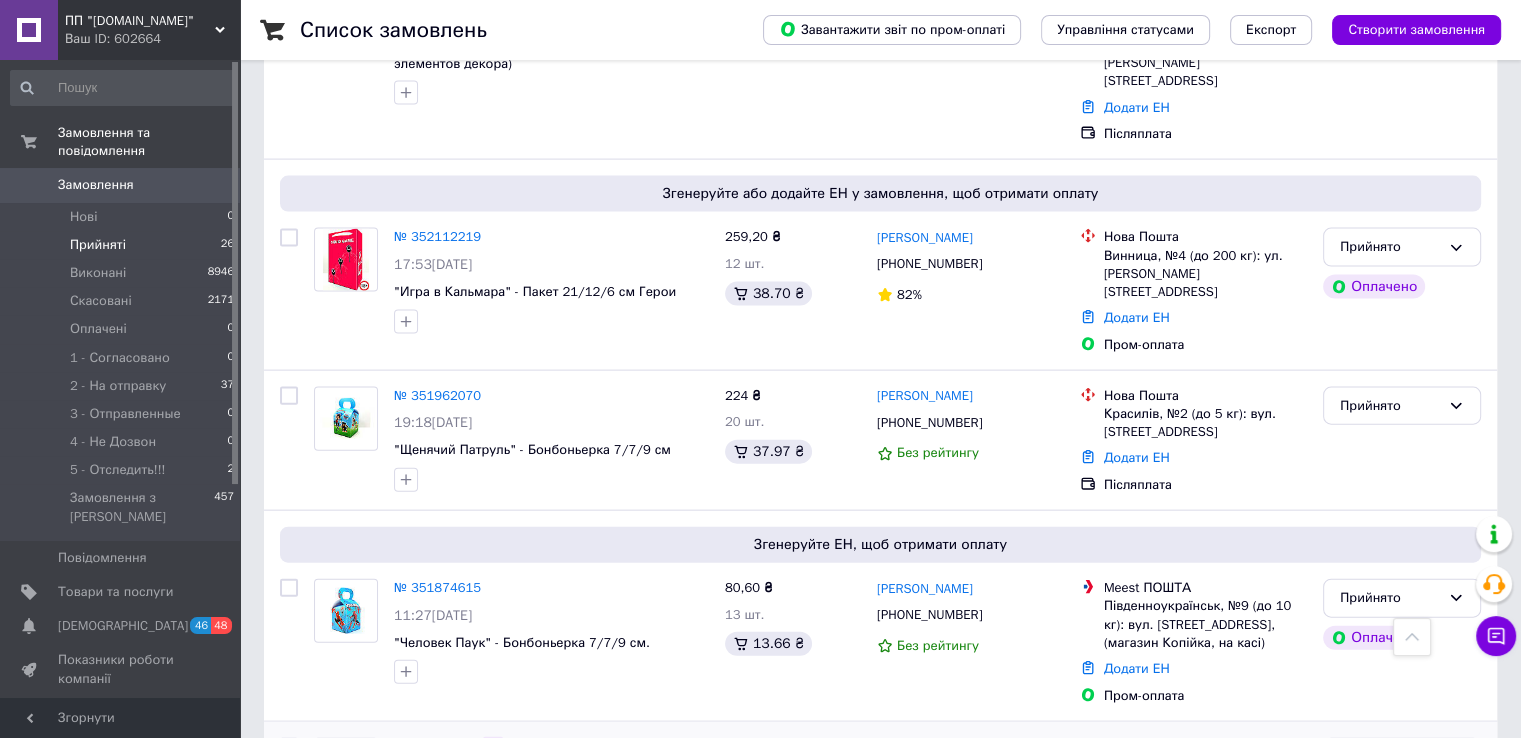 click 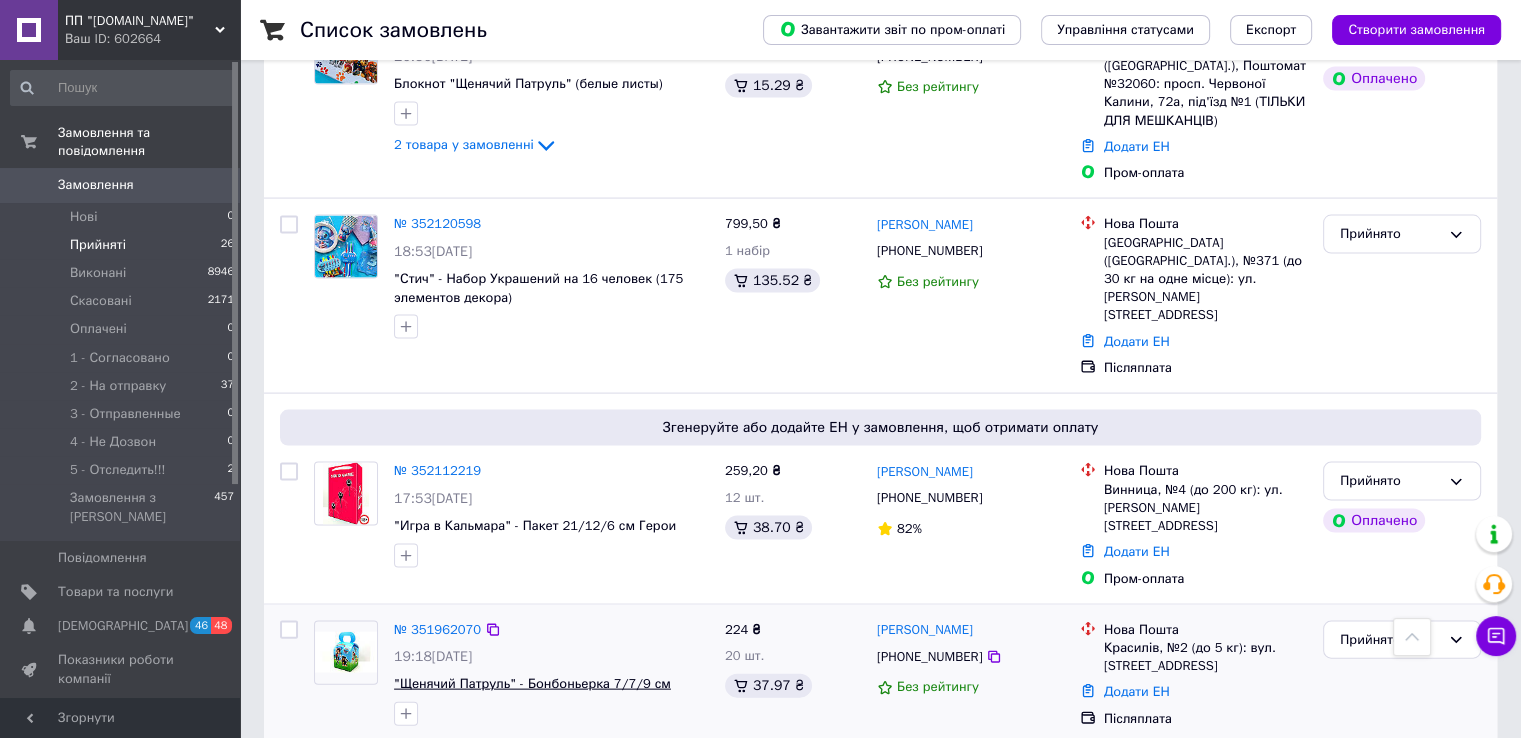 scroll, scrollTop: 4355, scrollLeft: 0, axis: vertical 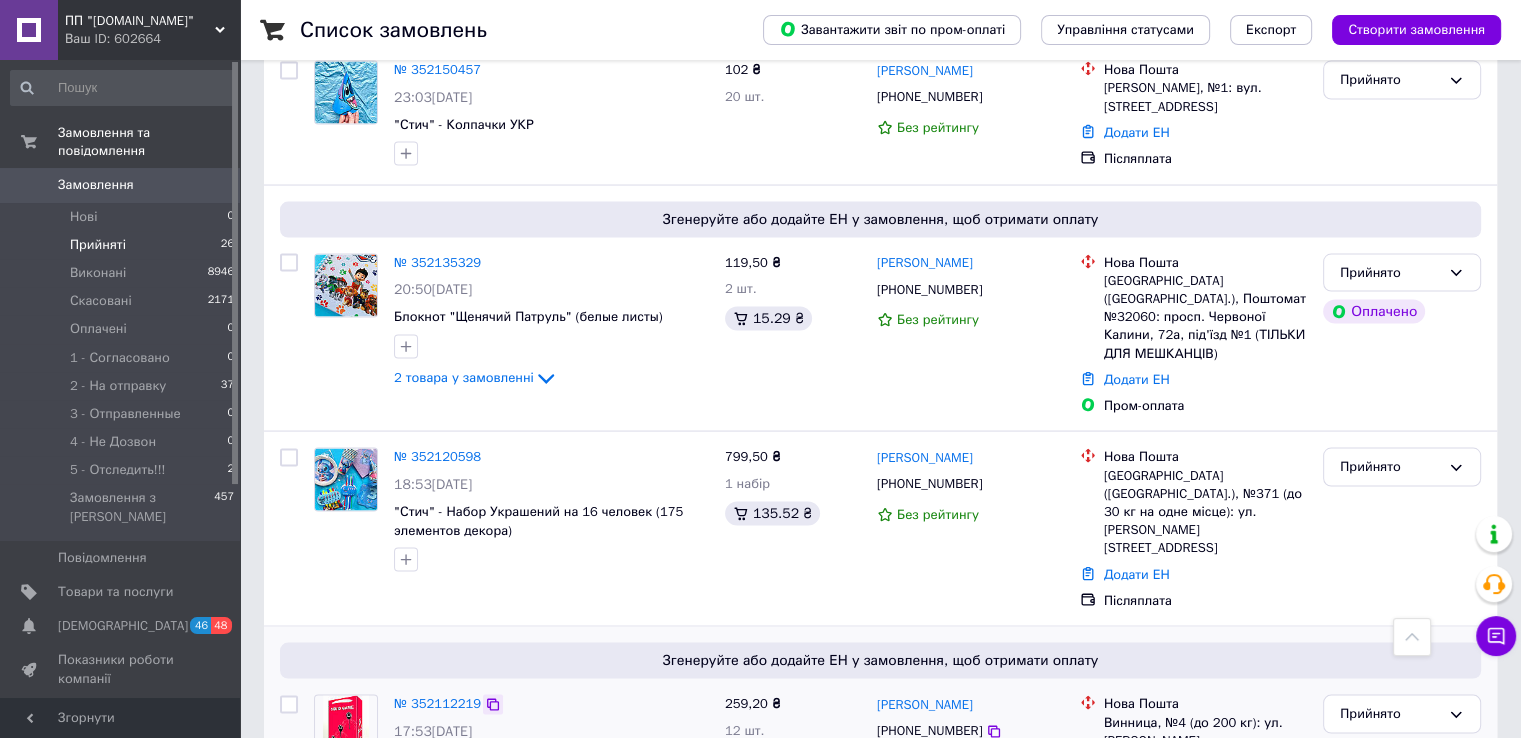 click 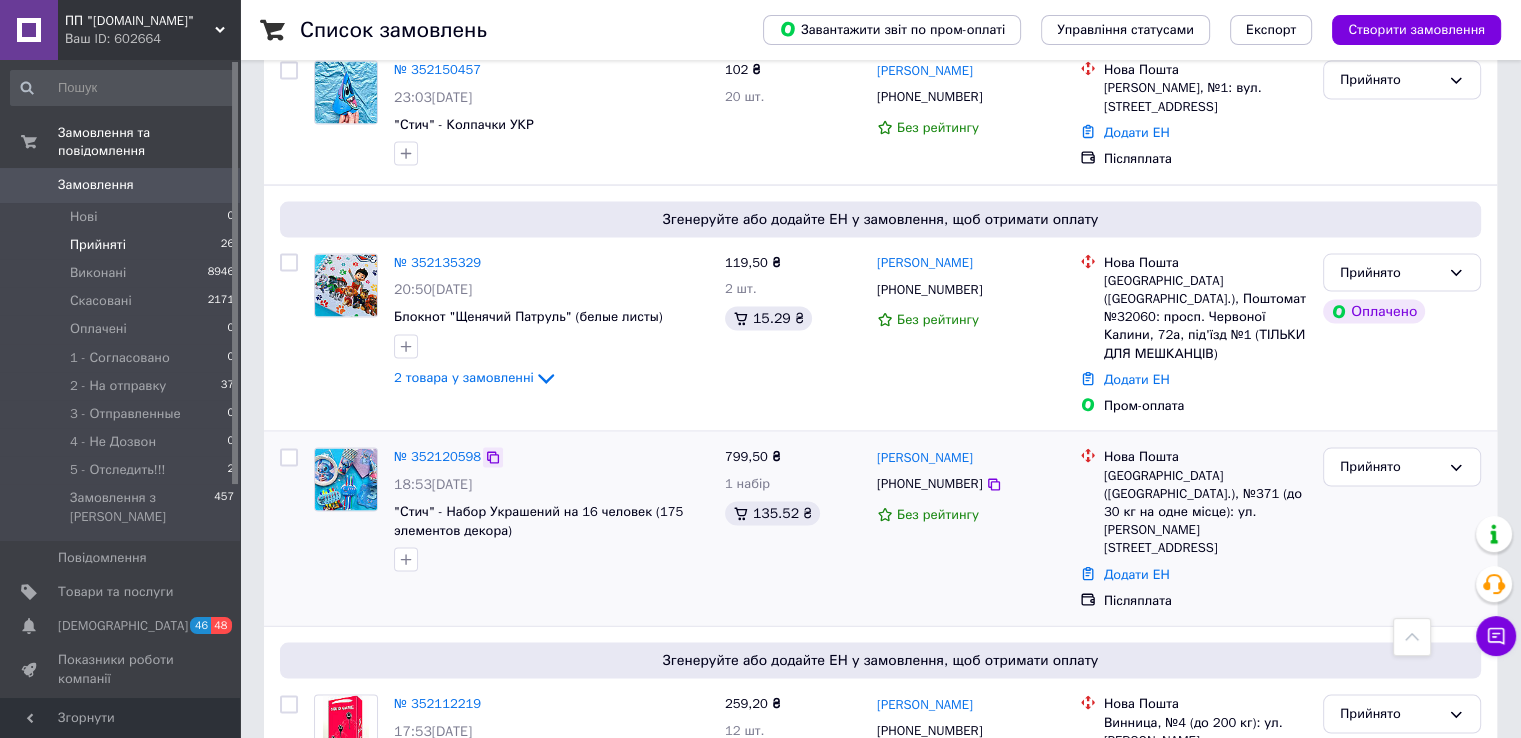 click 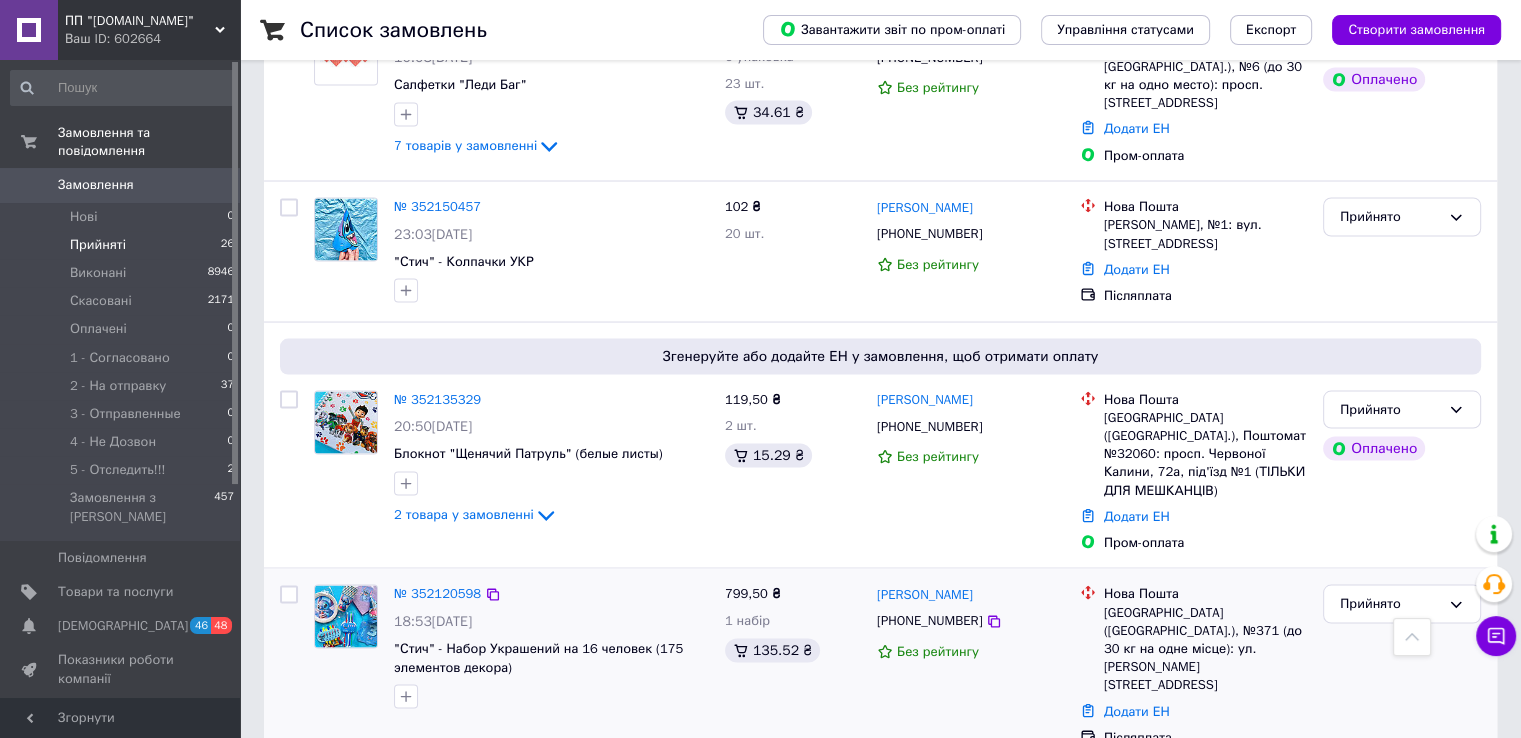 scroll, scrollTop: 3655, scrollLeft: 0, axis: vertical 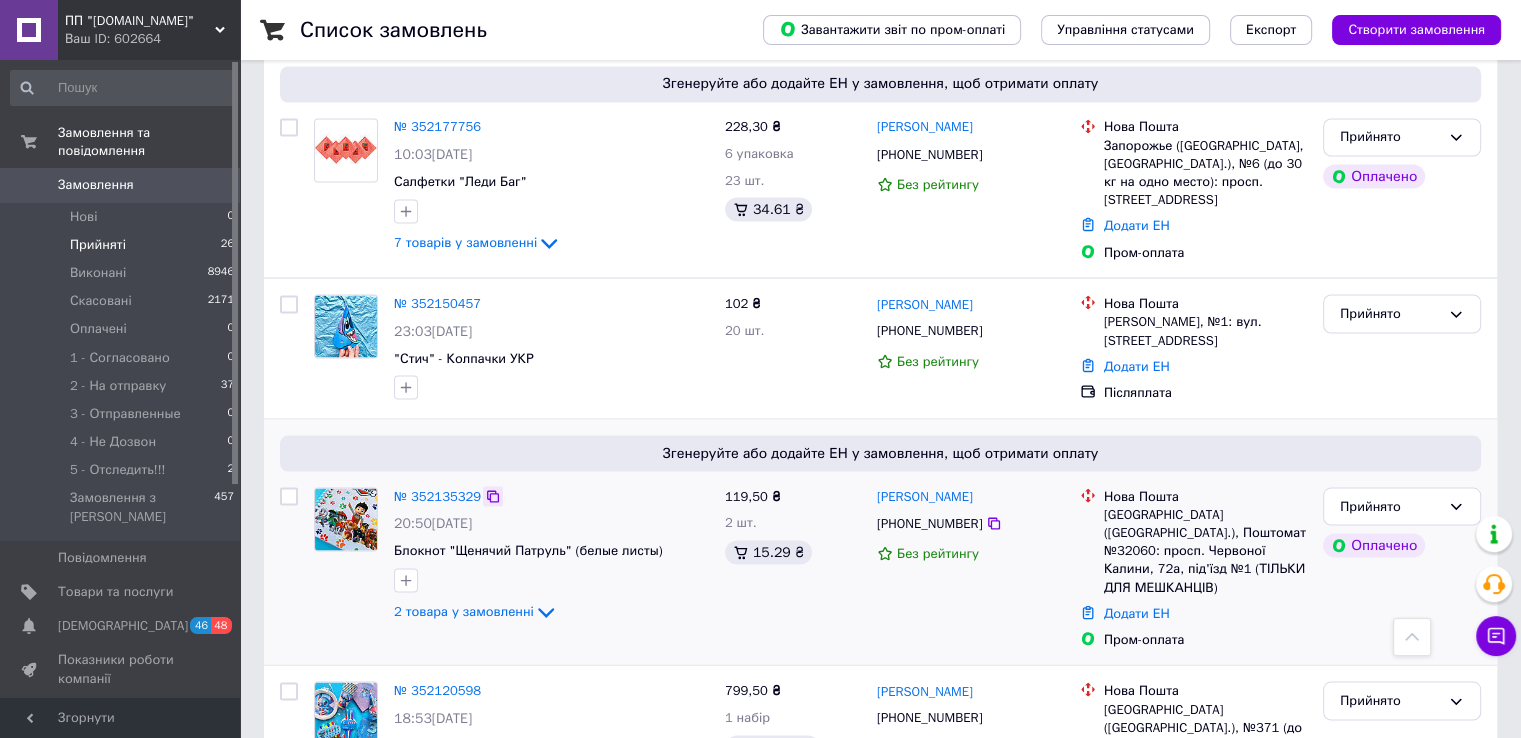click 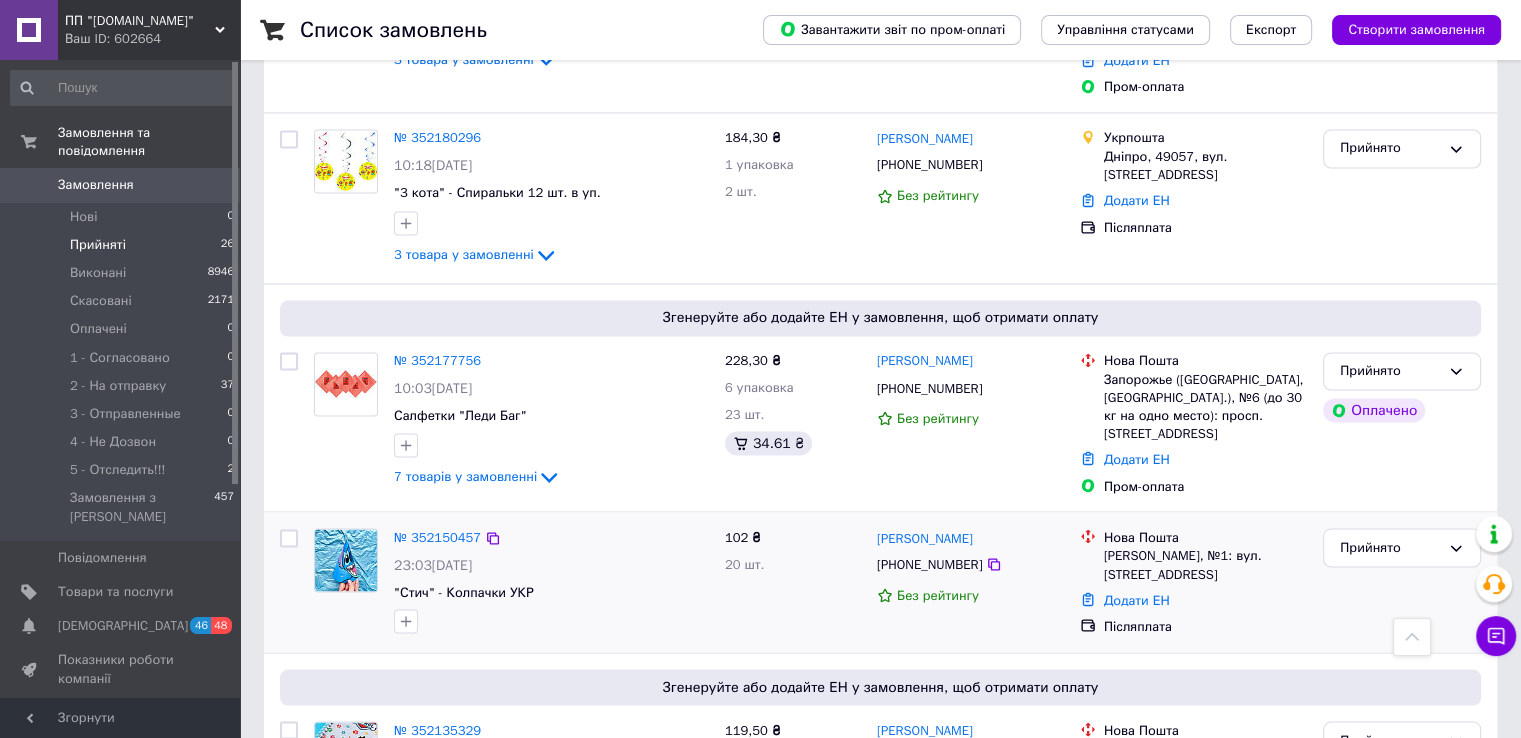 scroll, scrollTop: 3655, scrollLeft: 0, axis: vertical 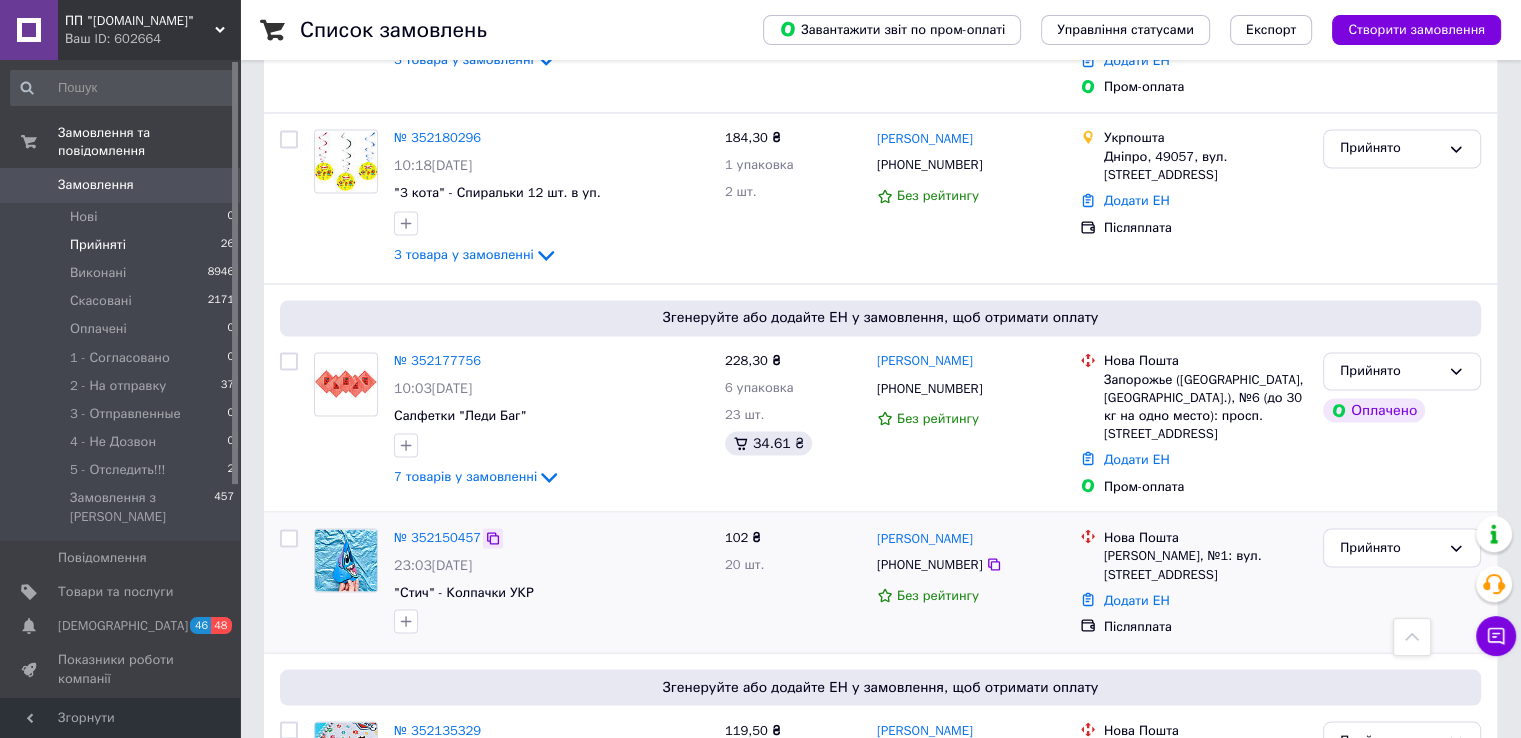 click 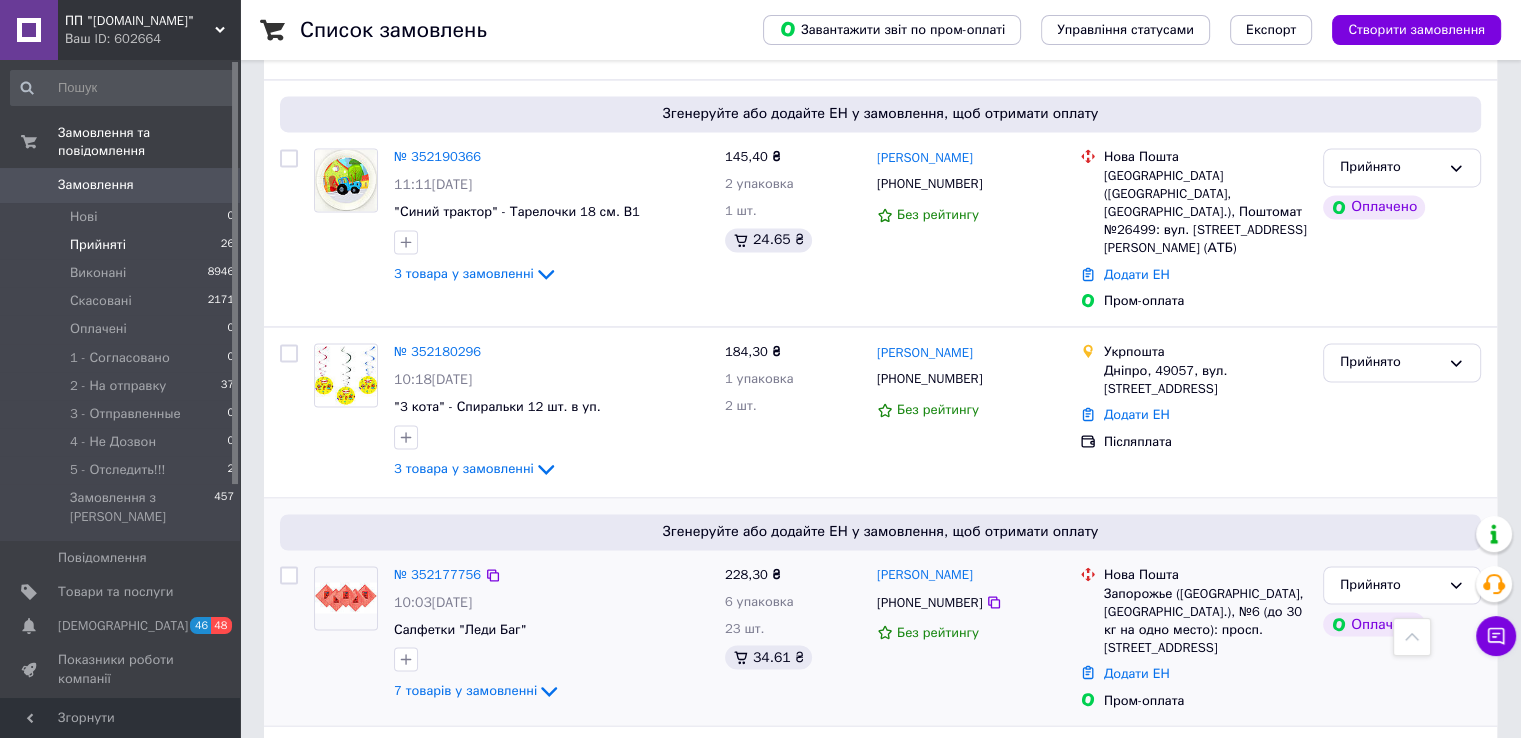 scroll, scrollTop: 3188, scrollLeft: 0, axis: vertical 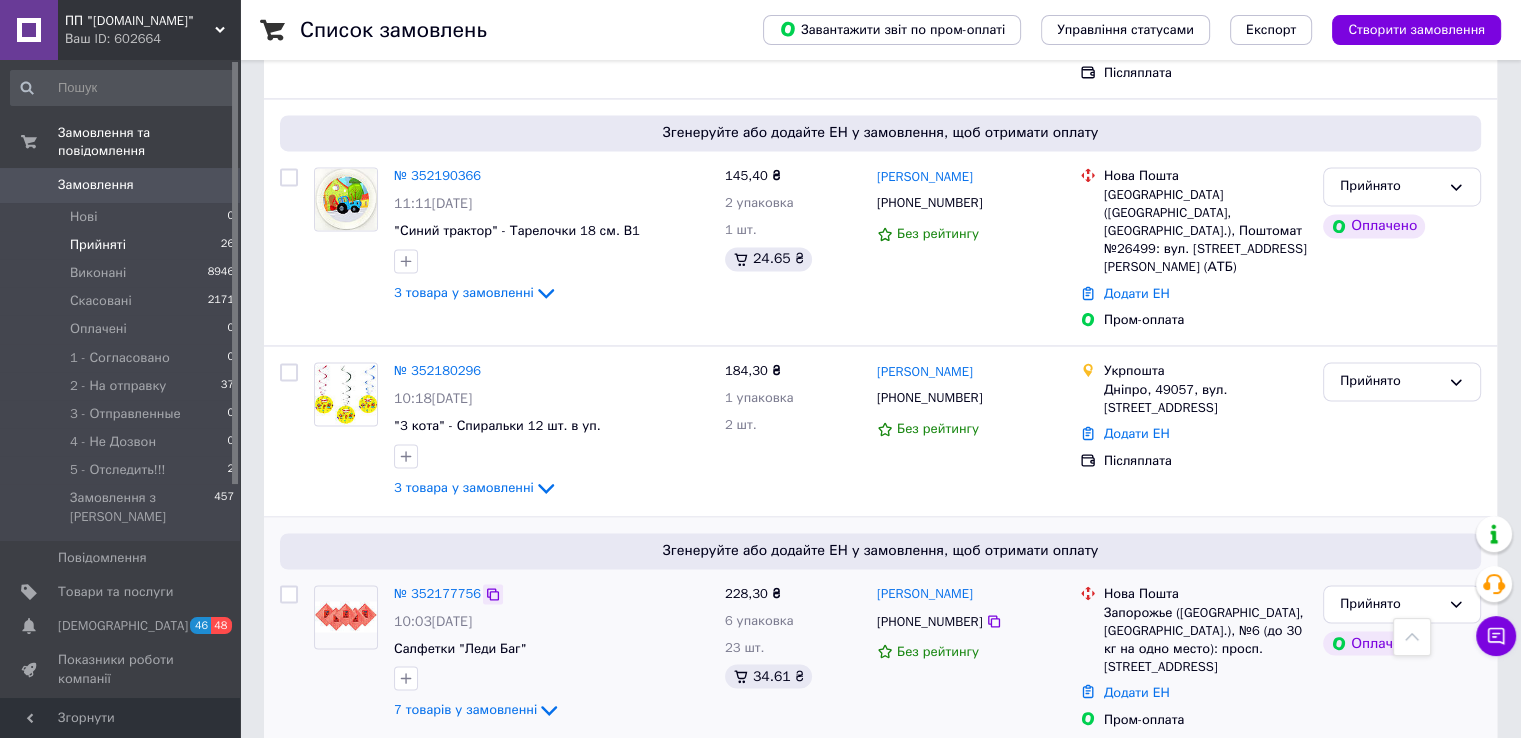 click 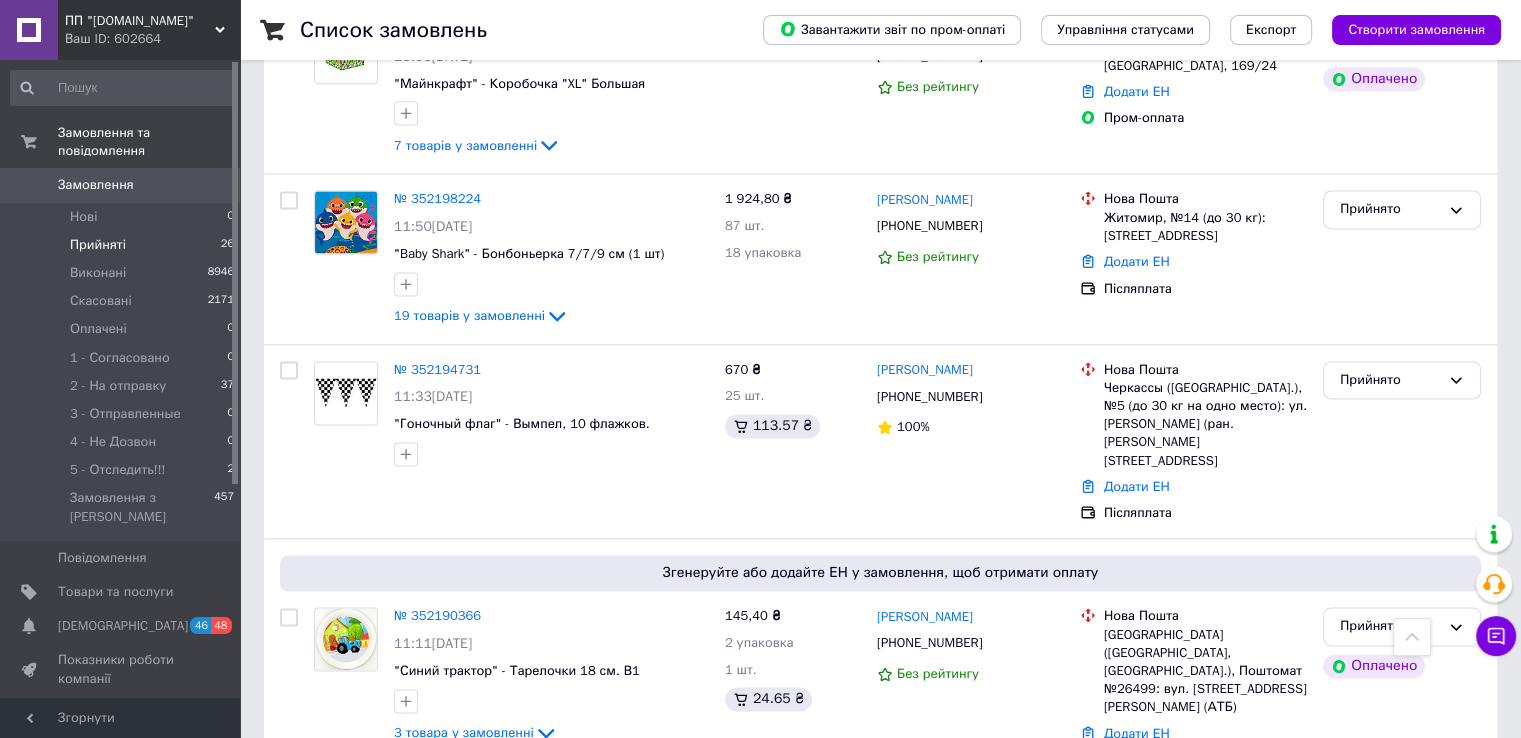 scroll, scrollTop: 2721, scrollLeft: 0, axis: vertical 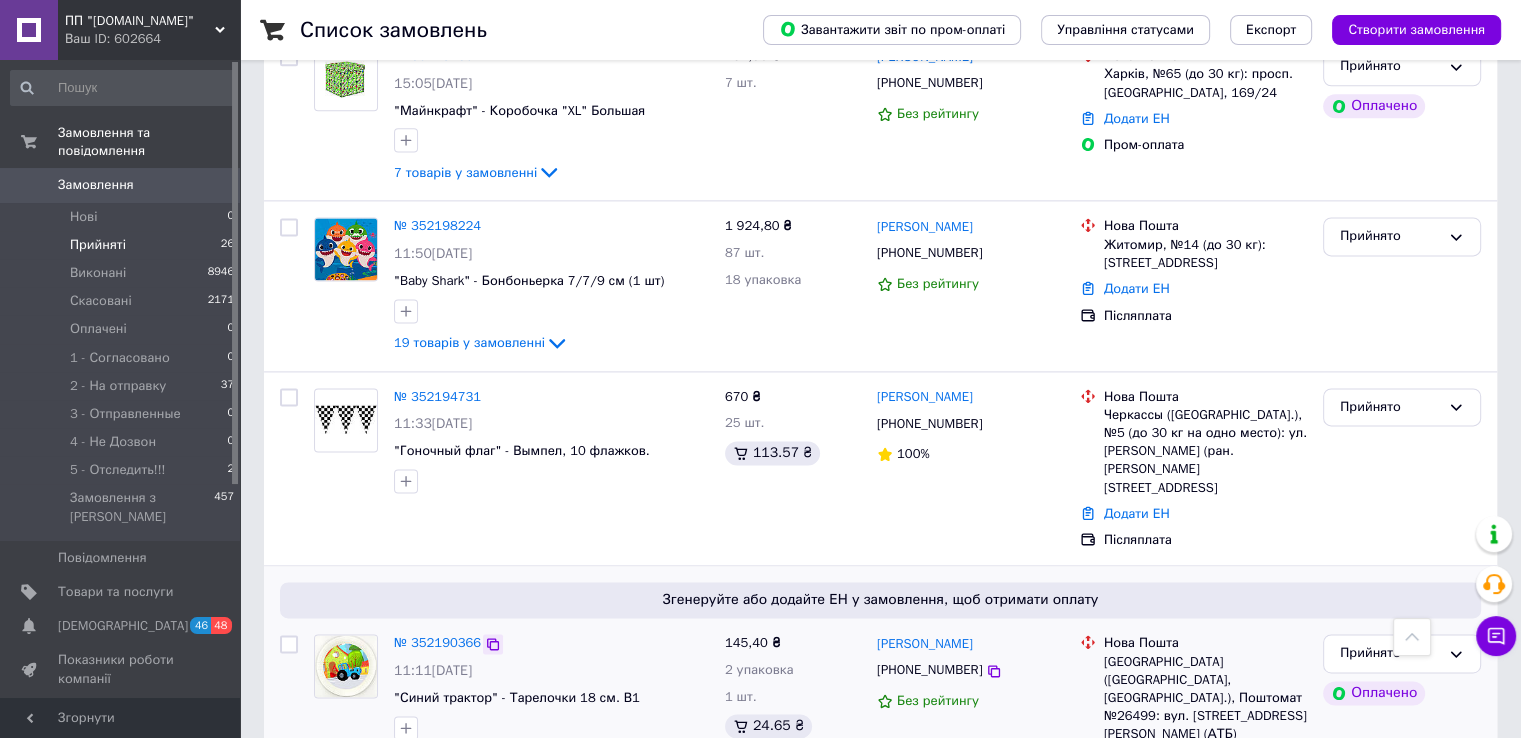 click 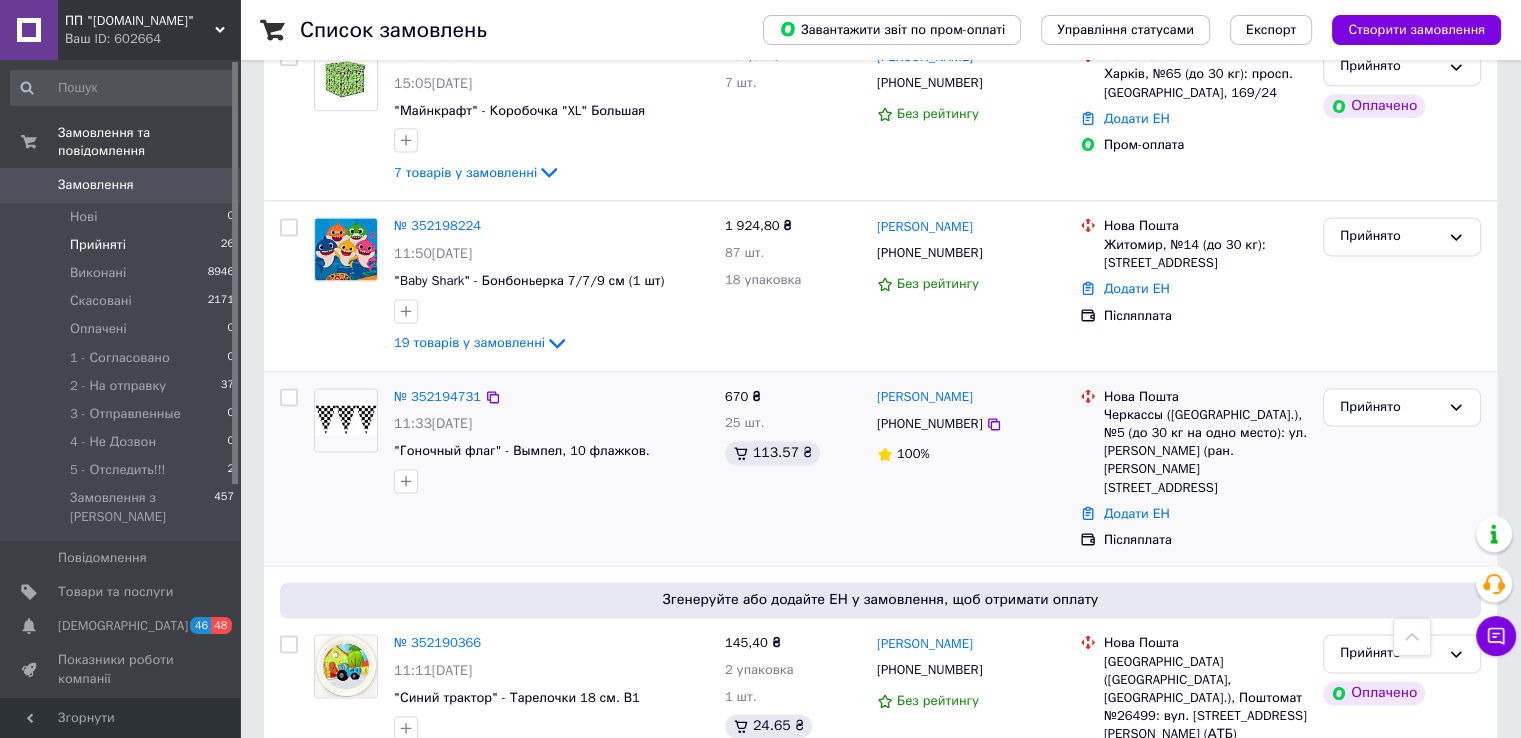 scroll, scrollTop: 2488, scrollLeft: 0, axis: vertical 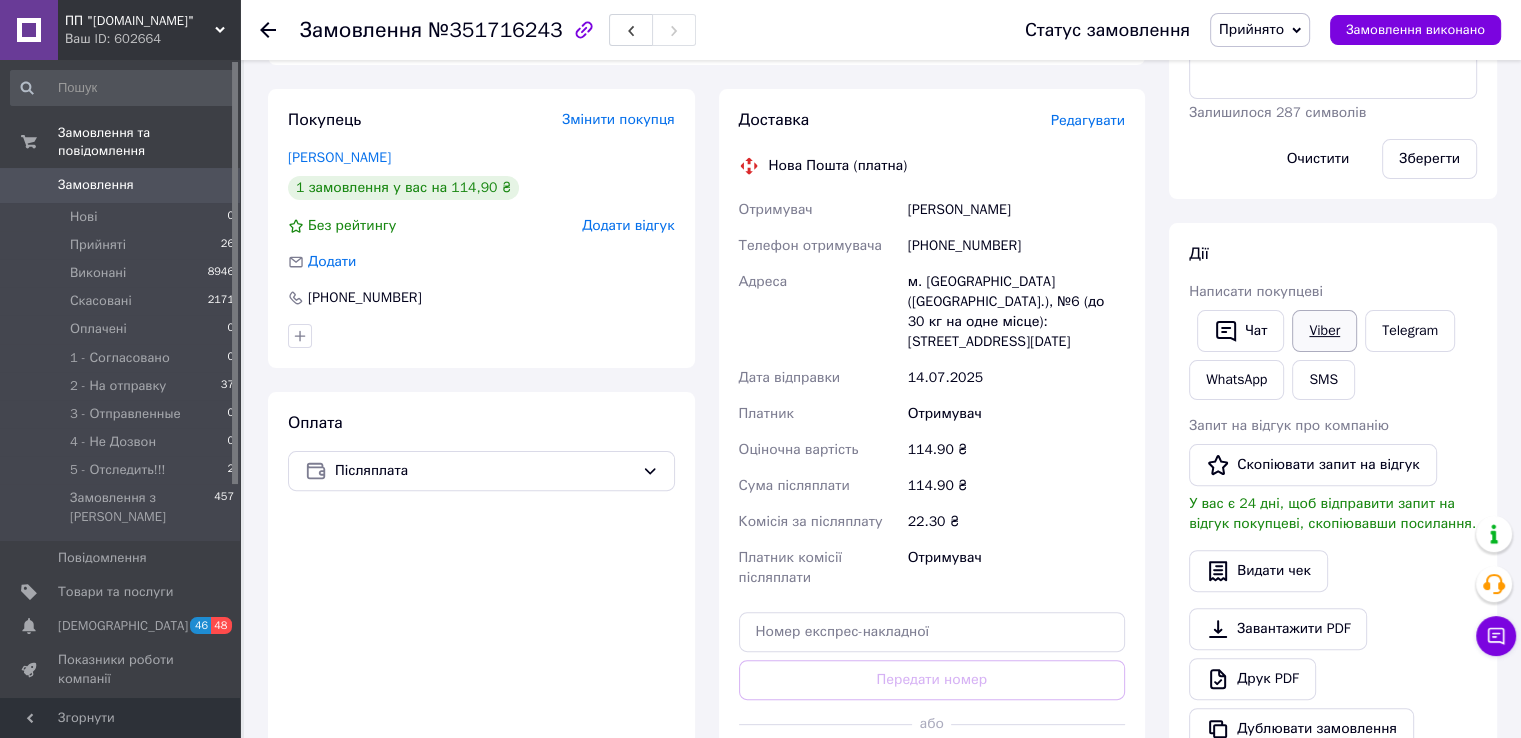 click on "Viber" at bounding box center (1324, 331) 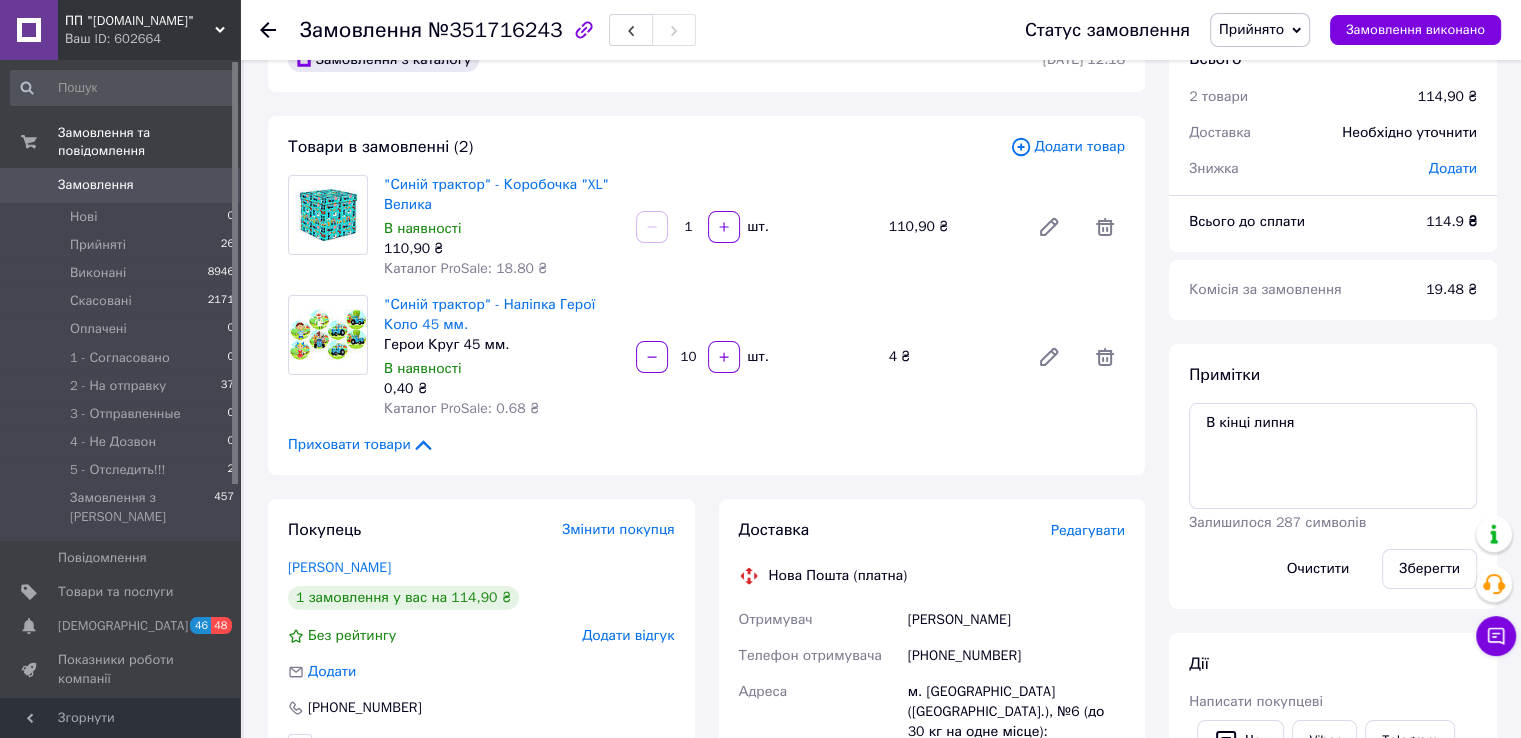 scroll, scrollTop: 0, scrollLeft: 0, axis: both 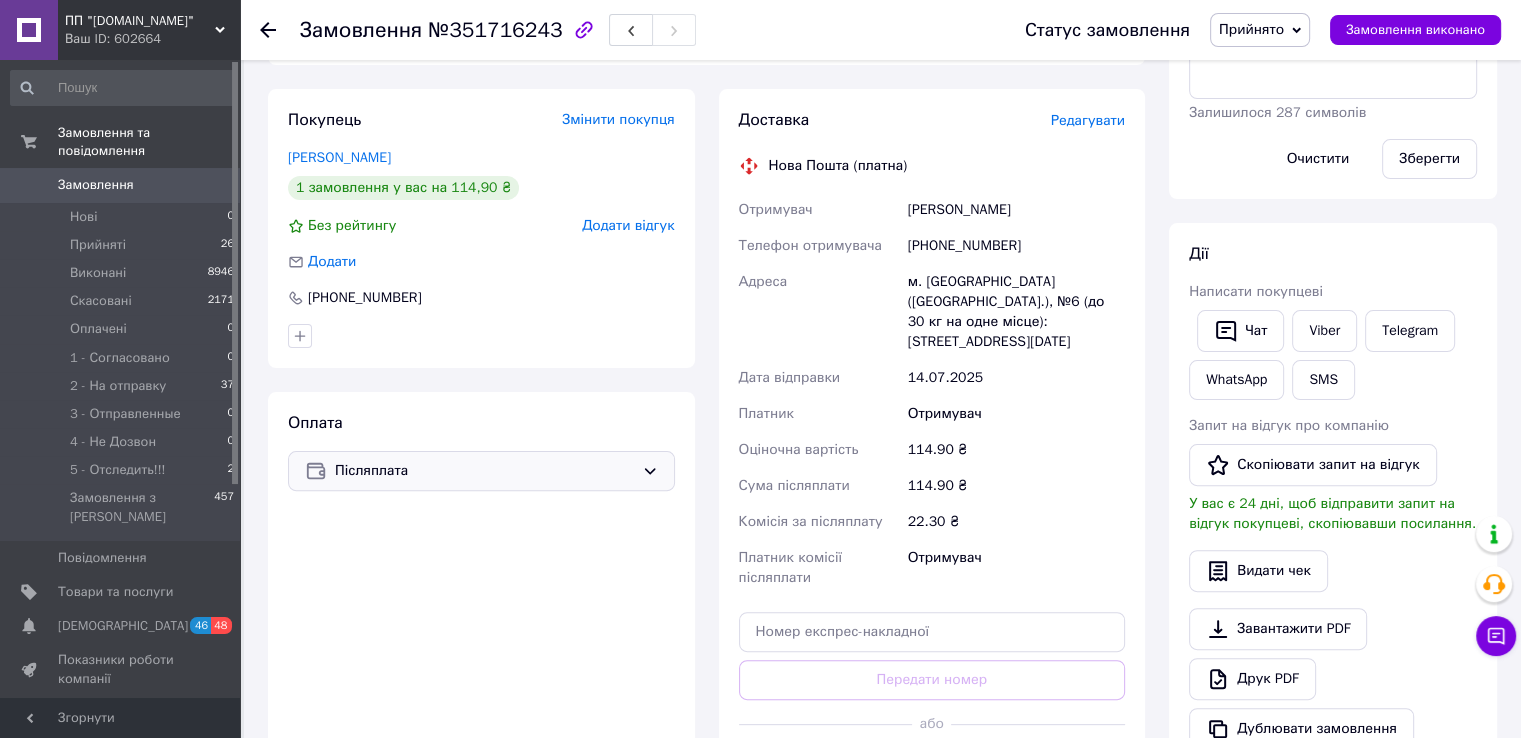 click on "Післяплата" at bounding box center [484, 471] 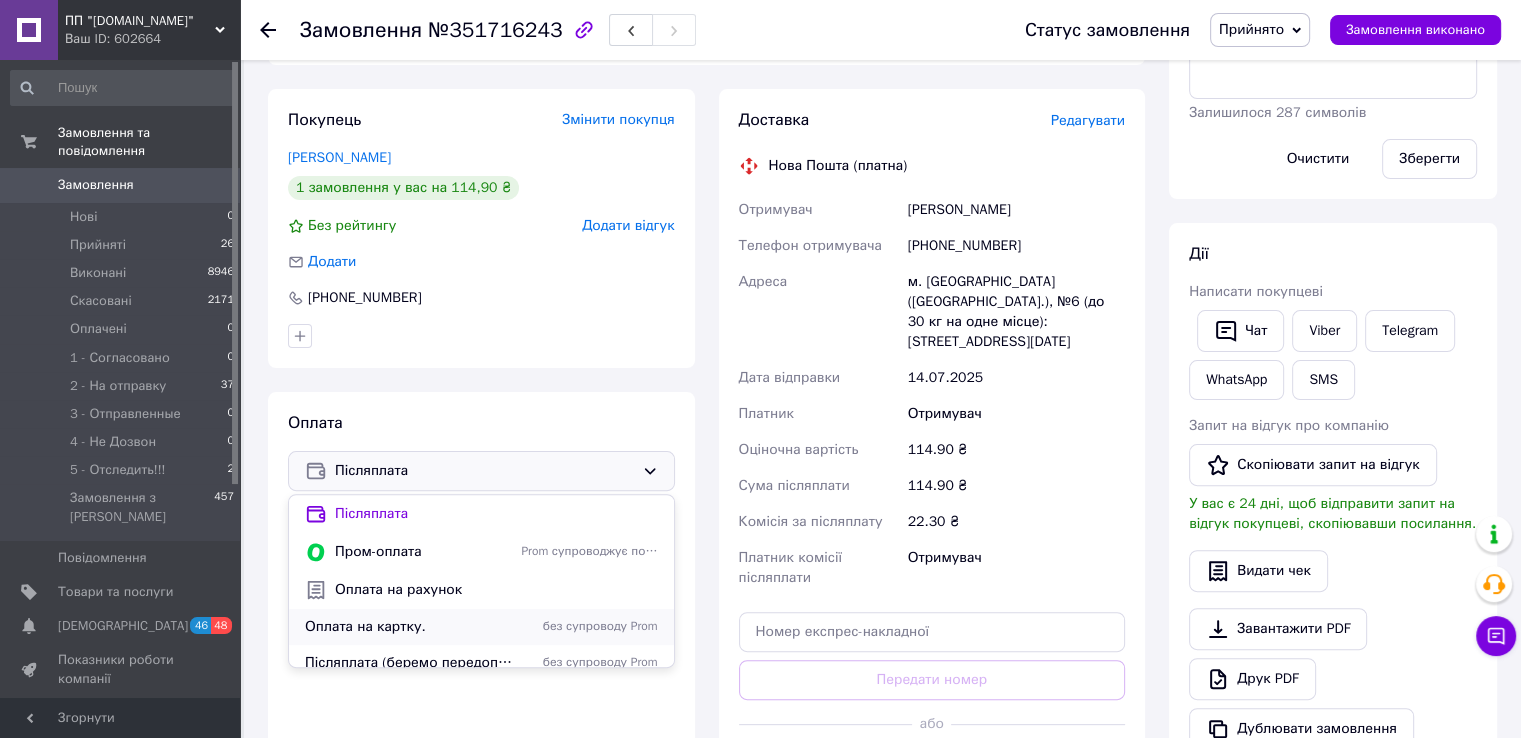 click on "Оплата на картку." at bounding box center (409, 627) 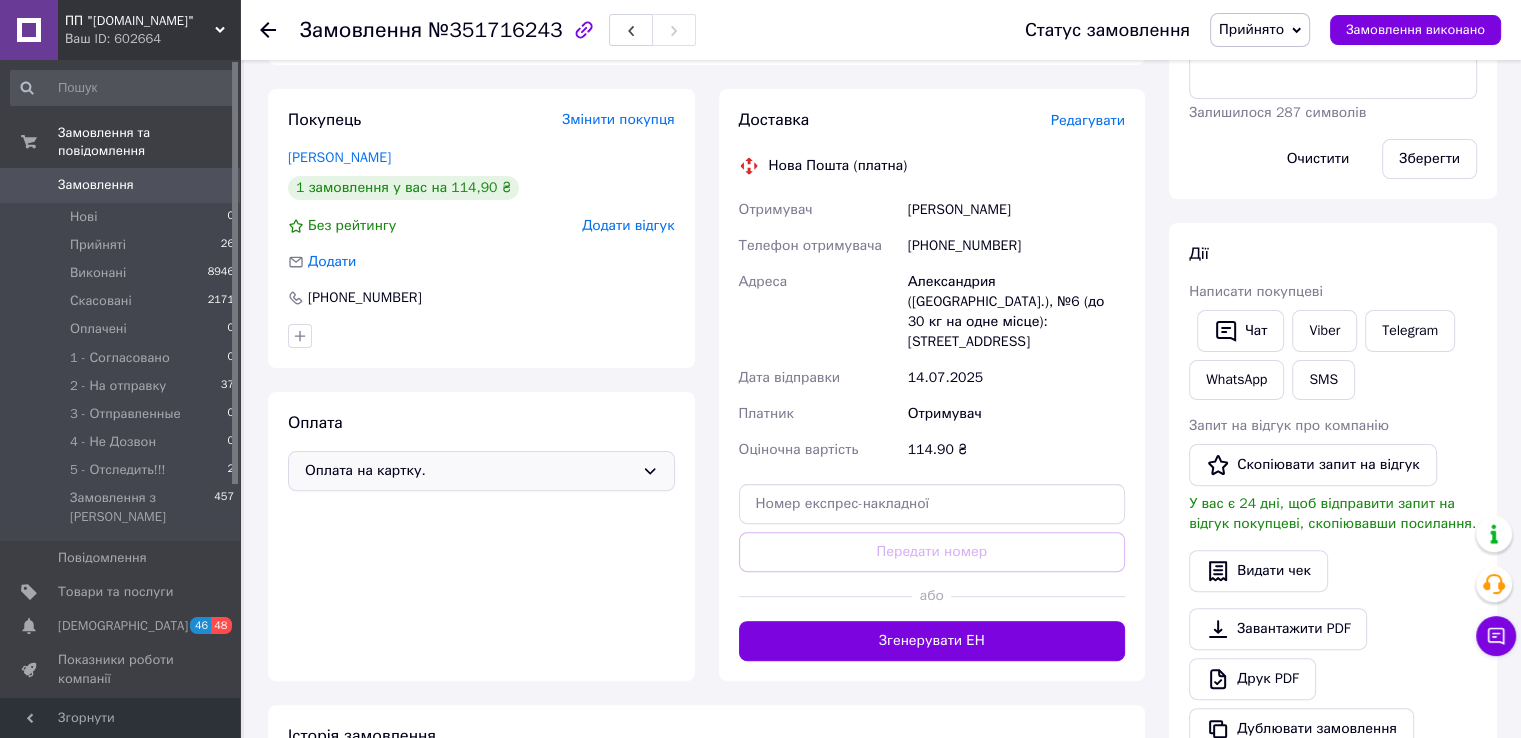 click on "Прийнято" at bounding box center [1251, 29] 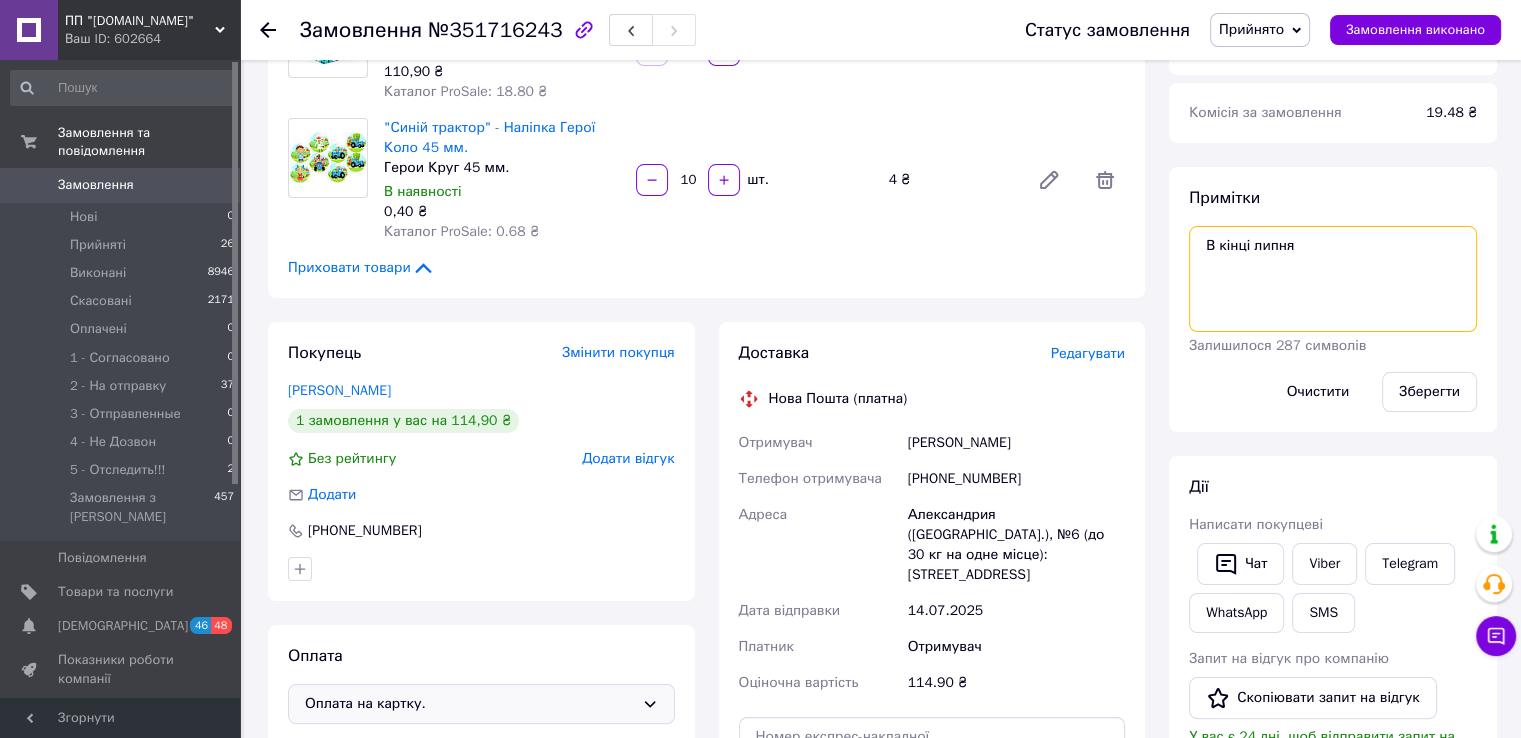 drag, startPoint x: 1292, startPoint y: 249, endPoint x: 1200, endPoint y: 248, distance: 92.00543 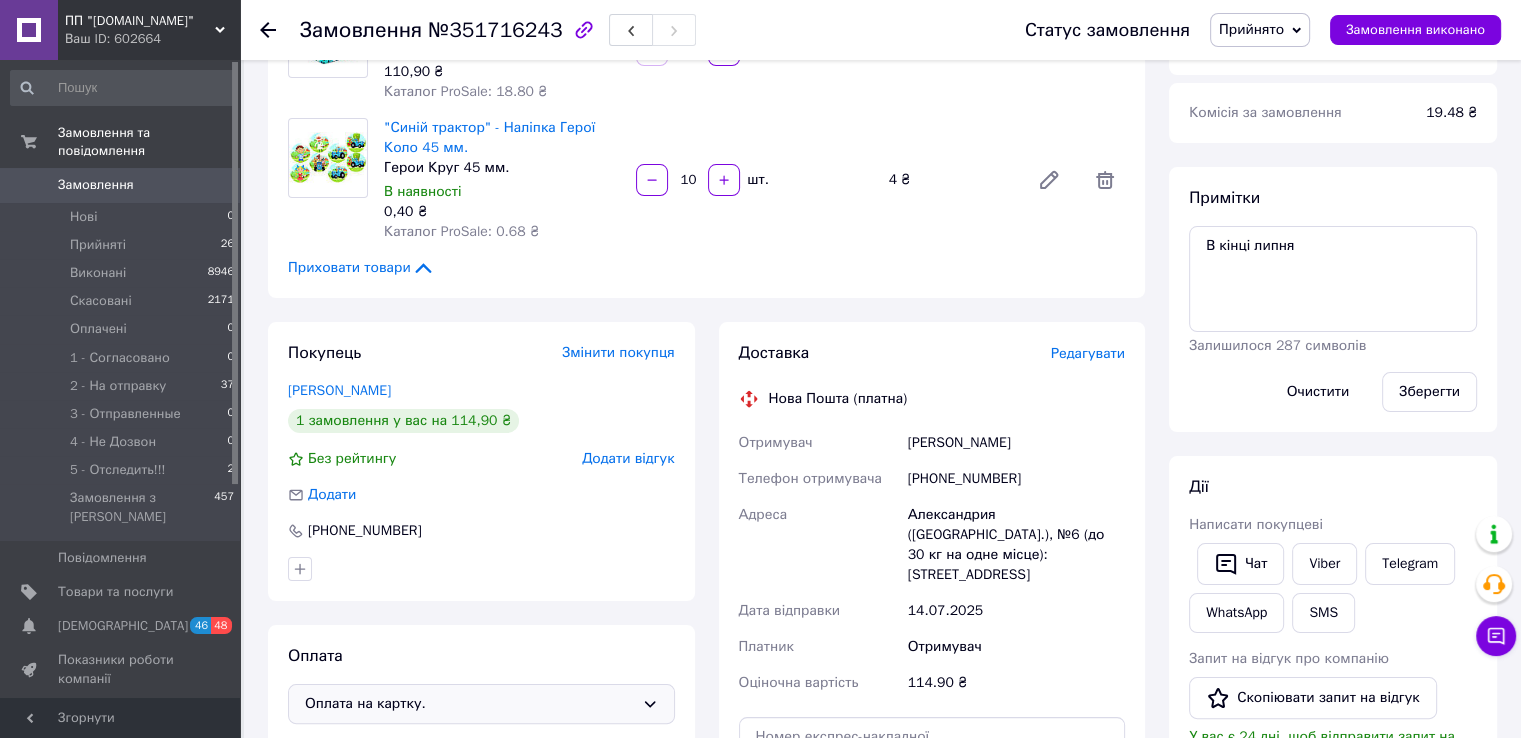 click on "Прийнято" at bounding box center [1251, 29] 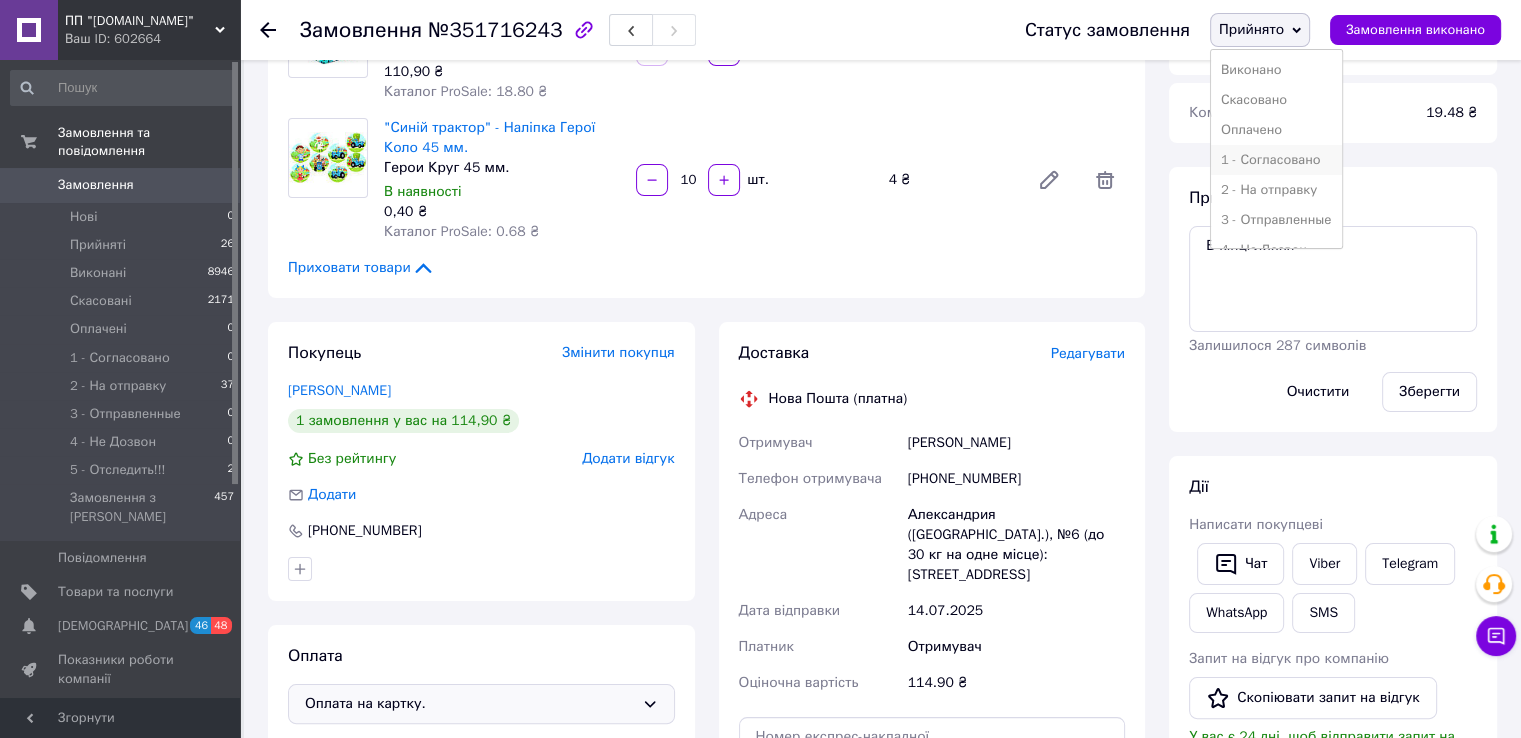 click on "1 - Согласовано" at bounding box center [1276, 160] 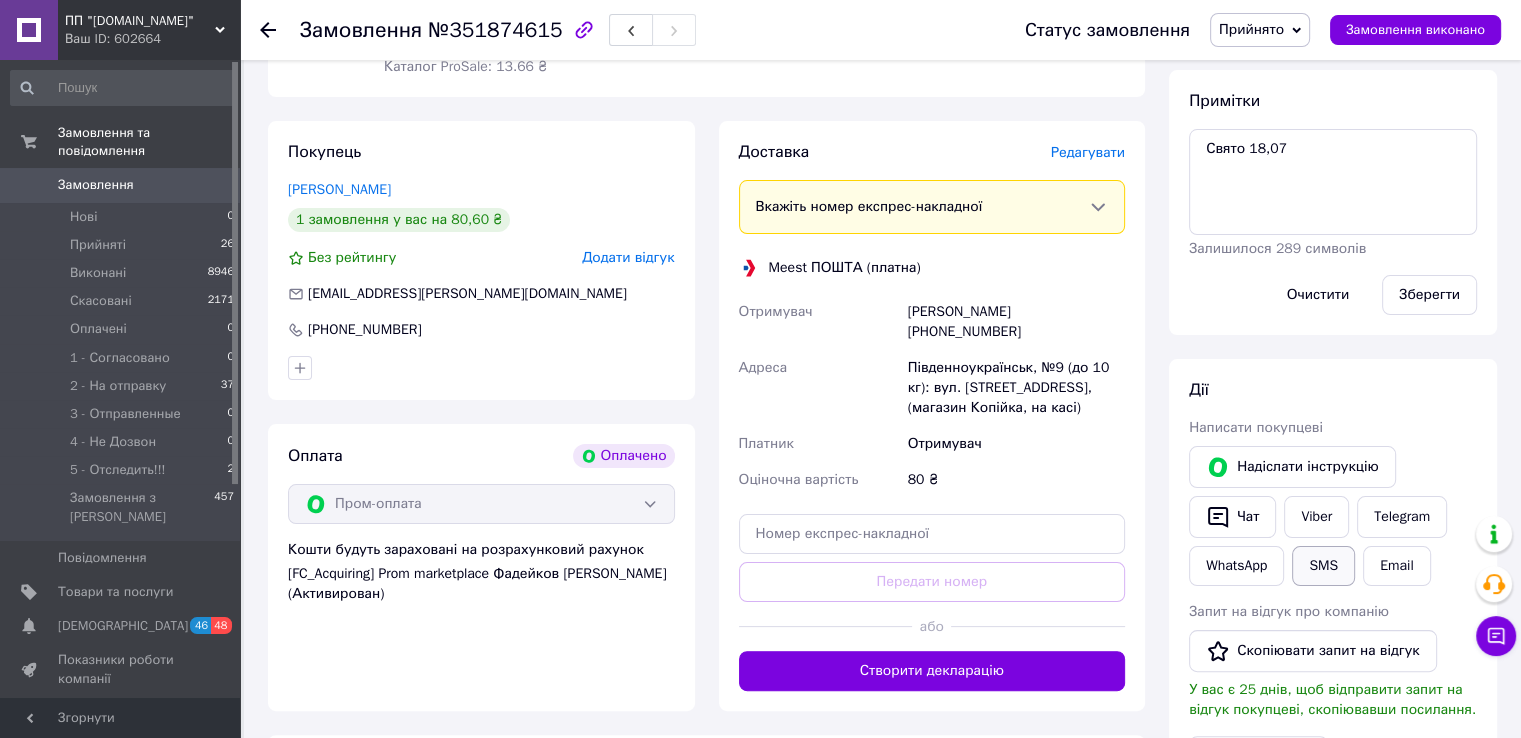 scroll, scrollTop: 466, scrollLeft: 0, axis: vertical 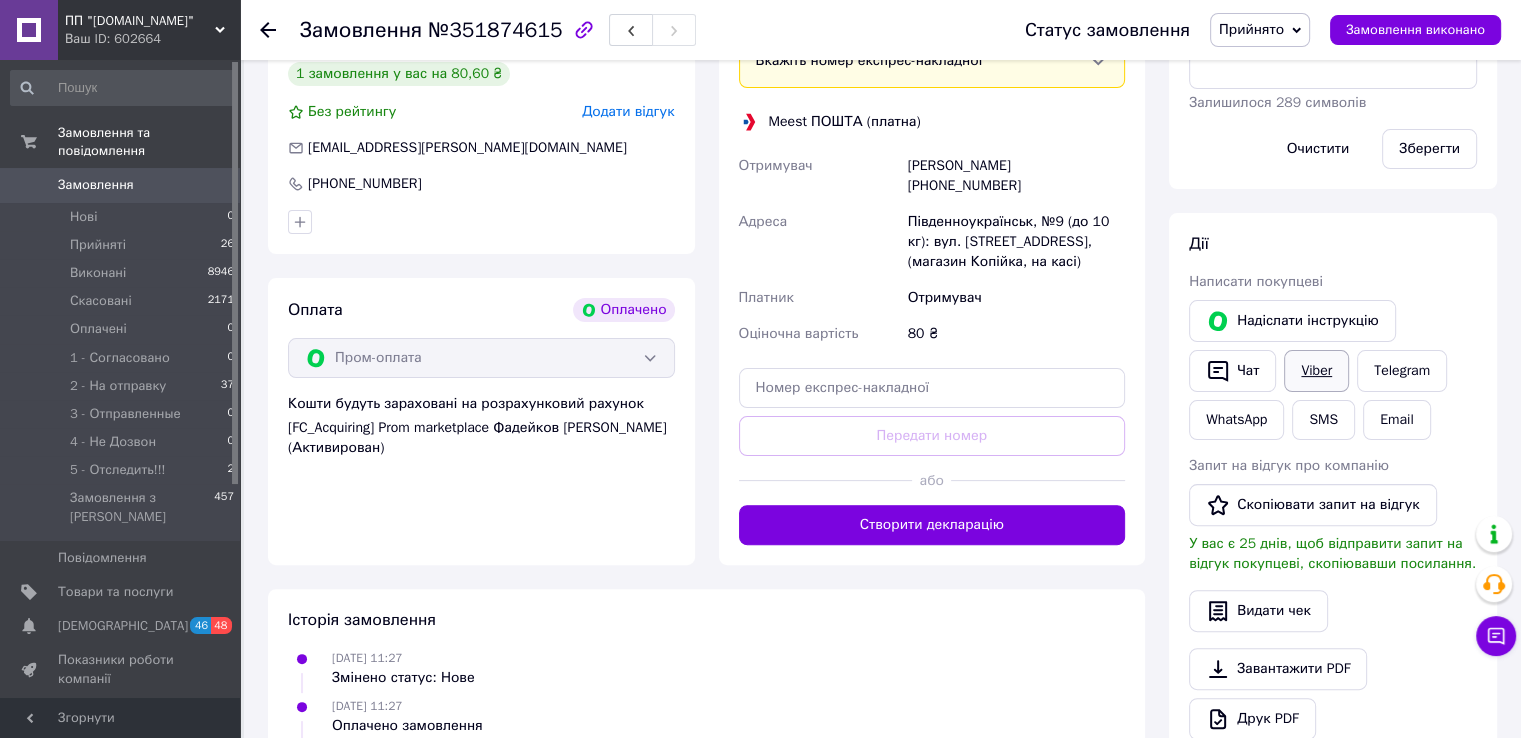 click on "Viber" at bounding box center (1316, 371) 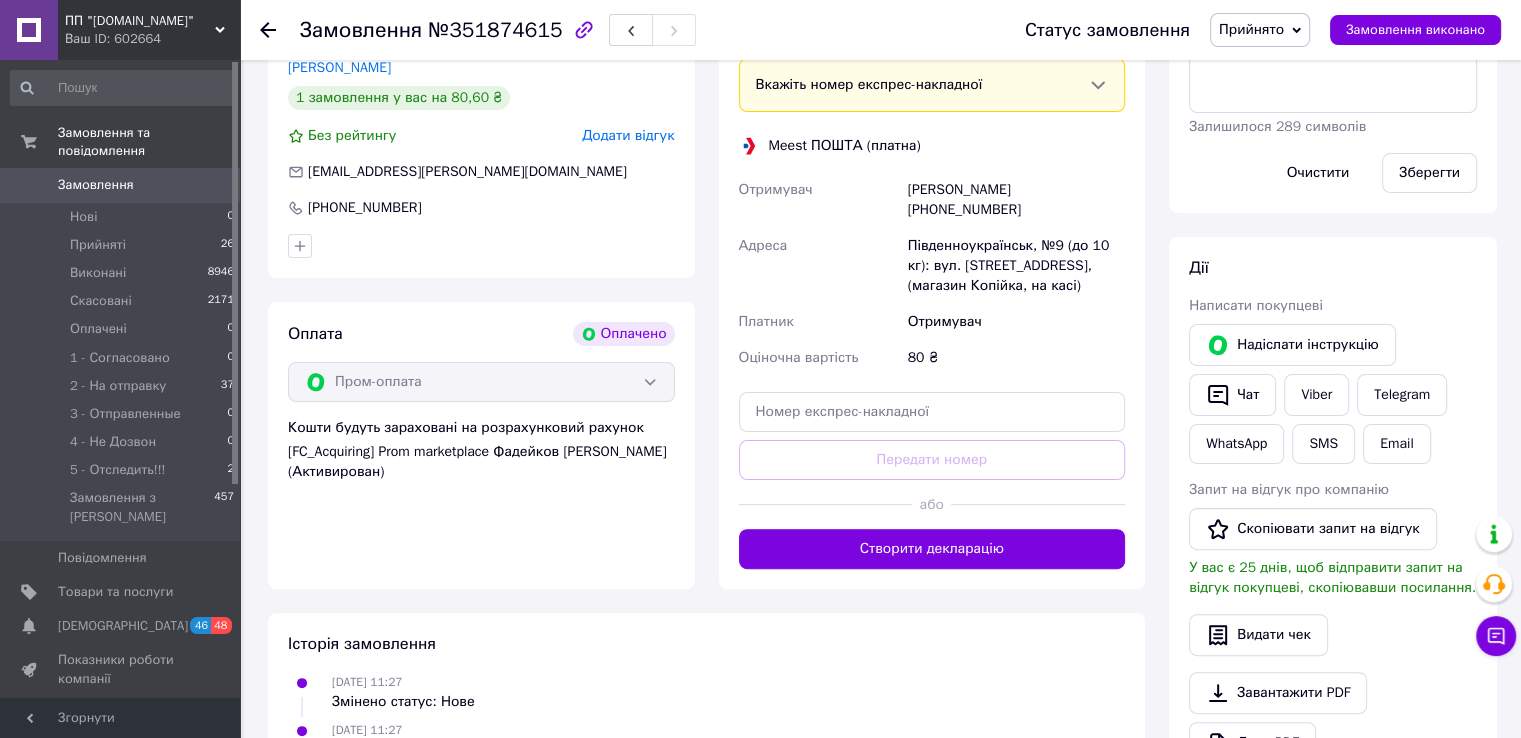 scroll, scrollTop: 0, scrollLeft: 0, axis: both 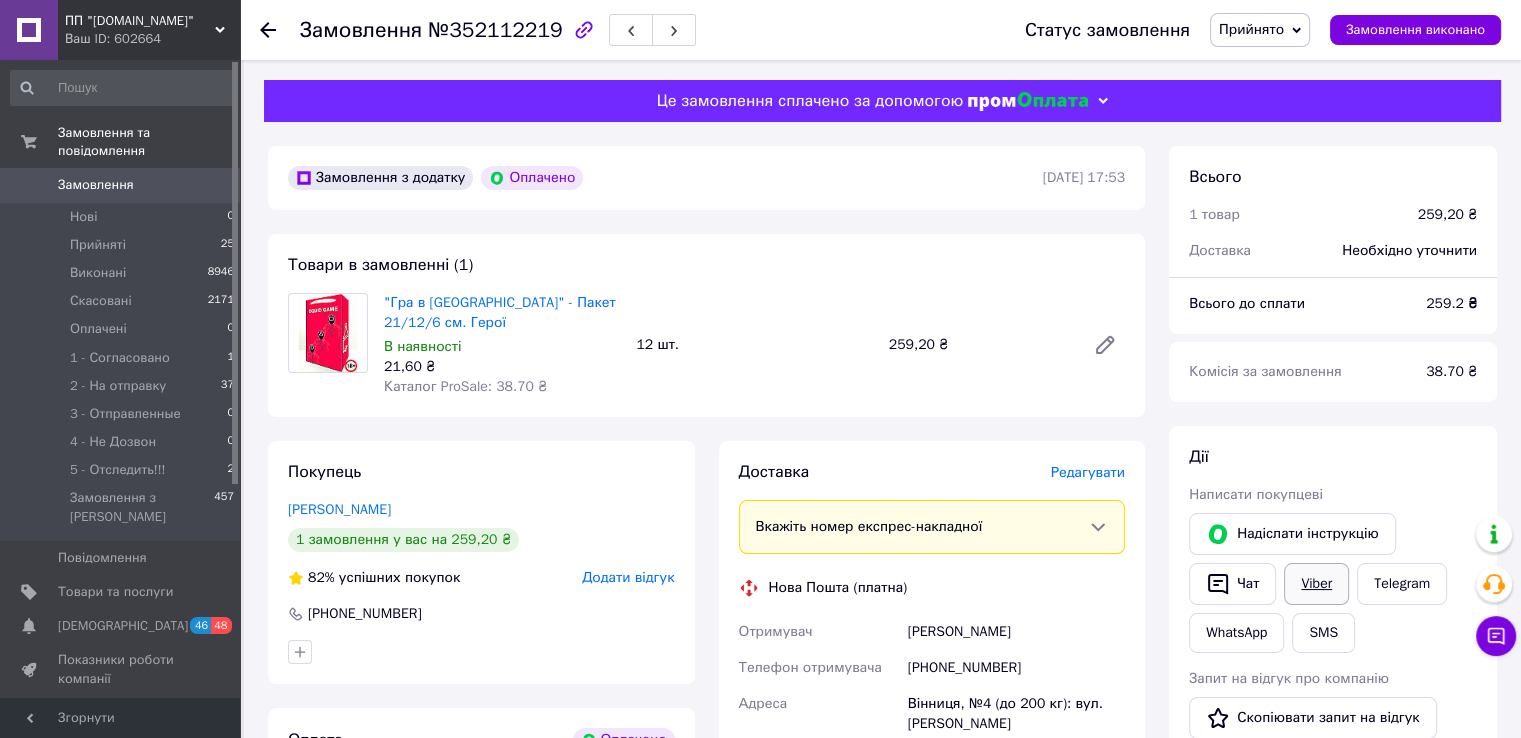 click on "Viber" at bounding box center (1316, 584) 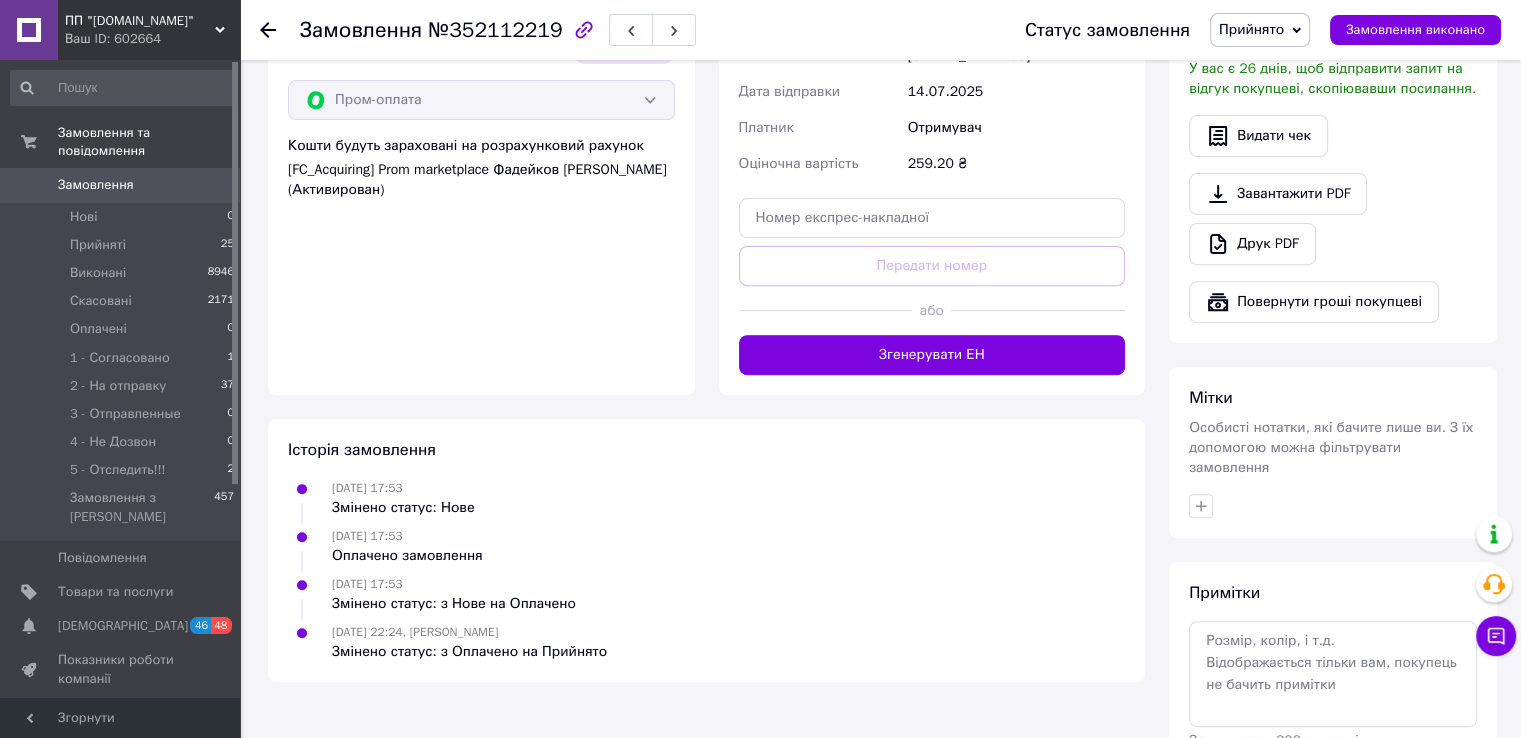 scroll, scrollTop: 700, scrollLeft: 0, axis: vertical 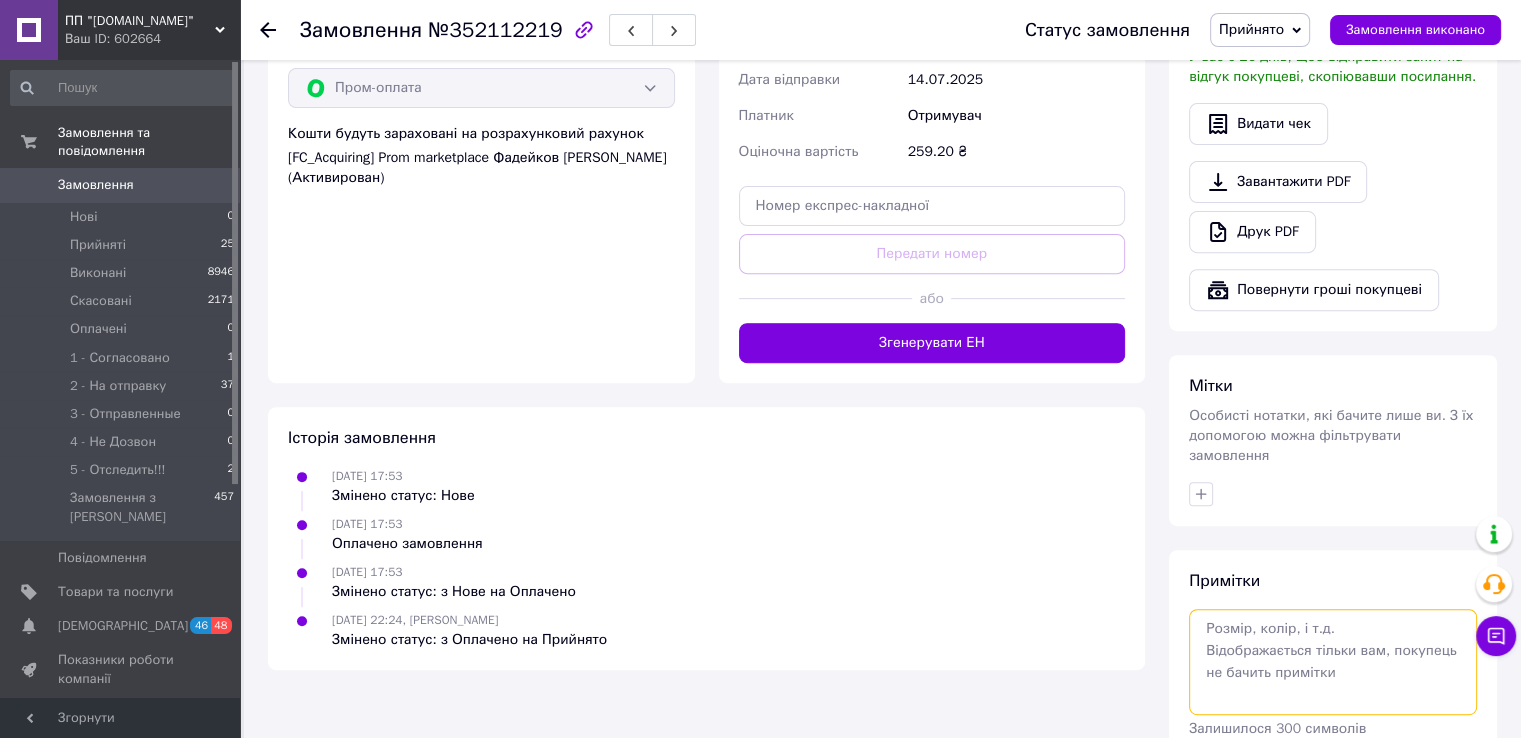 click at bounding box center [1333, 662] 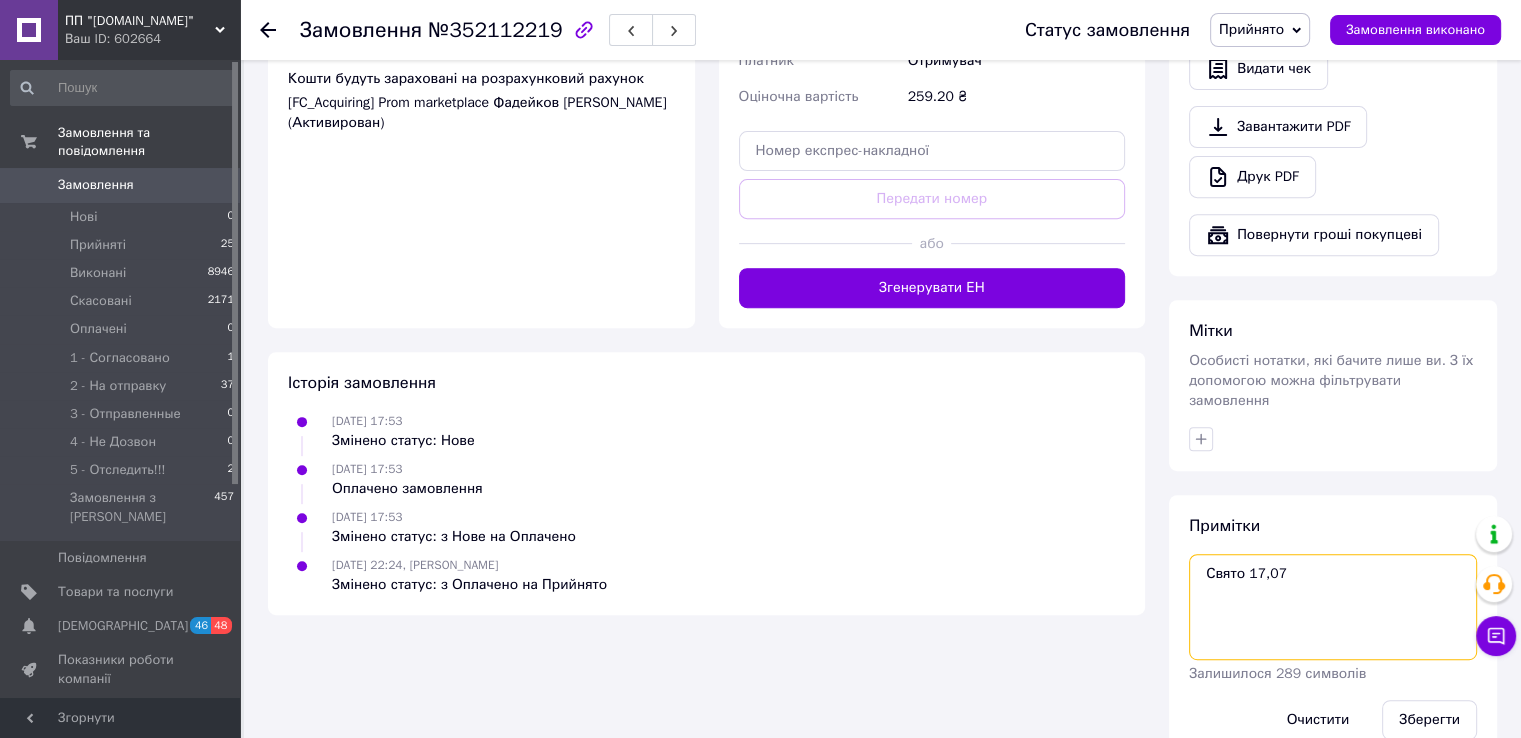 scroll, scrollTop: 780, scrollLeft: 0, axis: vertical 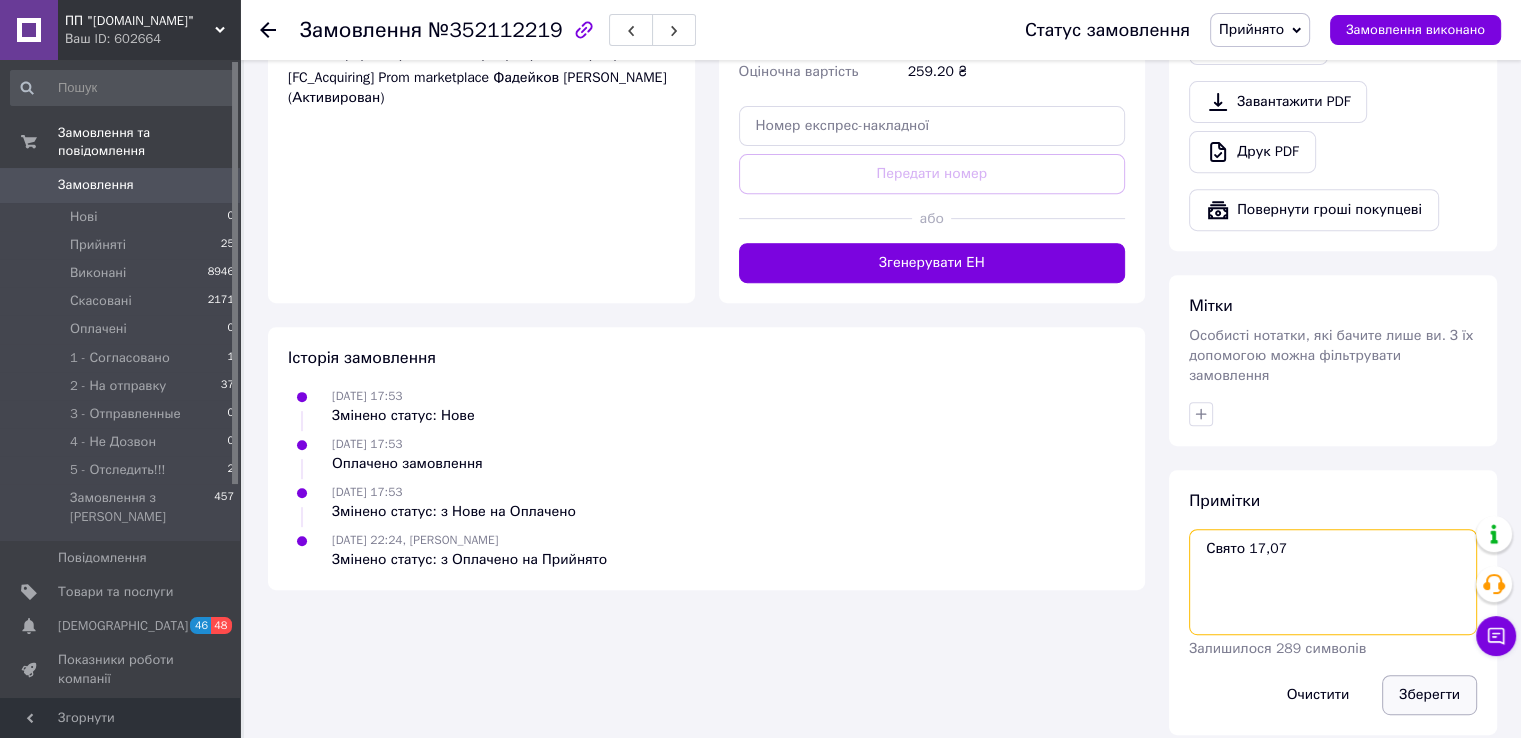 type on "Свято 17,07" 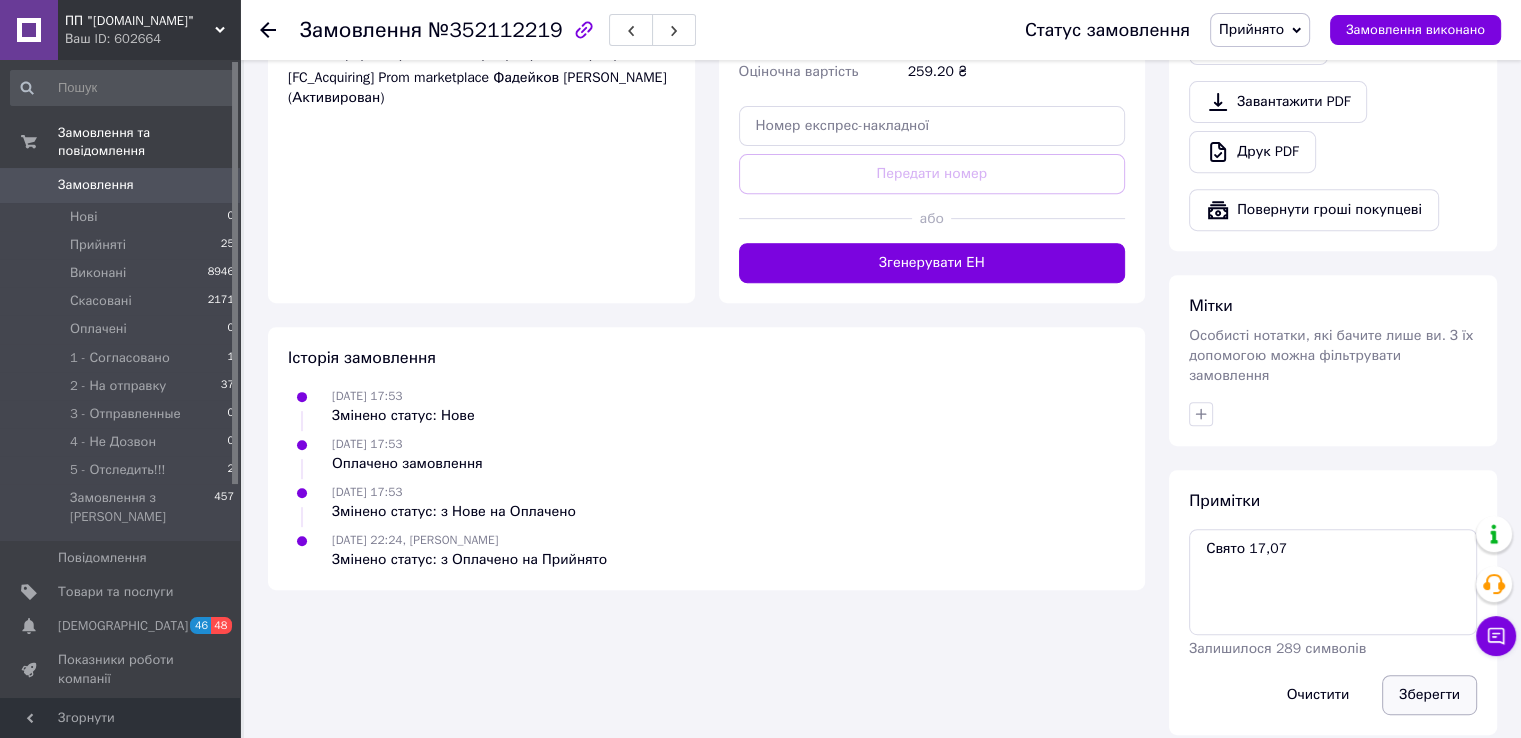click on "Зберегти" at bounding box center (1429, 695) 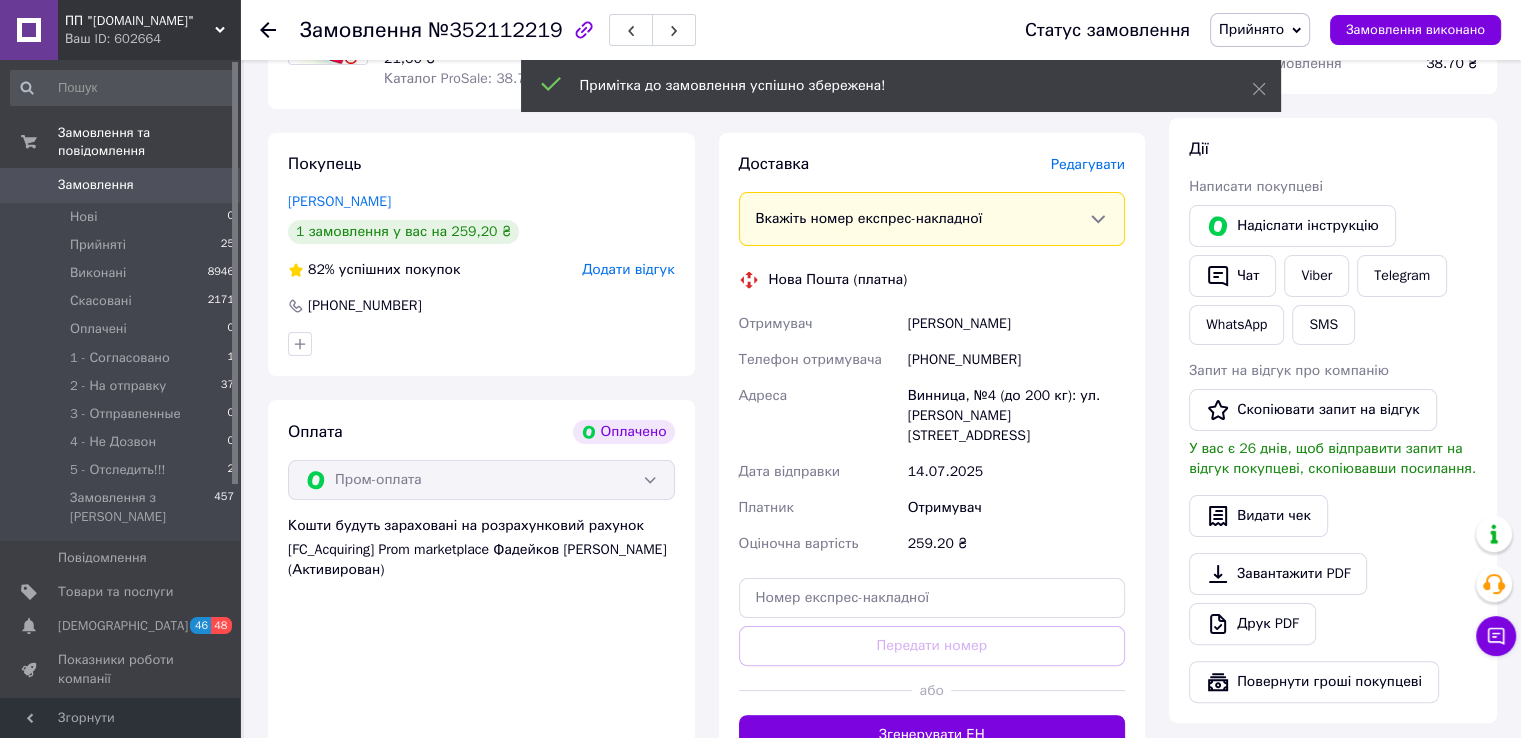 scroll, scrollTop: 0, scrollLeft: 0, axis: both 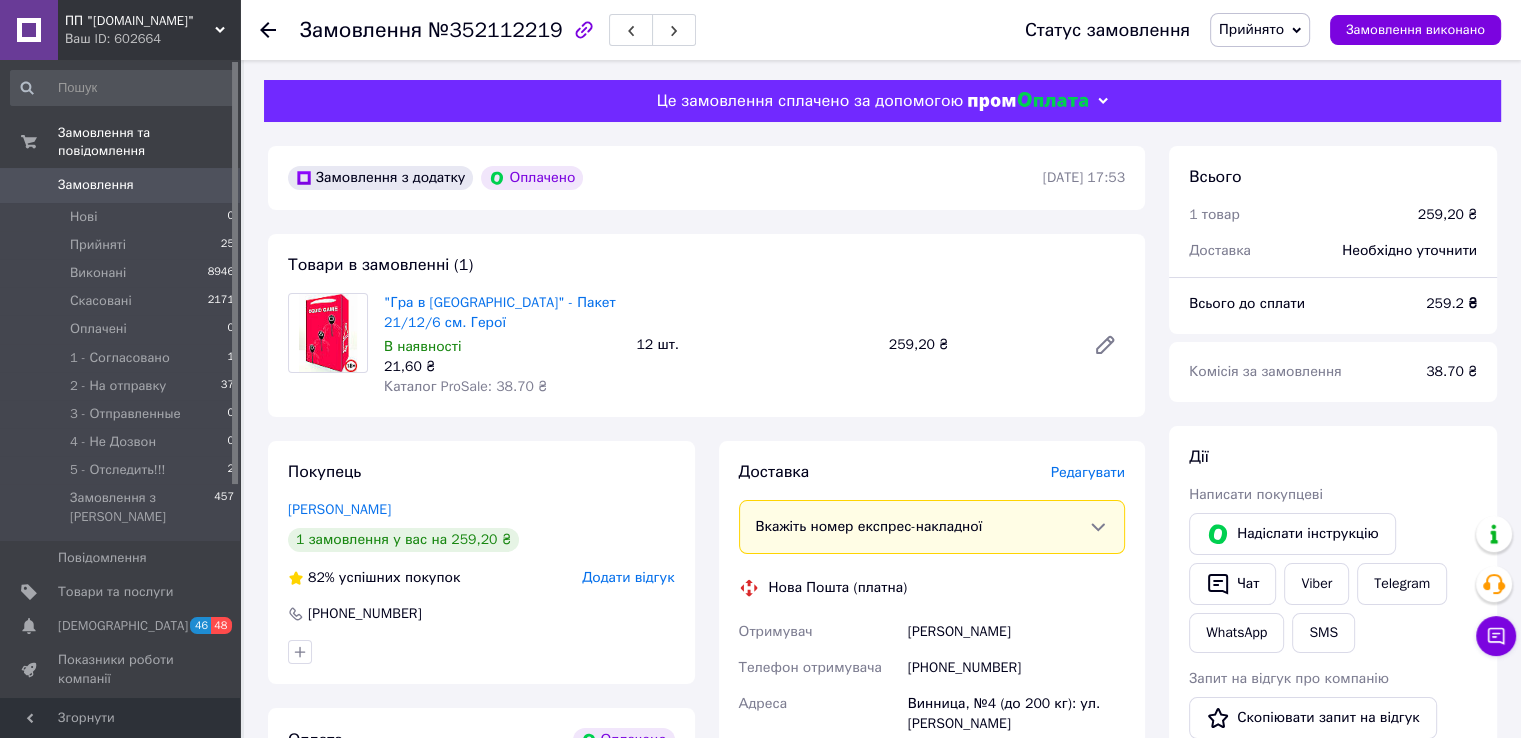 click on "Прийнято" at bounding box center [1251, 29] 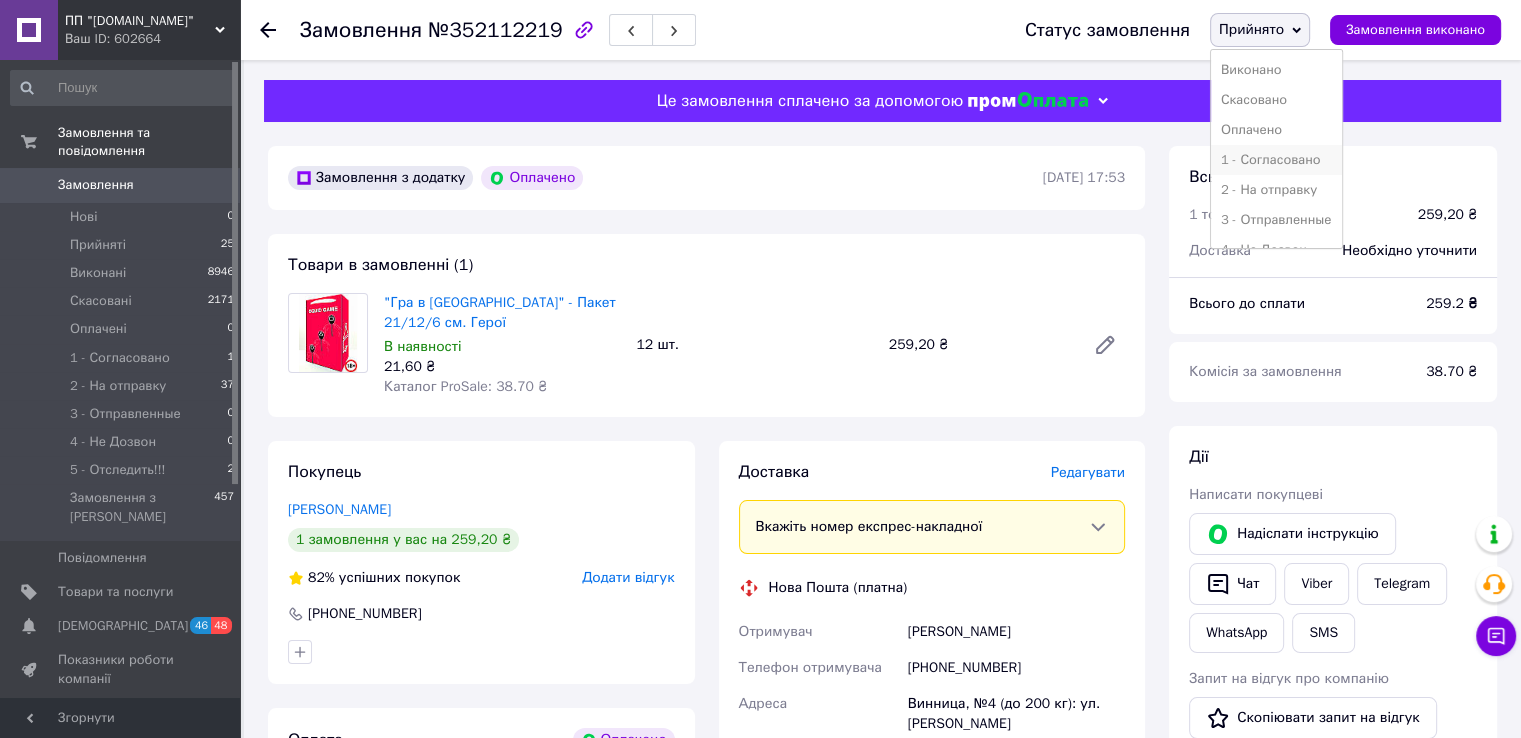 click on "1 - Согласовано" at bounding box center [1276, 160] 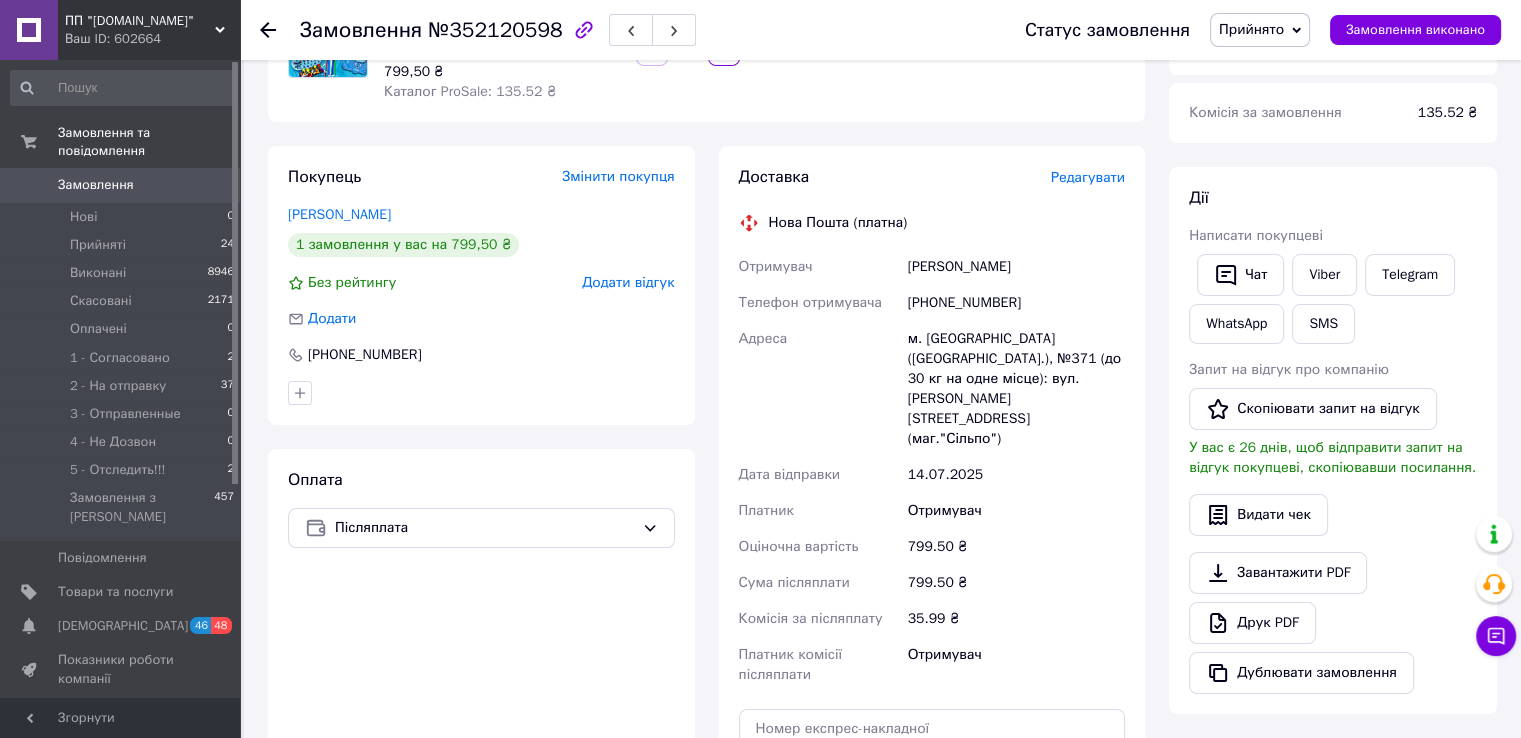 scroll, scrollTop: 0, scrollLeft: 0, axis: both 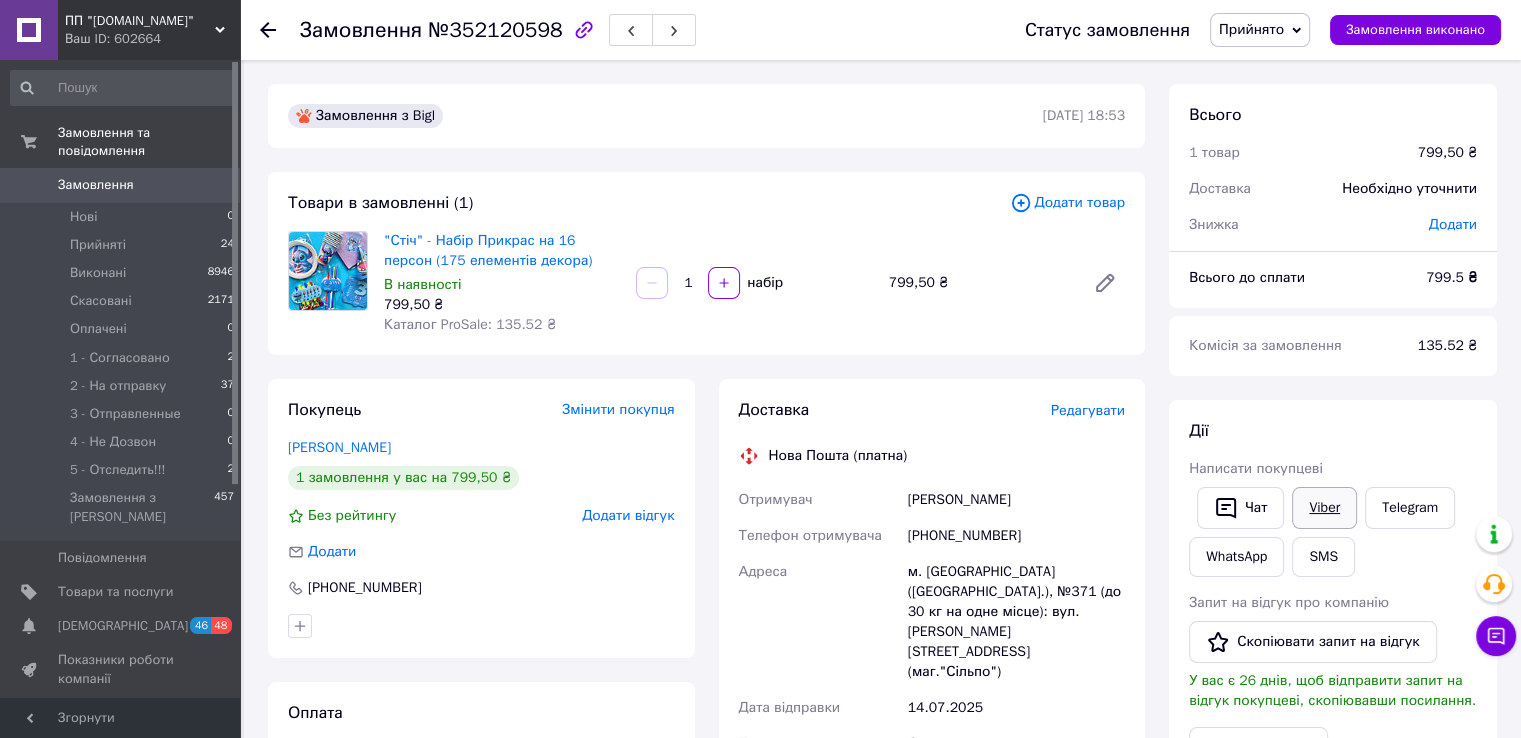 click on "Viber" at bounding box center [1324, 508] 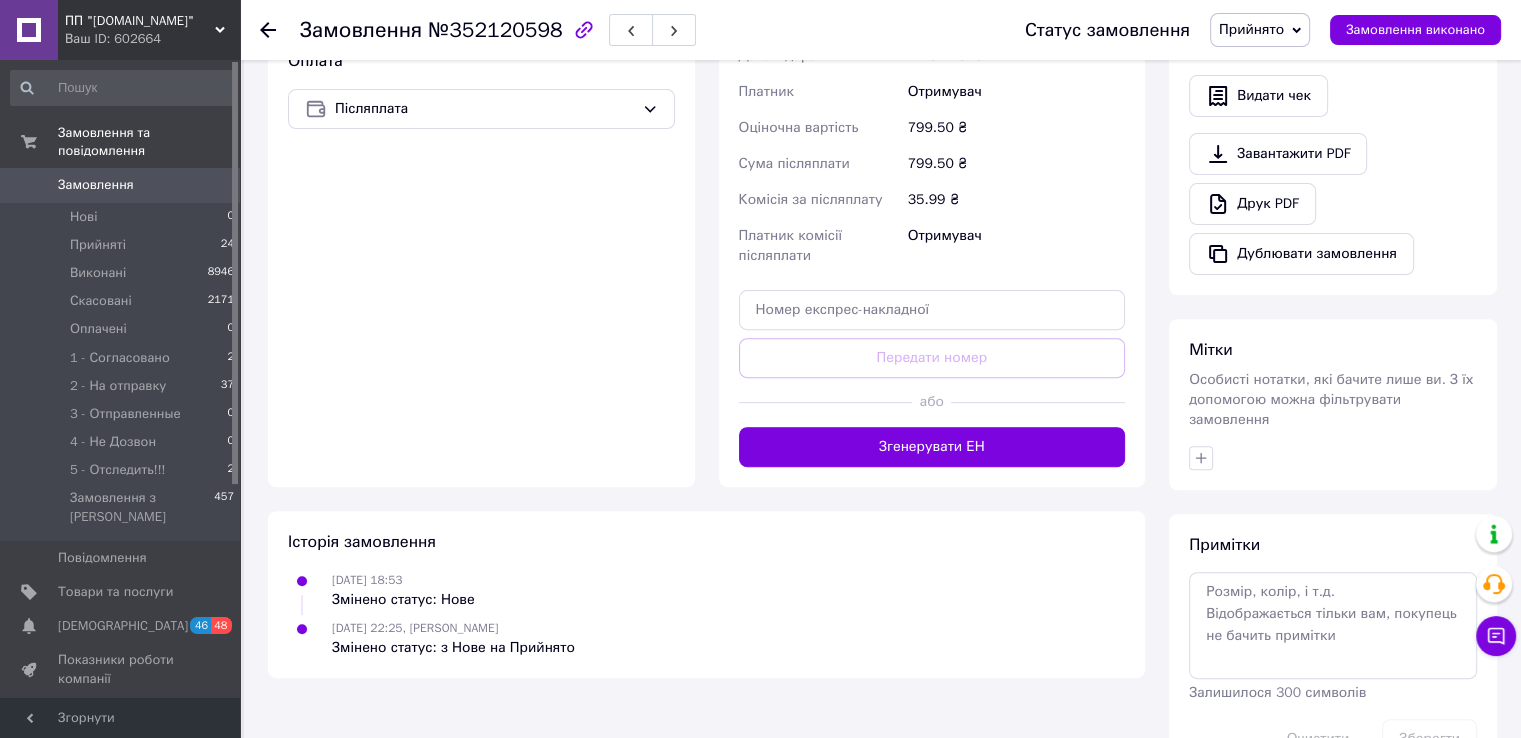 scroll, scrollTop: 694, scrollLeft: 0, axis: vertical 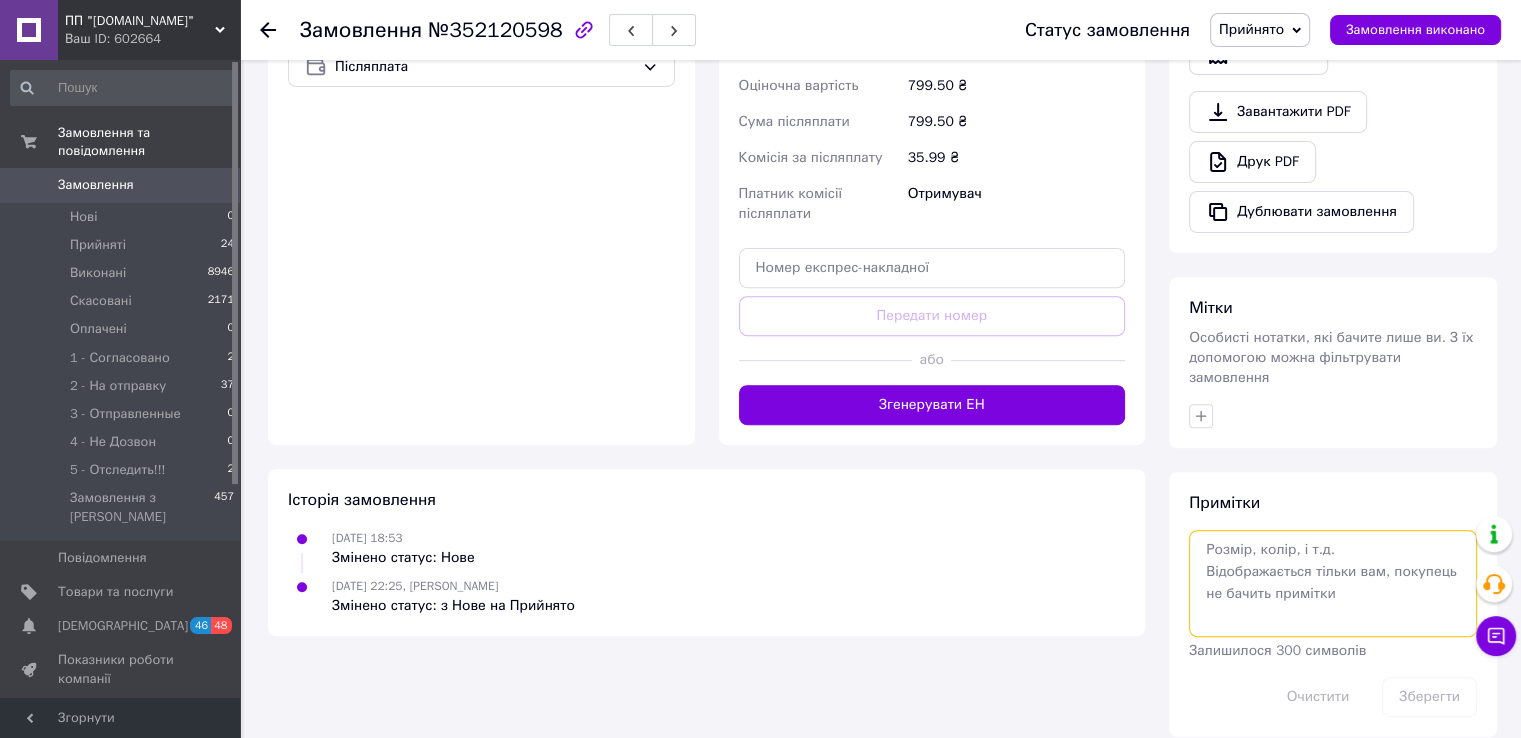 click at bounding box center [1333, 583] 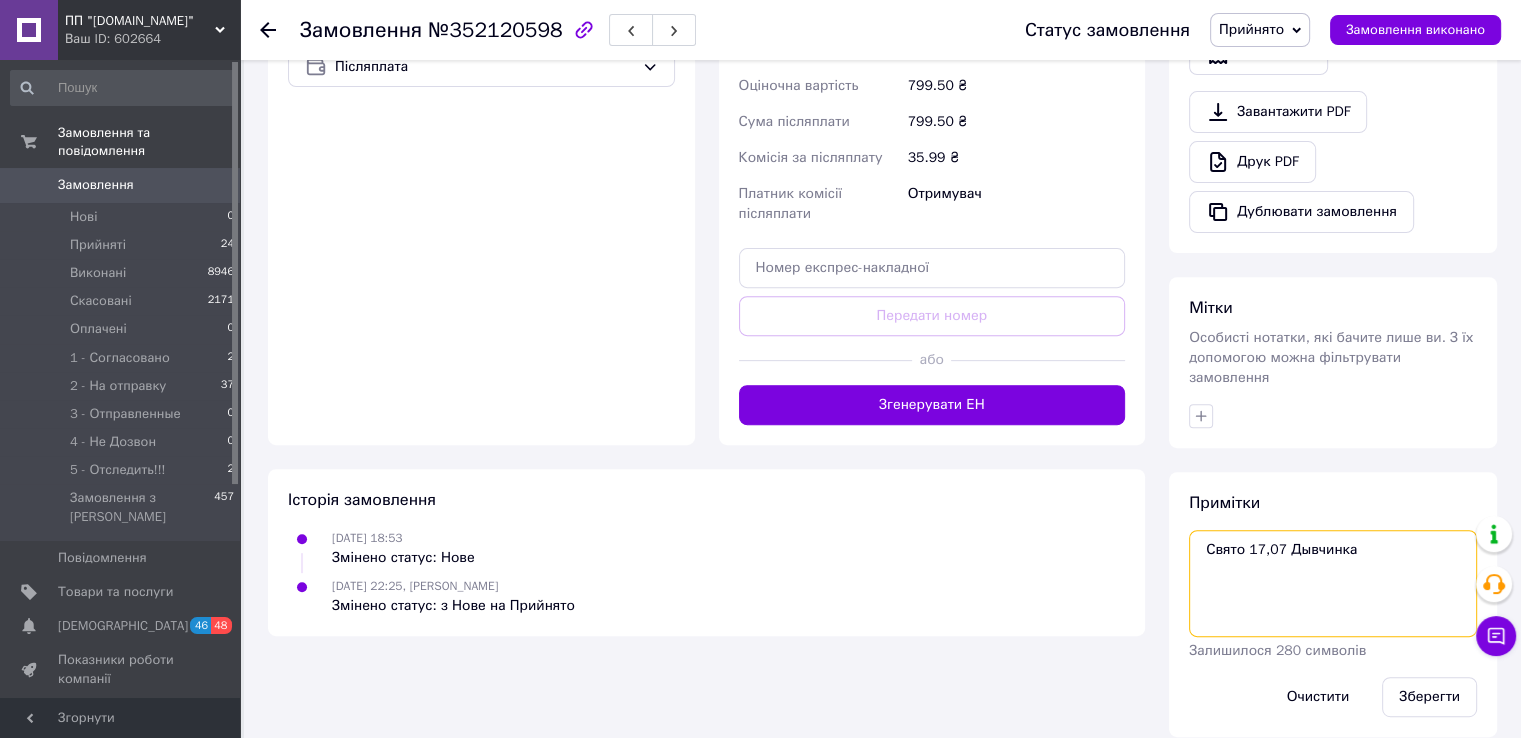 click on "Свято 17,07 Дывчинка" at bounding box center (1333, 583) 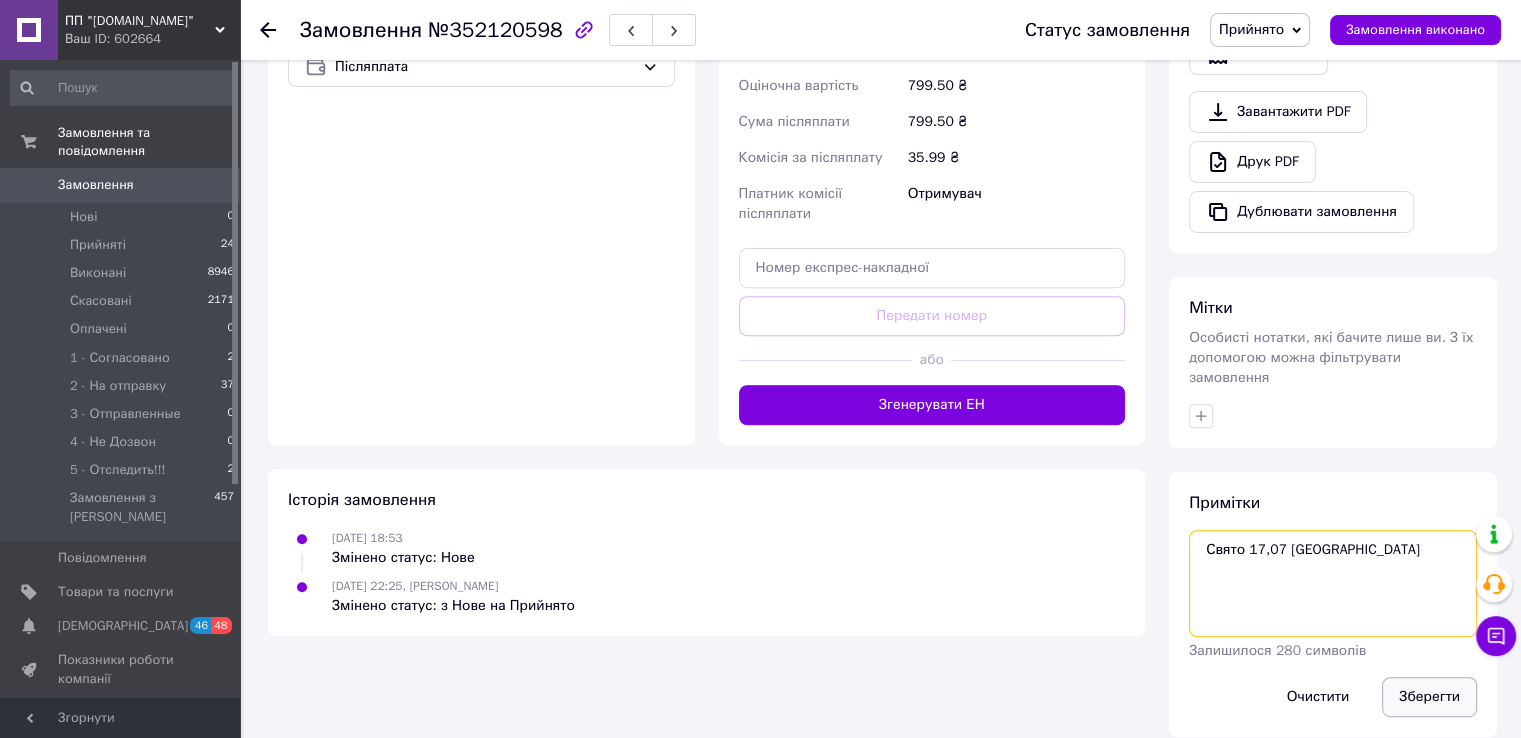 type on "Свято 17,07 Дівчинка" 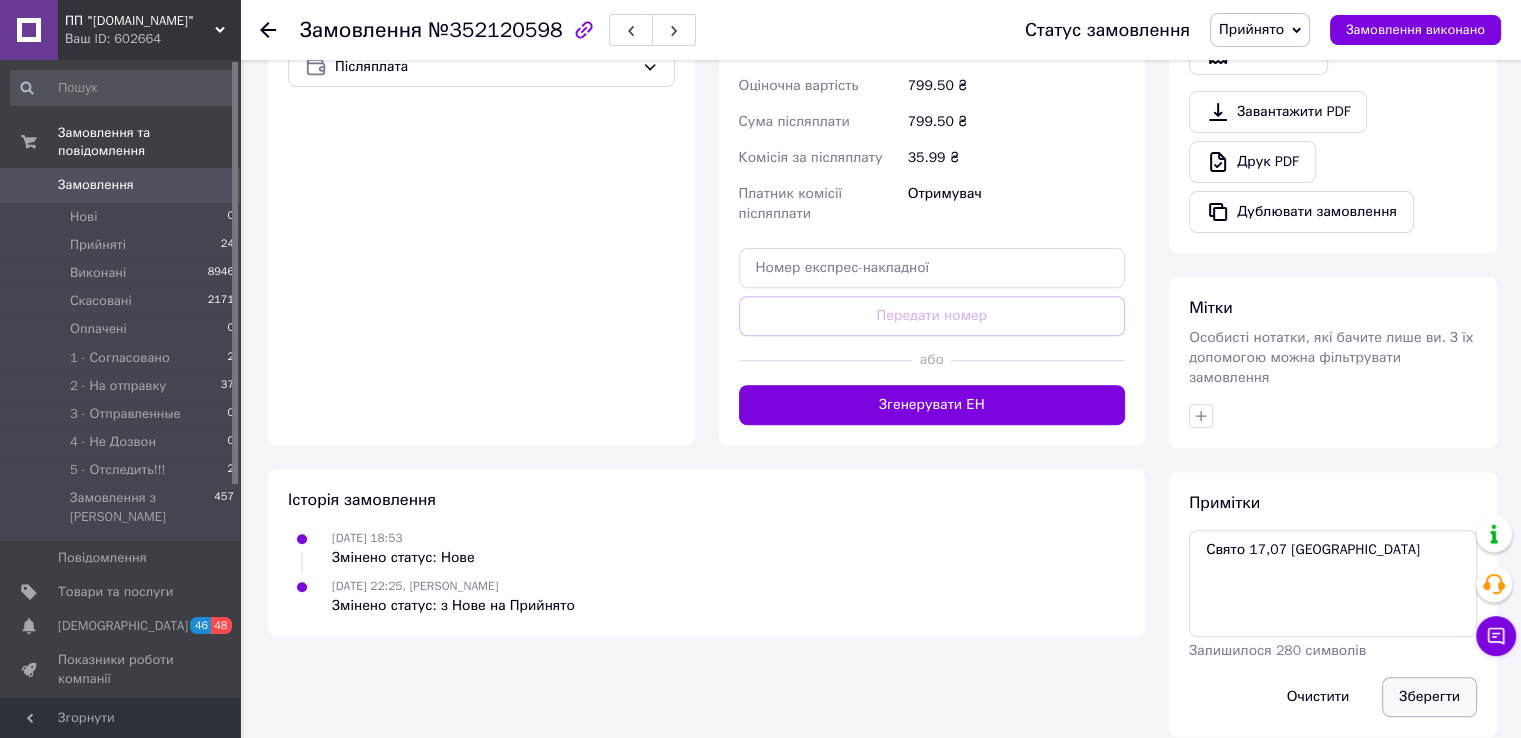 click on "Зберегти" at bounding box center (1429, 697) 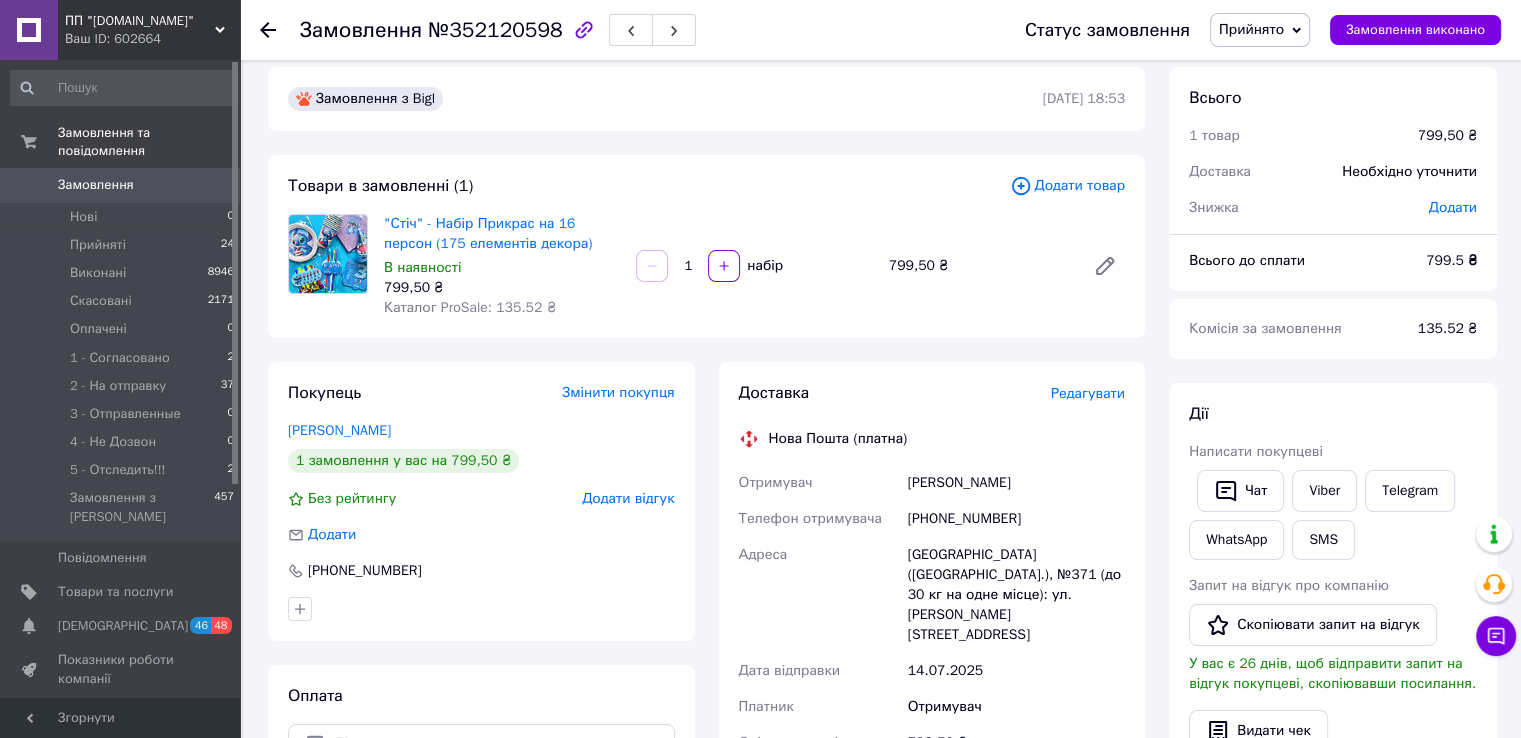 scroll, scrollTop: 0, scrollLeft: 0, axis: both 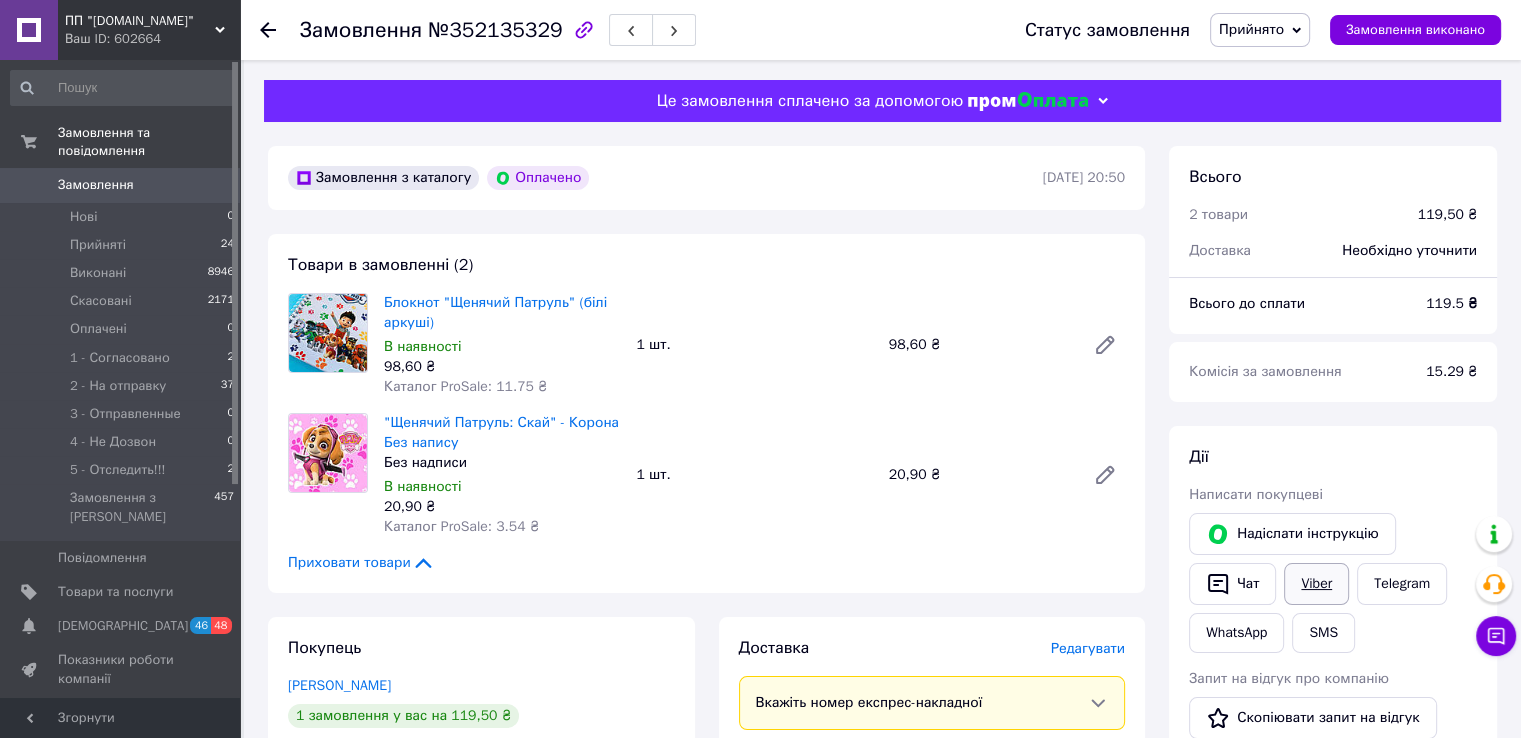 click on "Viber" at bounding box center [1316, 584] 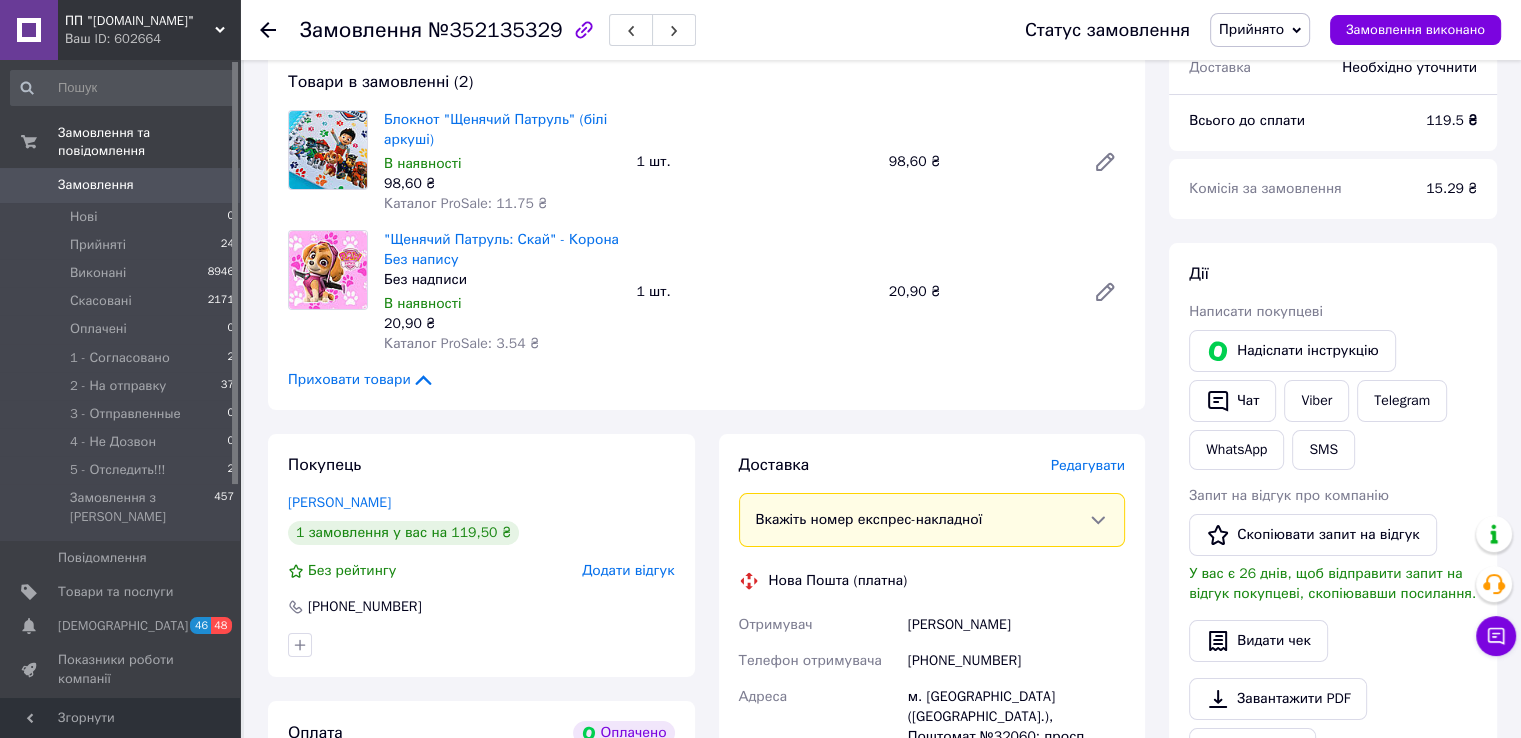 scroll, scrollTop: 233, scrollLeft: 0, axis: vertical 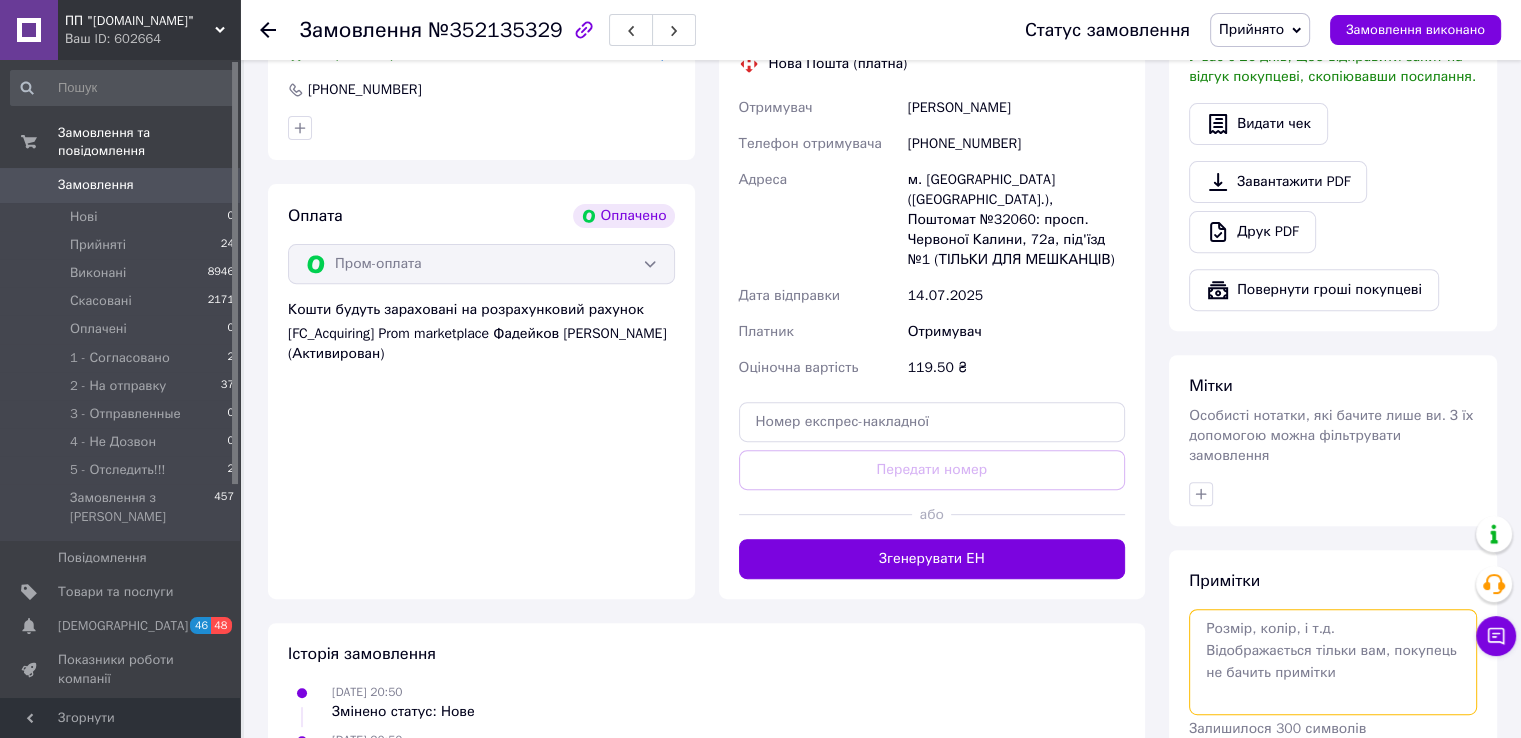 click at bounding box center [1333, 662] 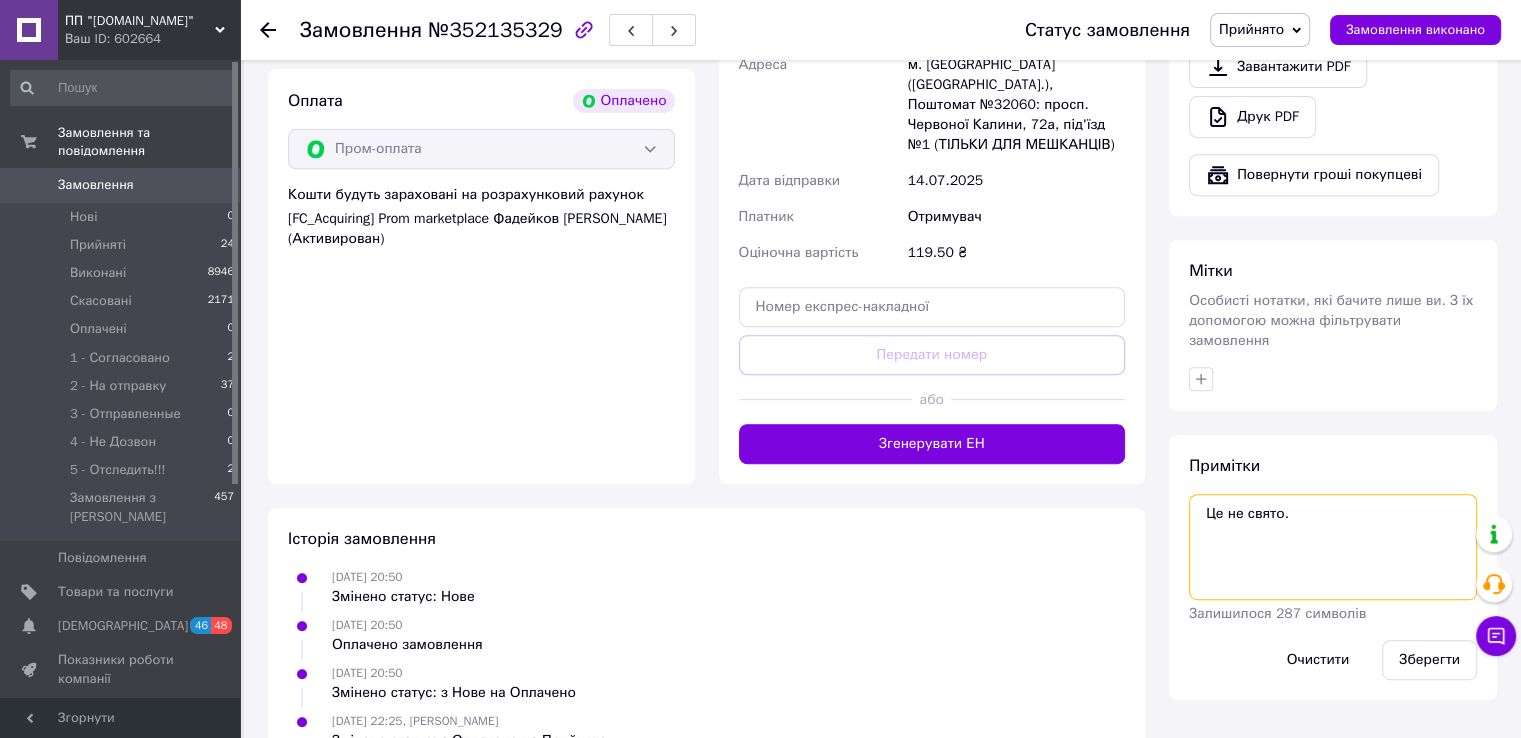 scroll, scrollTop: 853, scrollLeft: 0, axis: vertical 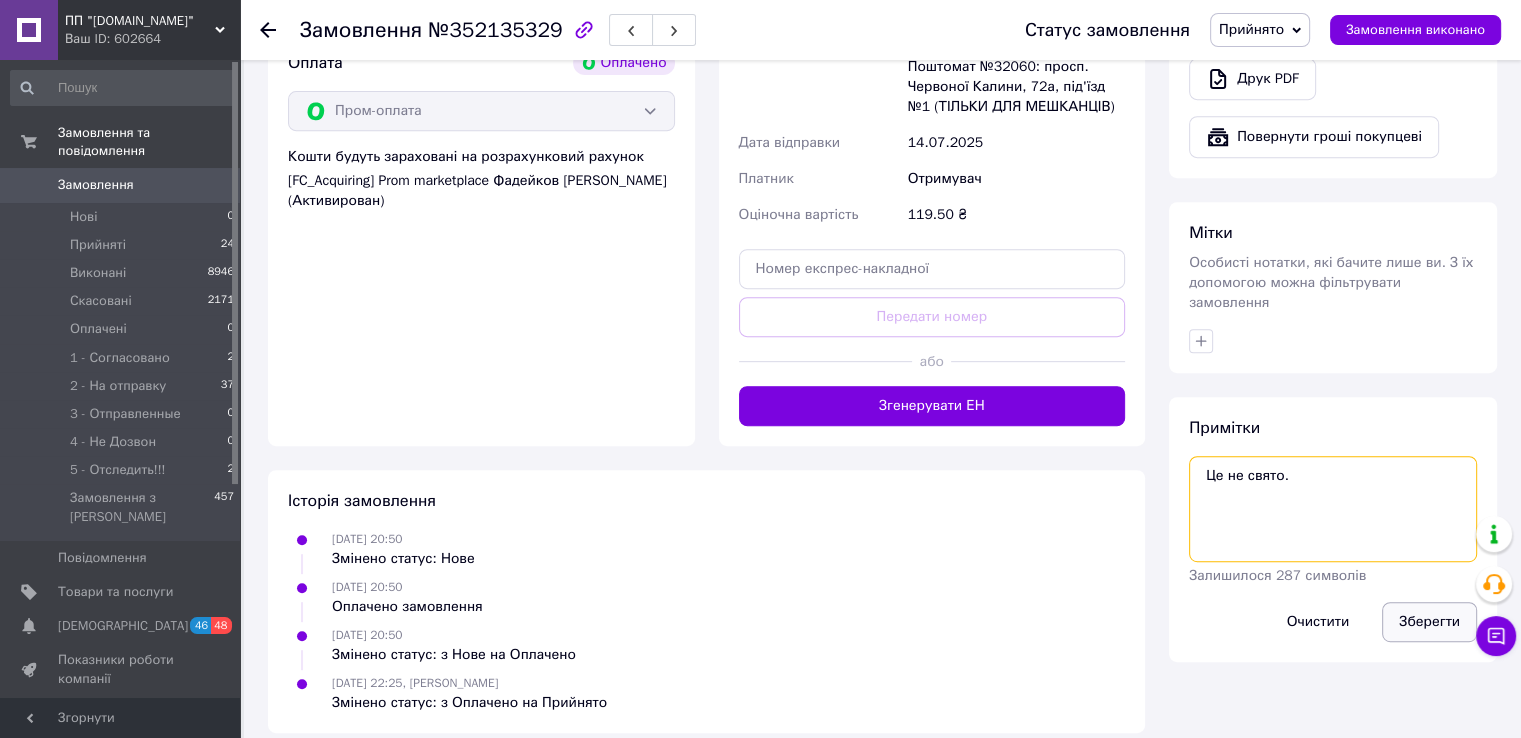 type on "Це не свято." 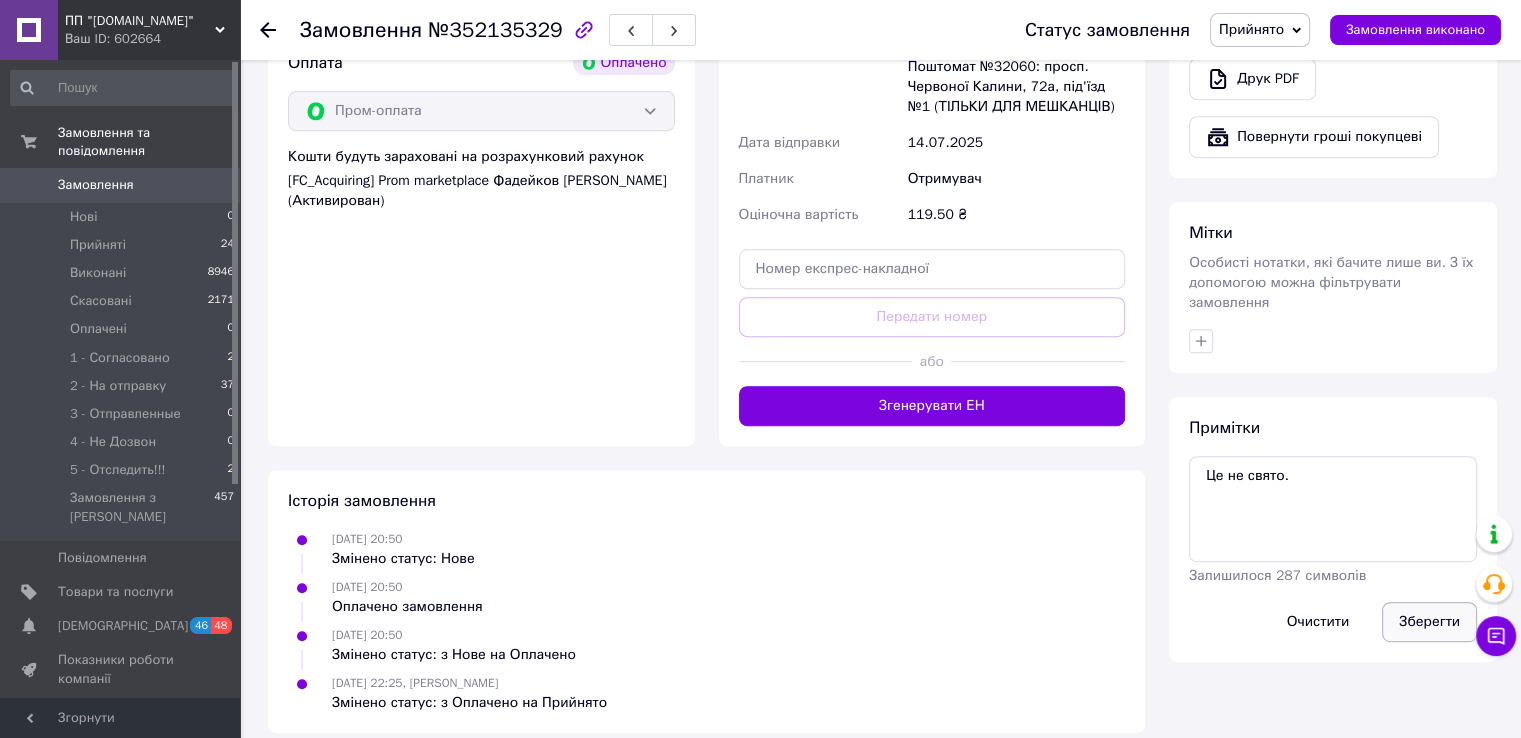 click on "Зберегти" at bounding box center [1429, 622] 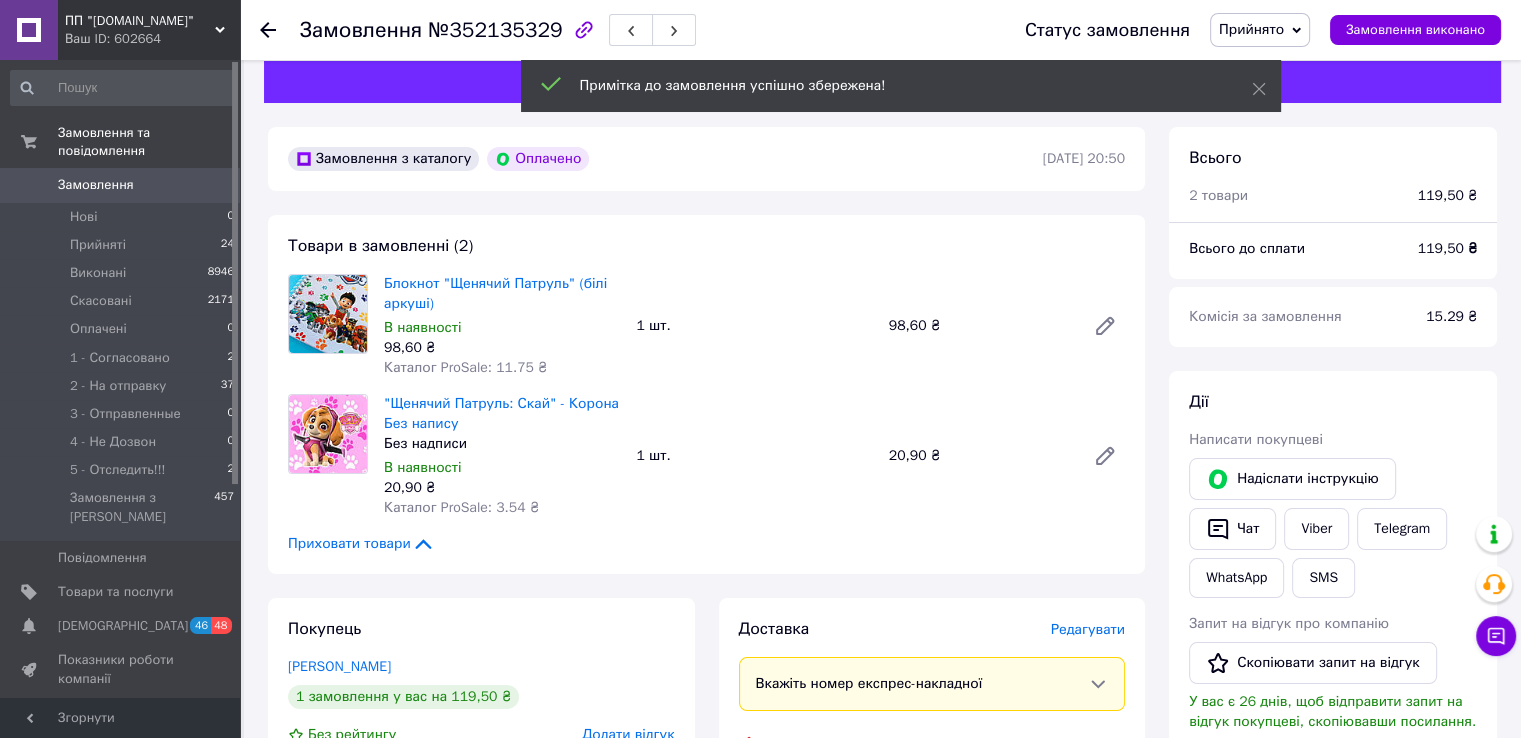 scroll, scrollTop: 0, scrollLeft: 0, axis: both 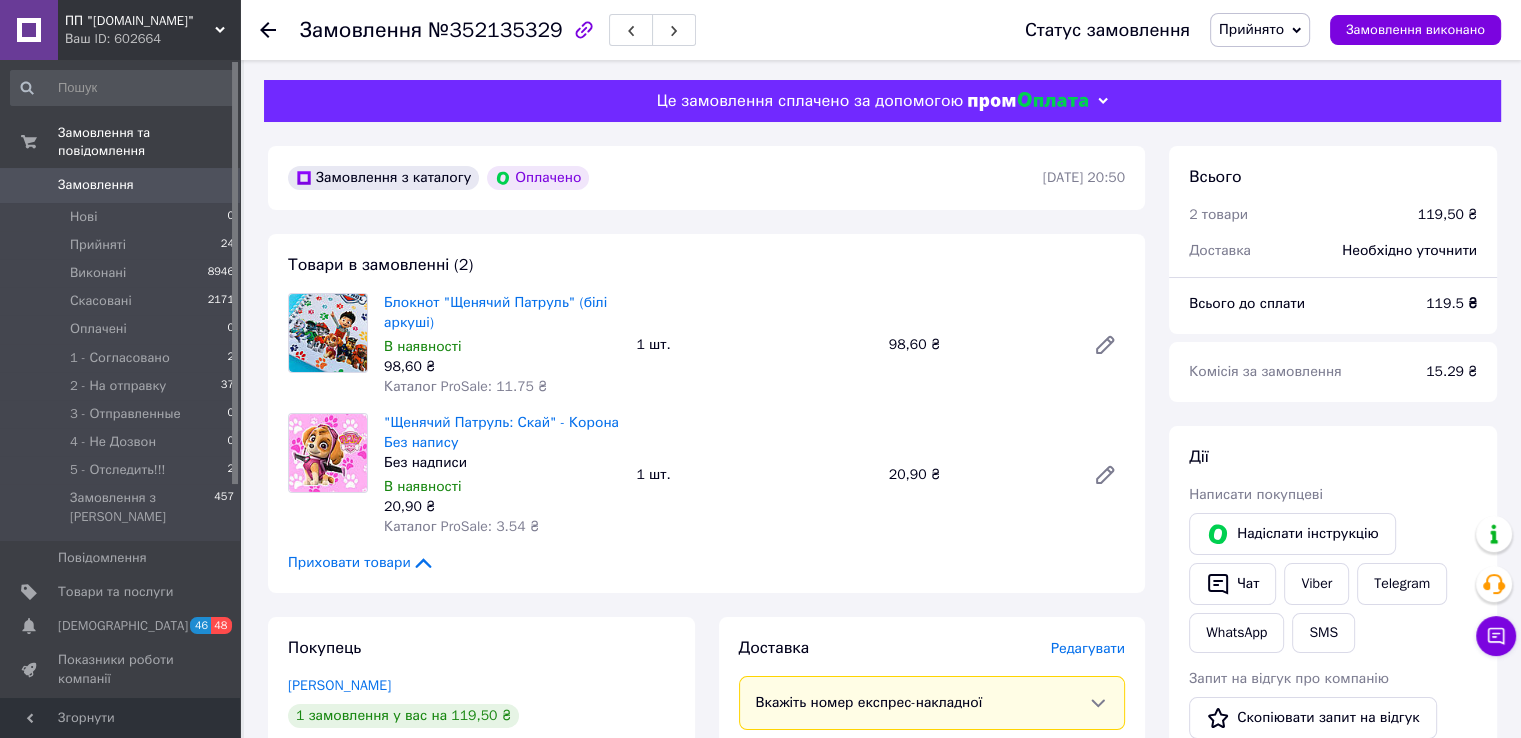 click on "Прийнято" at bounding box center (1251, 29) 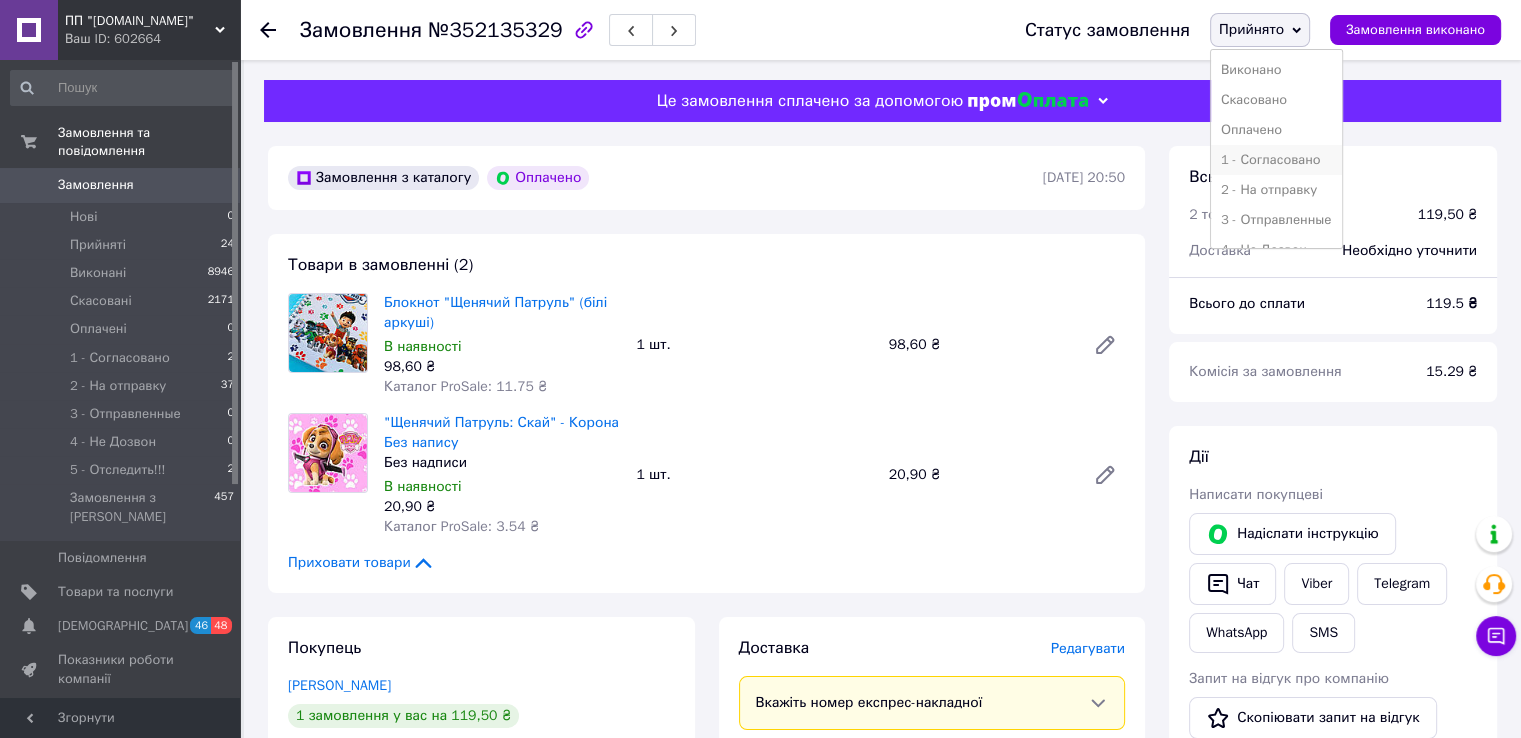 click on "1 - Согласовано" at bounding box center [1276, 160] 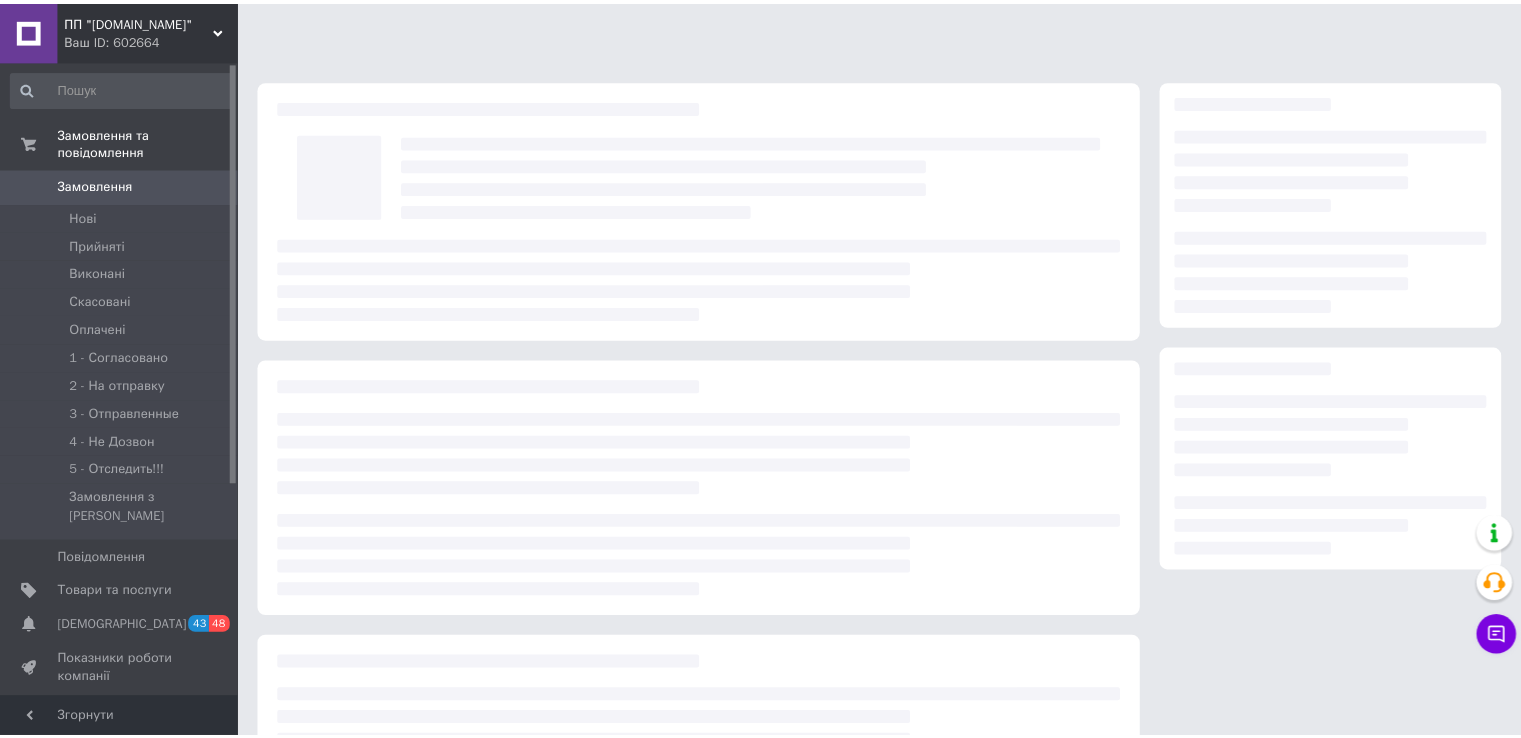 scroll, scrollTop: 0, scrollLeft: 0, axis: both 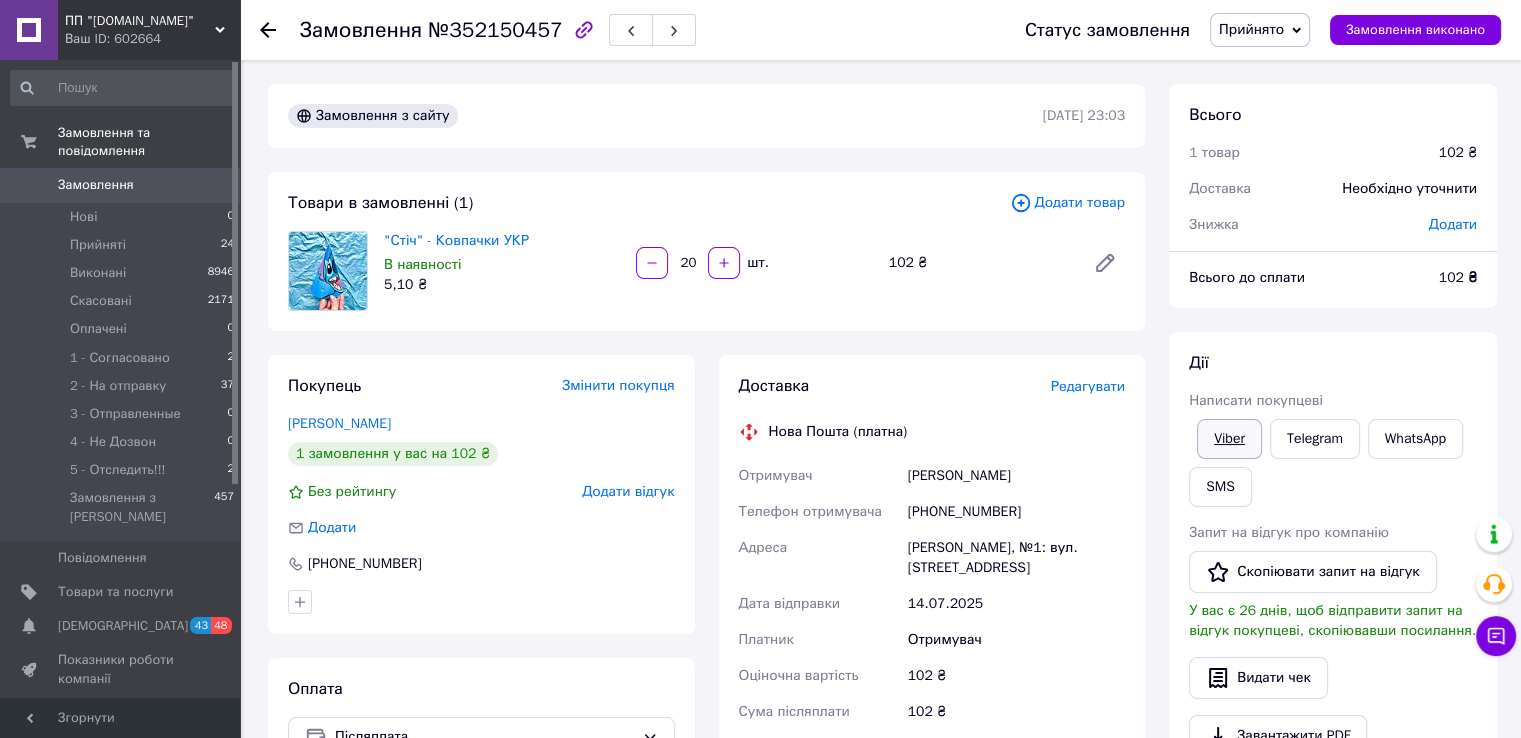 click on "Viber" at bounding box center [1229, 439] 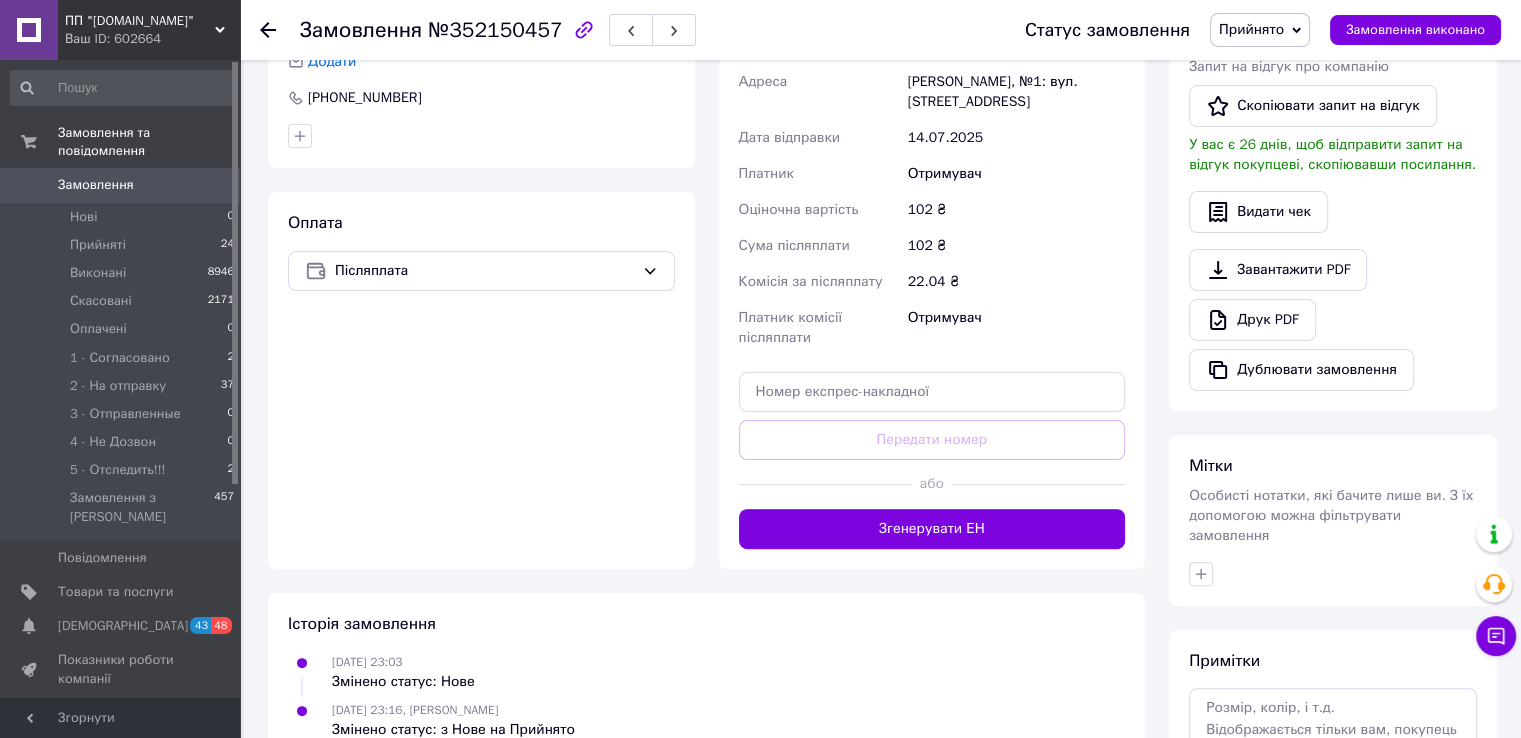 scroll, scrollTop: 624, scrollLeft: 0, axis: vertical 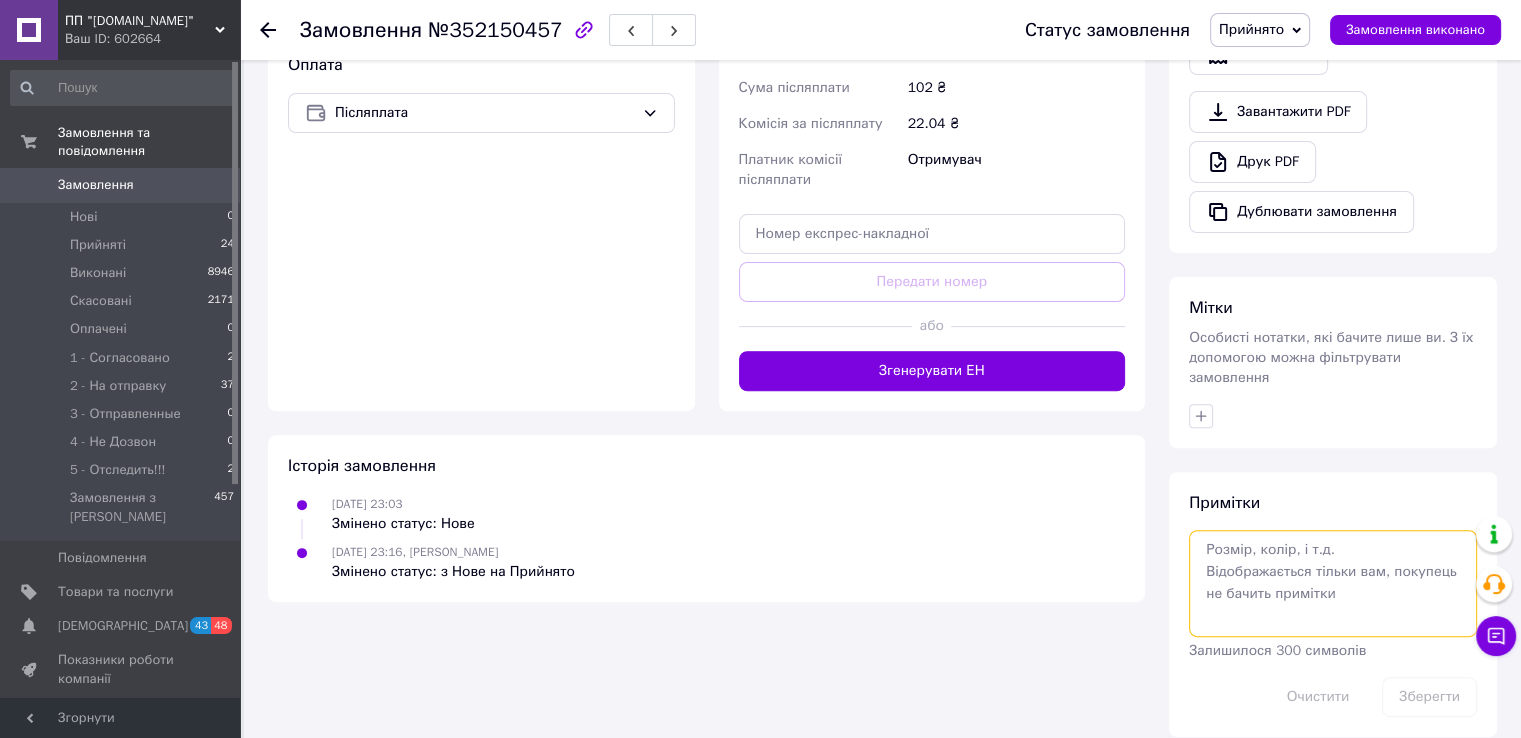 click at bounding box center [1333, 583] 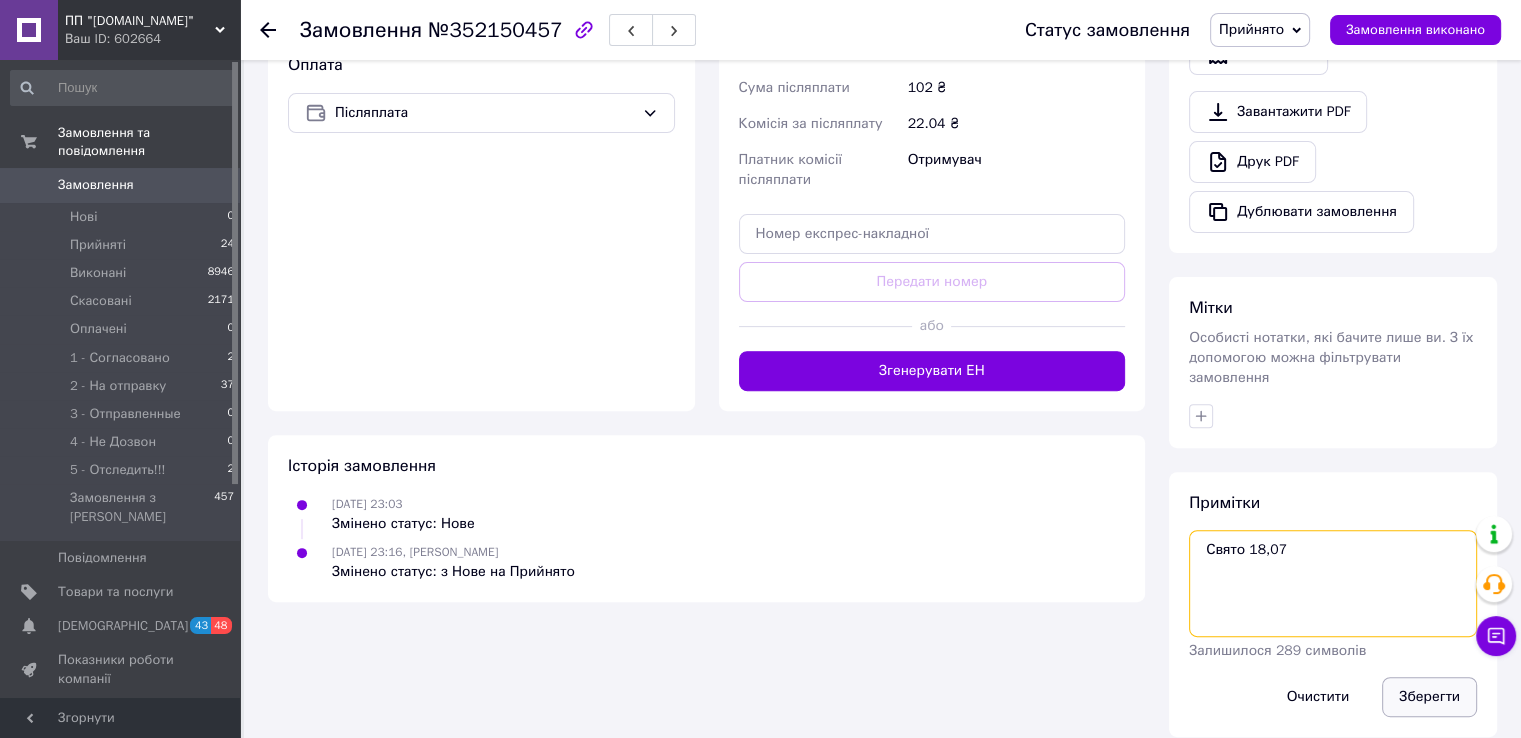 type on "Свято 18,07" 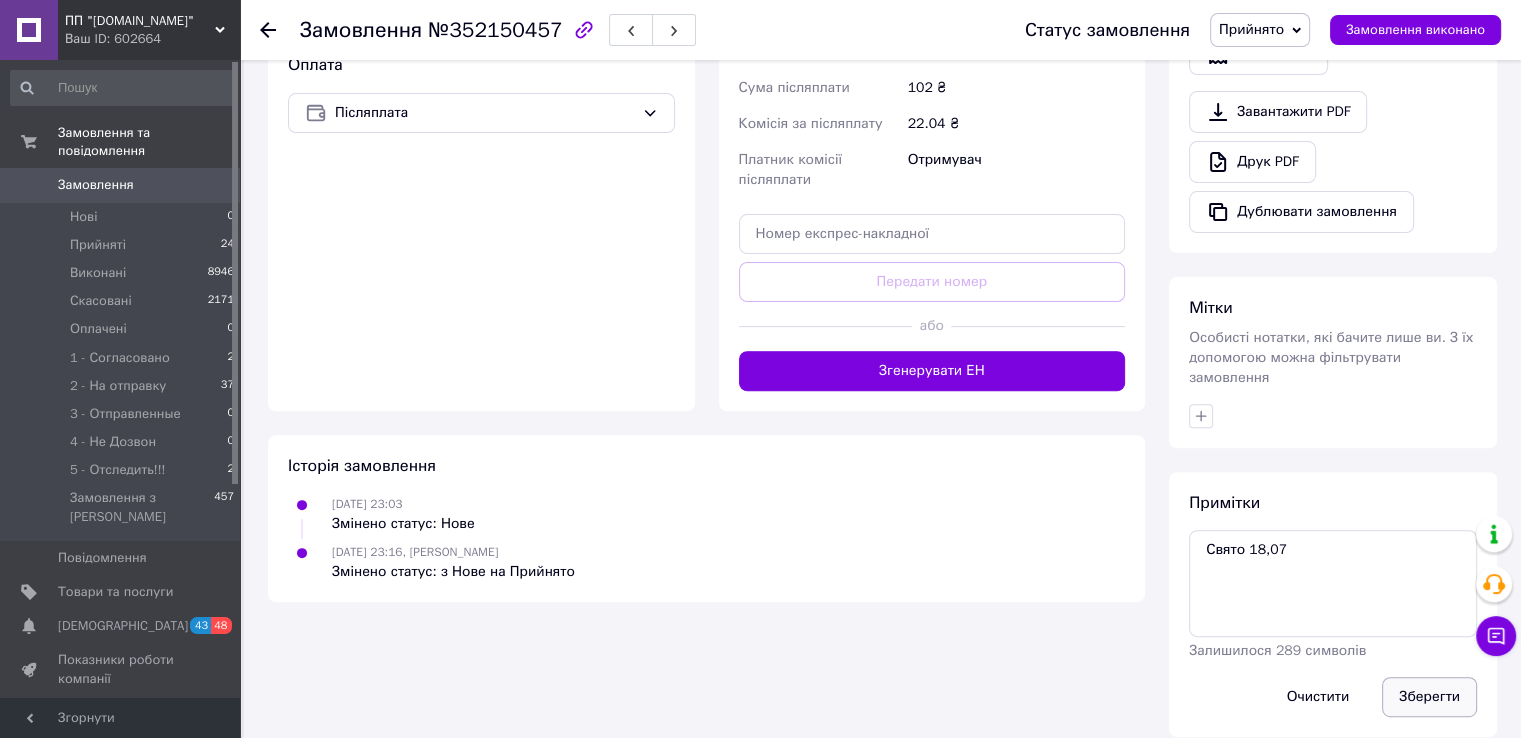 click on "Зберегти" at bounding box center (1429, 697) 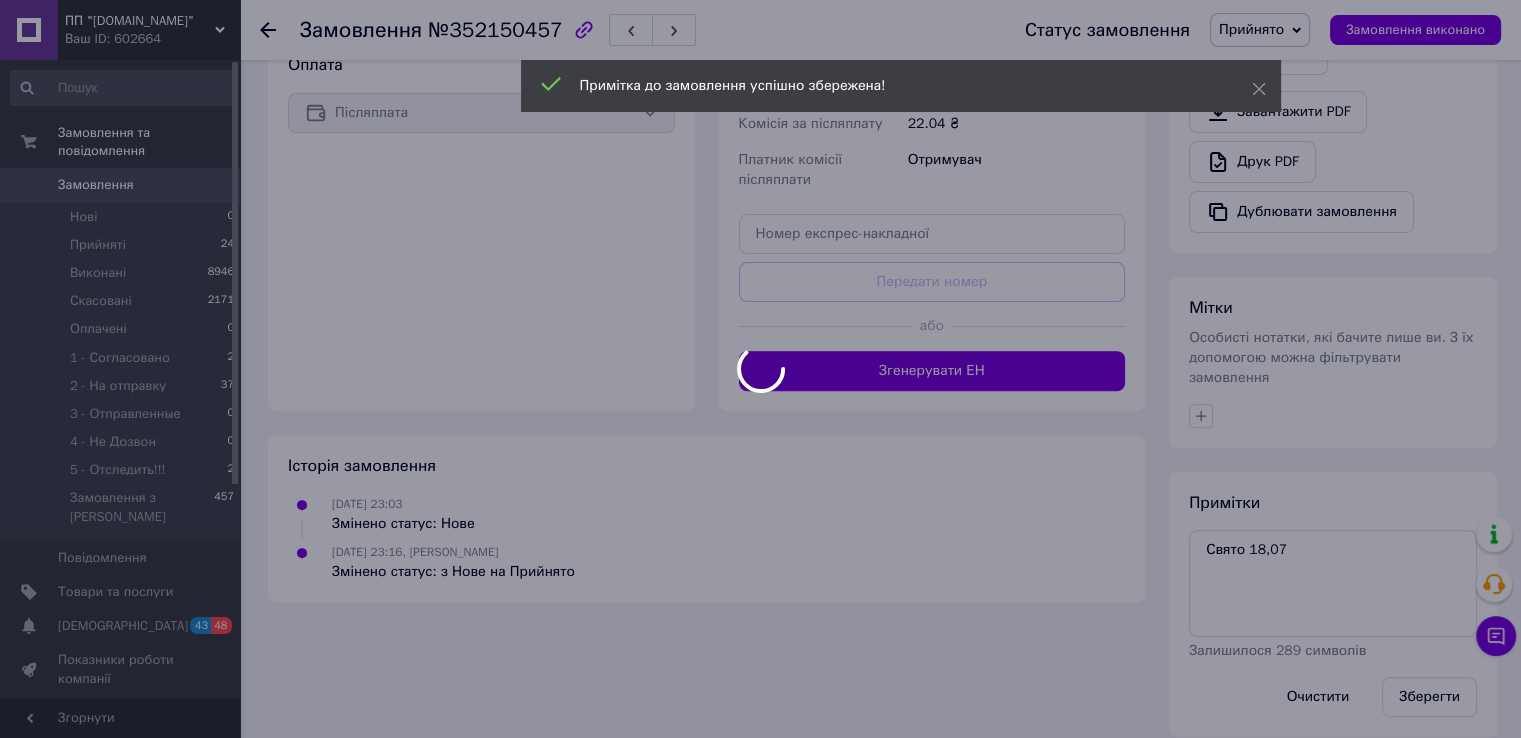 scroll, scrollTop: 391, scrollLeft: 0, axis: vertical 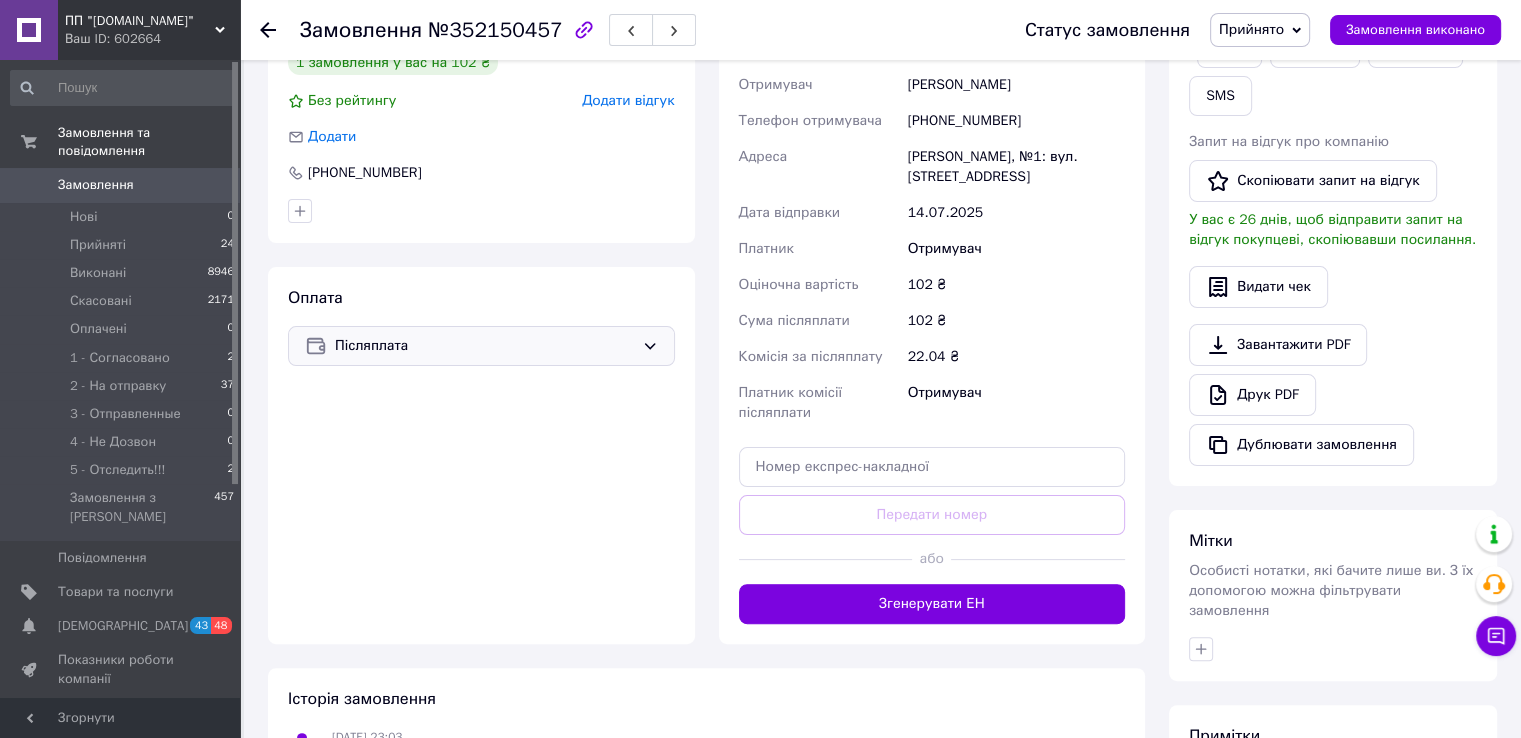 click on "Післяплата" at bounding box center [484, 346] 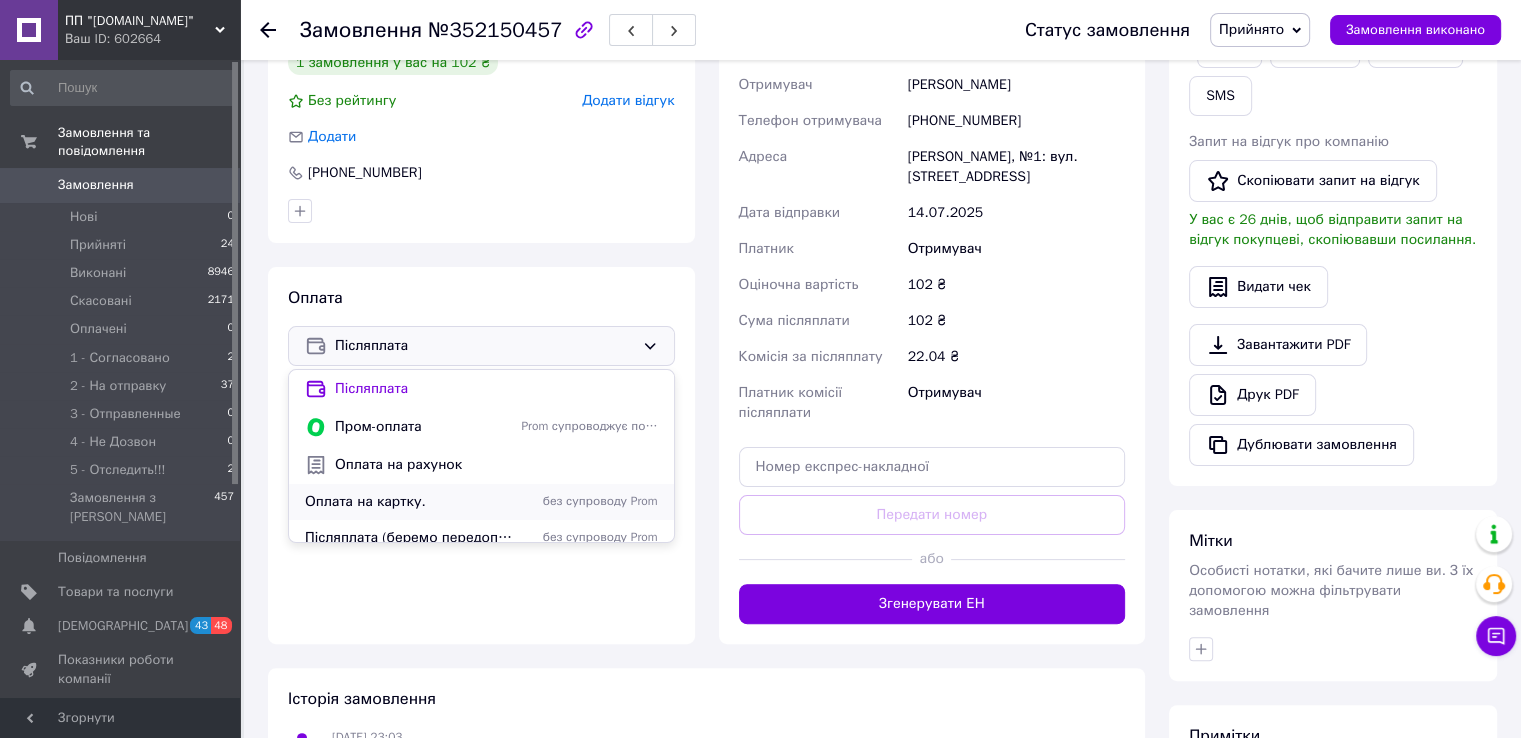 click on "Оплата на картку." at bounding box center (409, 502) 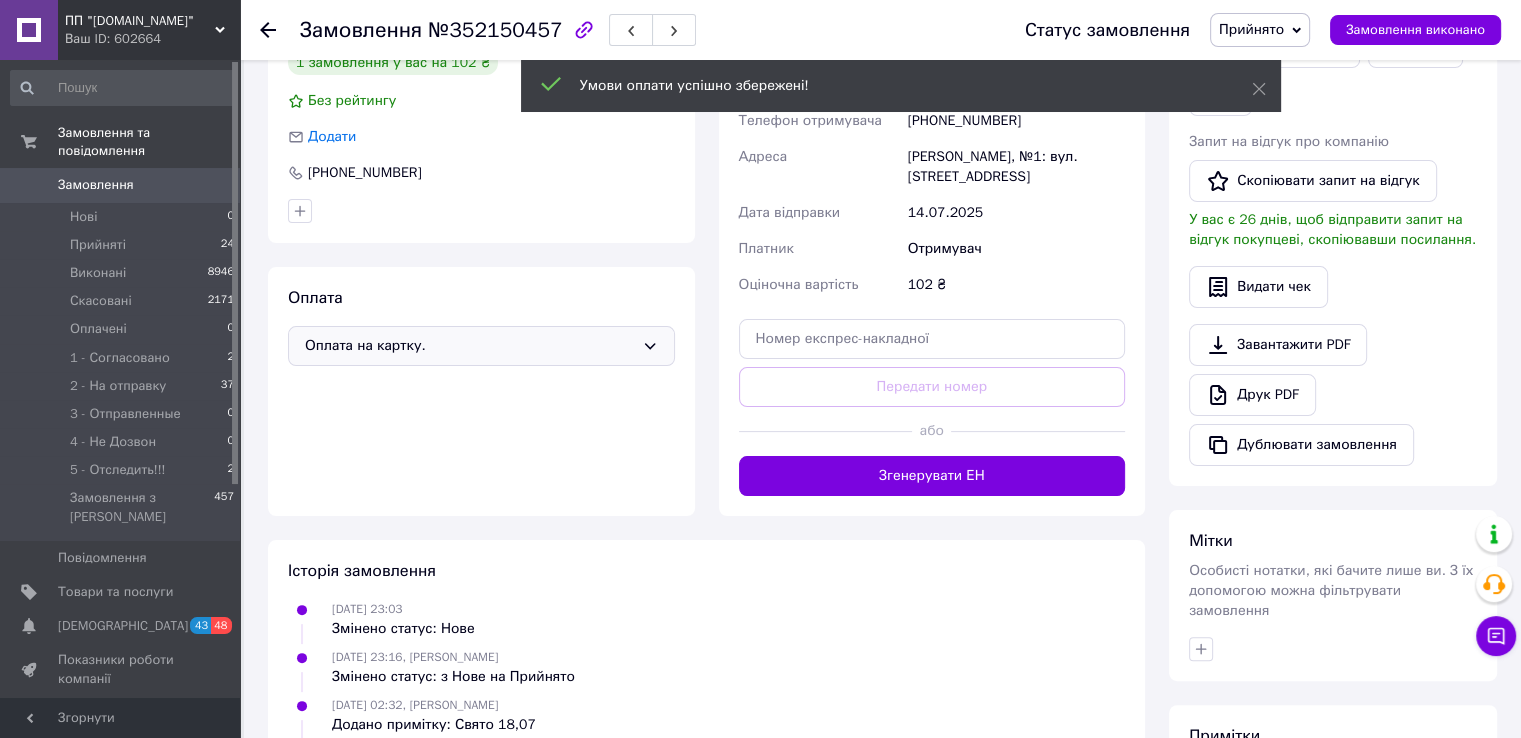 scroll, scrollTop: 0, scrollLeft: 0, axis: both 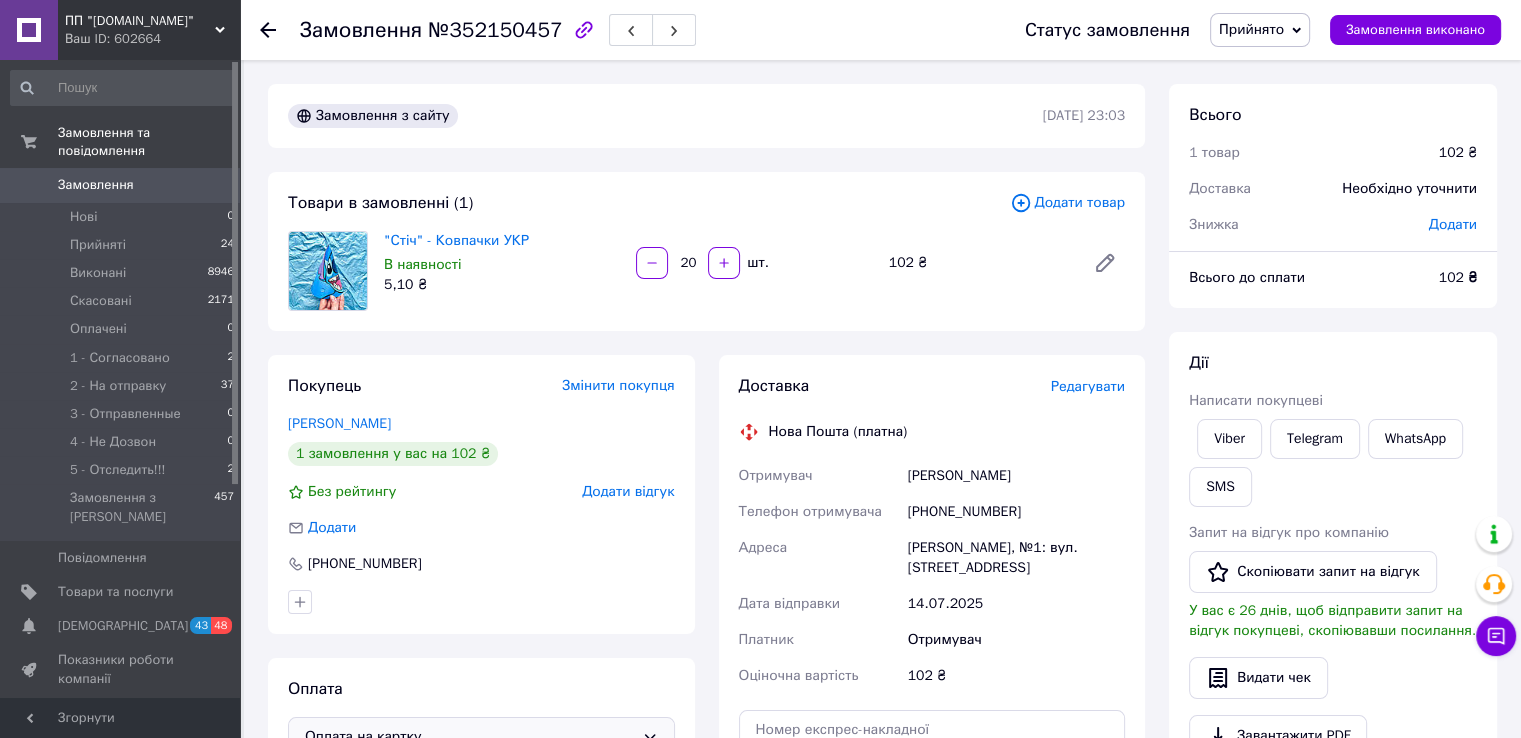 click on "Прийнято" at bounding box center (1251, 29) 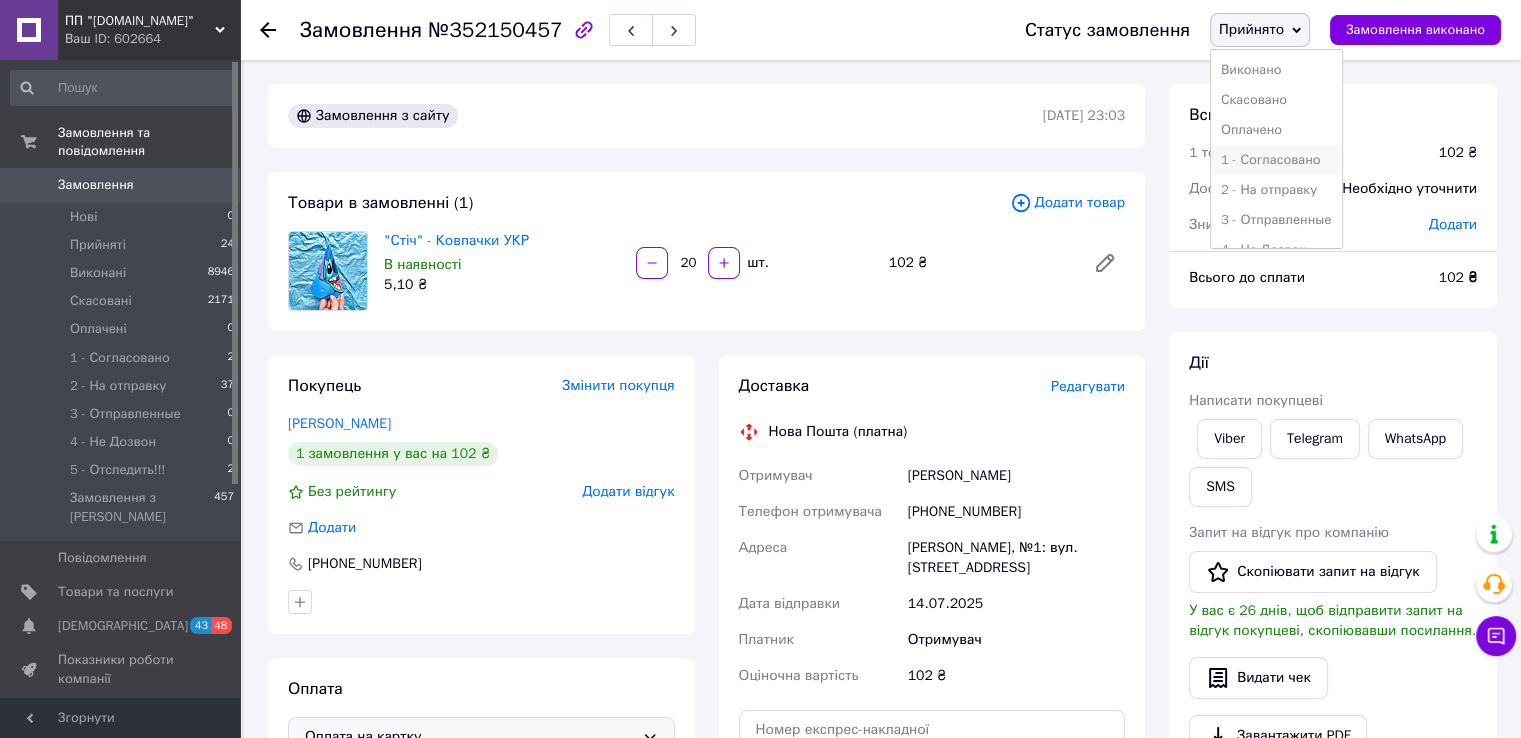 click on "1 - Согласовано" at bounding box center (1276, 160) 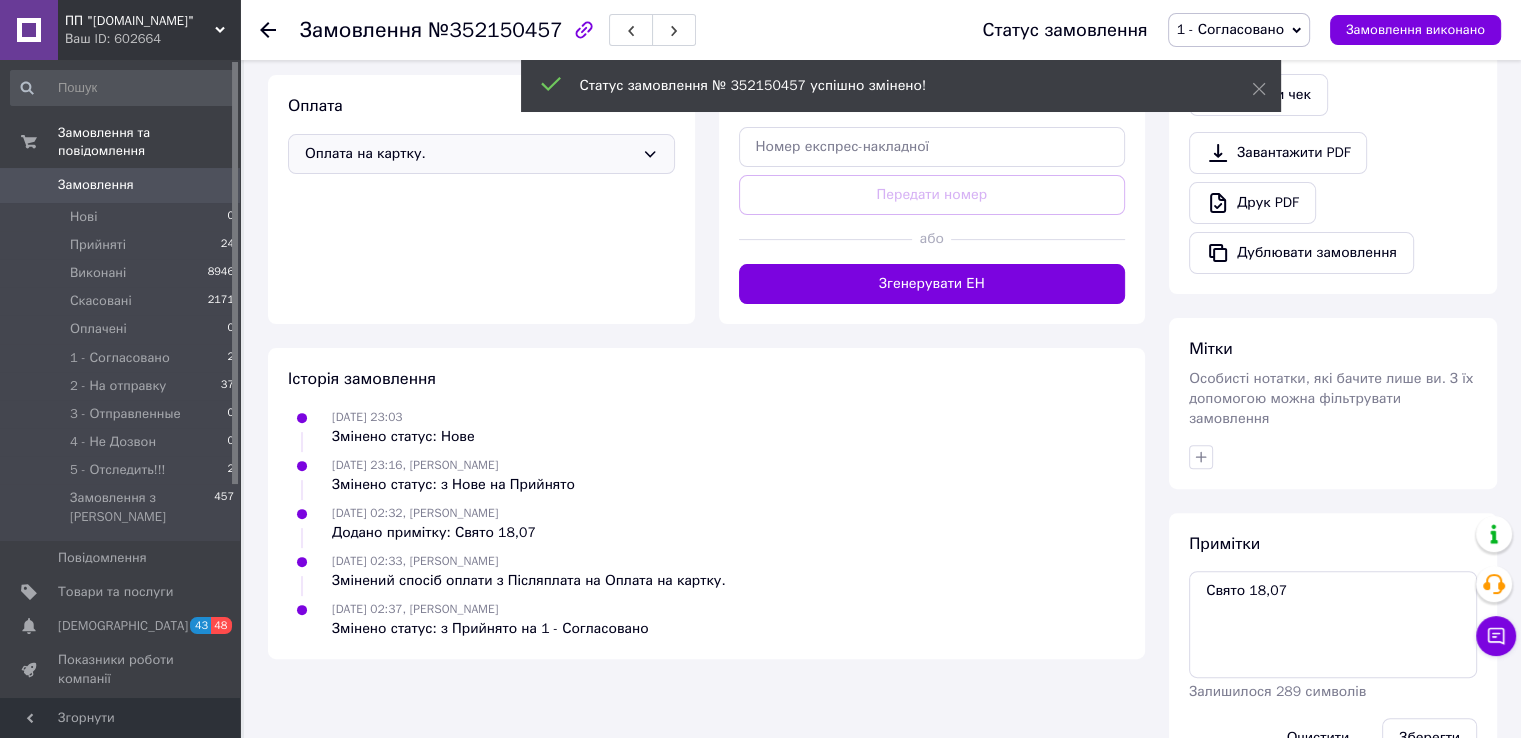 scroll, scrollTop: 624, scrollLeft: 0, axis: vertical 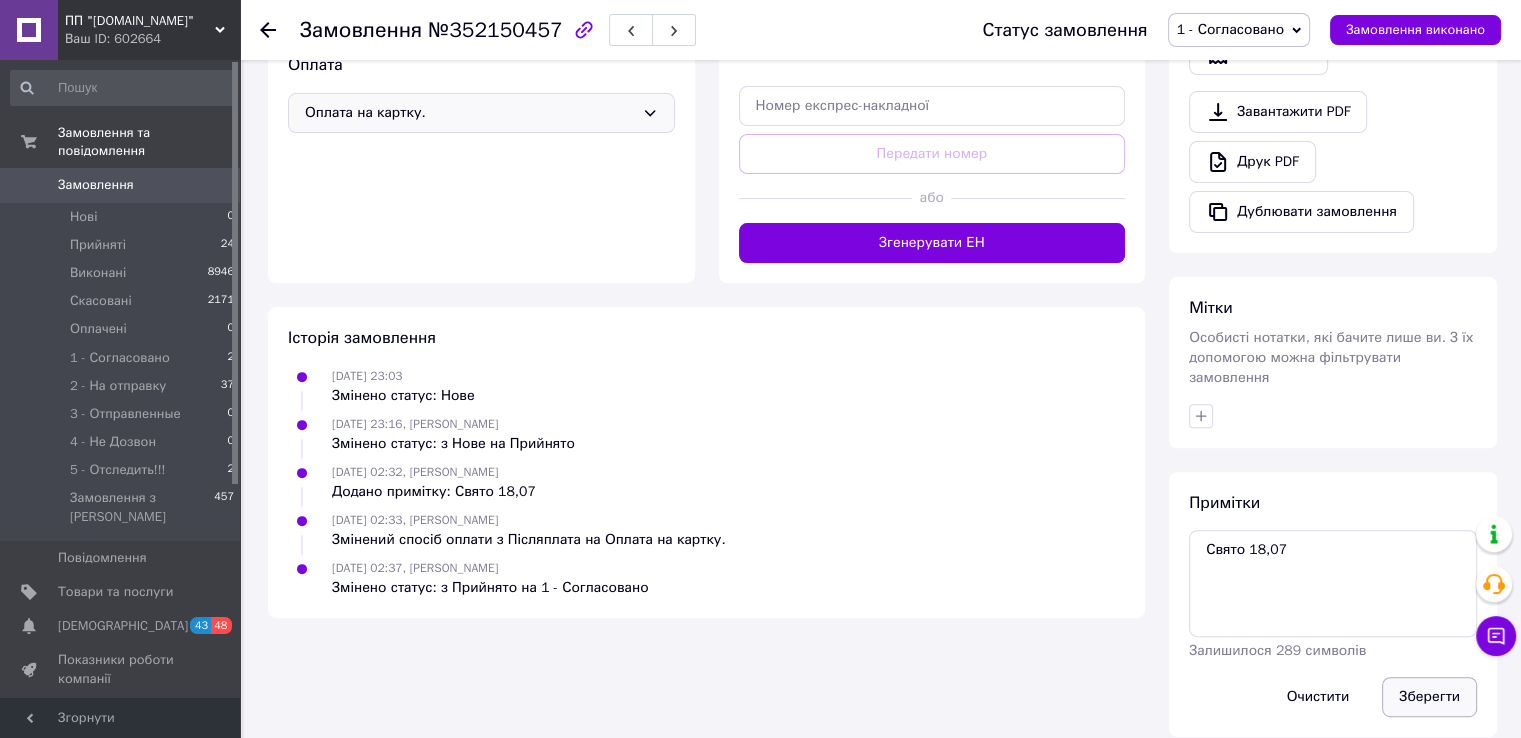 click on "Зберегти" at bounding box center [1429, 697] 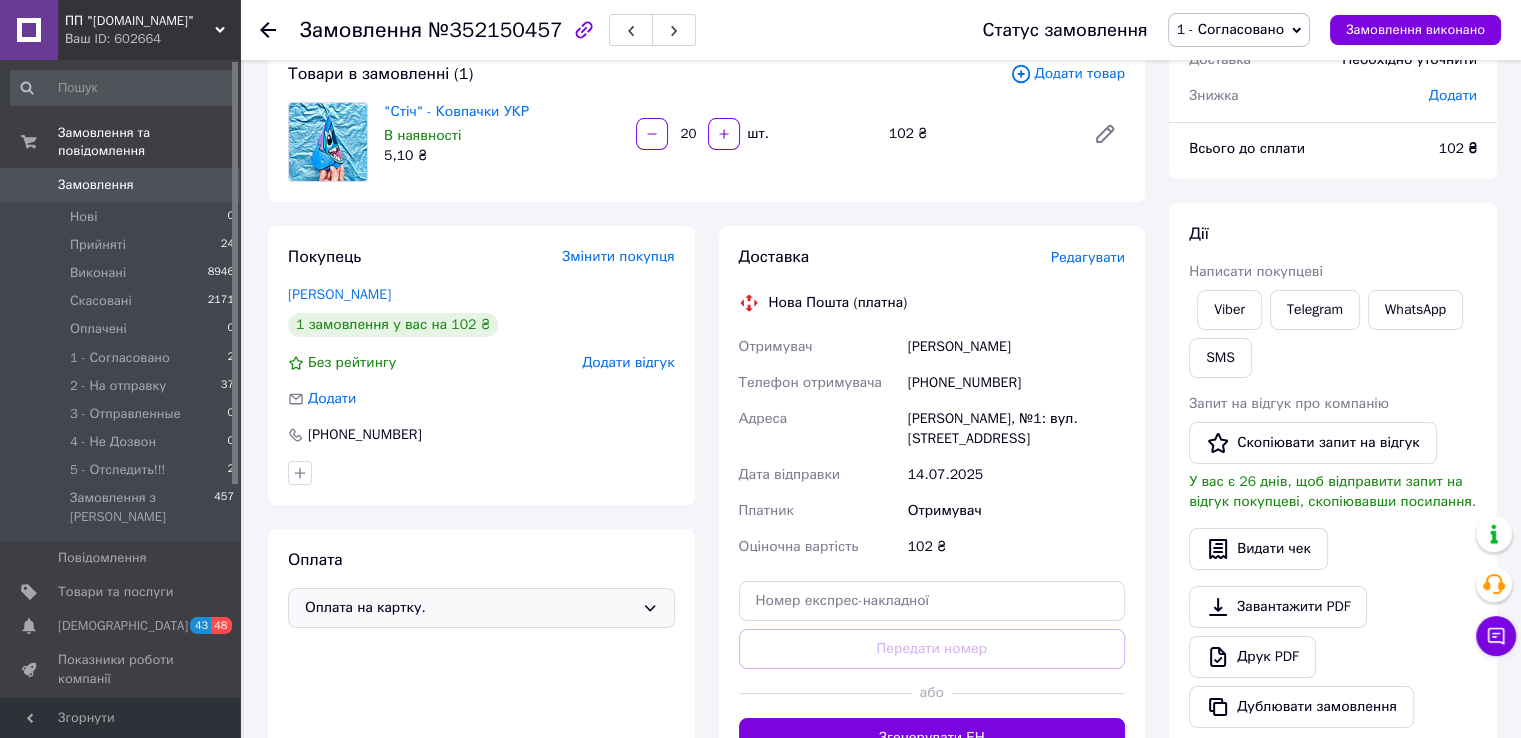 scroll, scrollTop: 0, scrollLeft: 0, axis: both 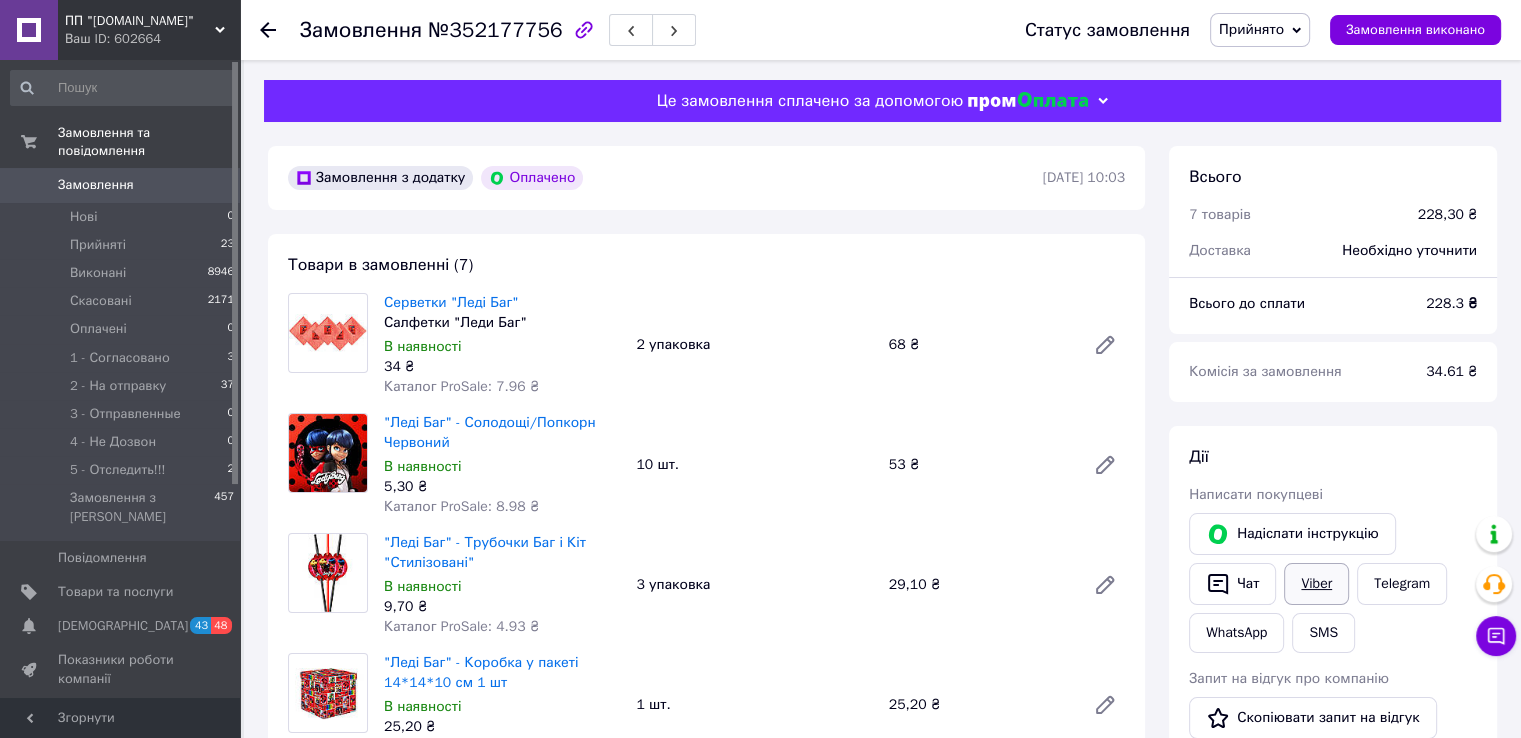 click on "Viber" at bounding box center (1316, 584) 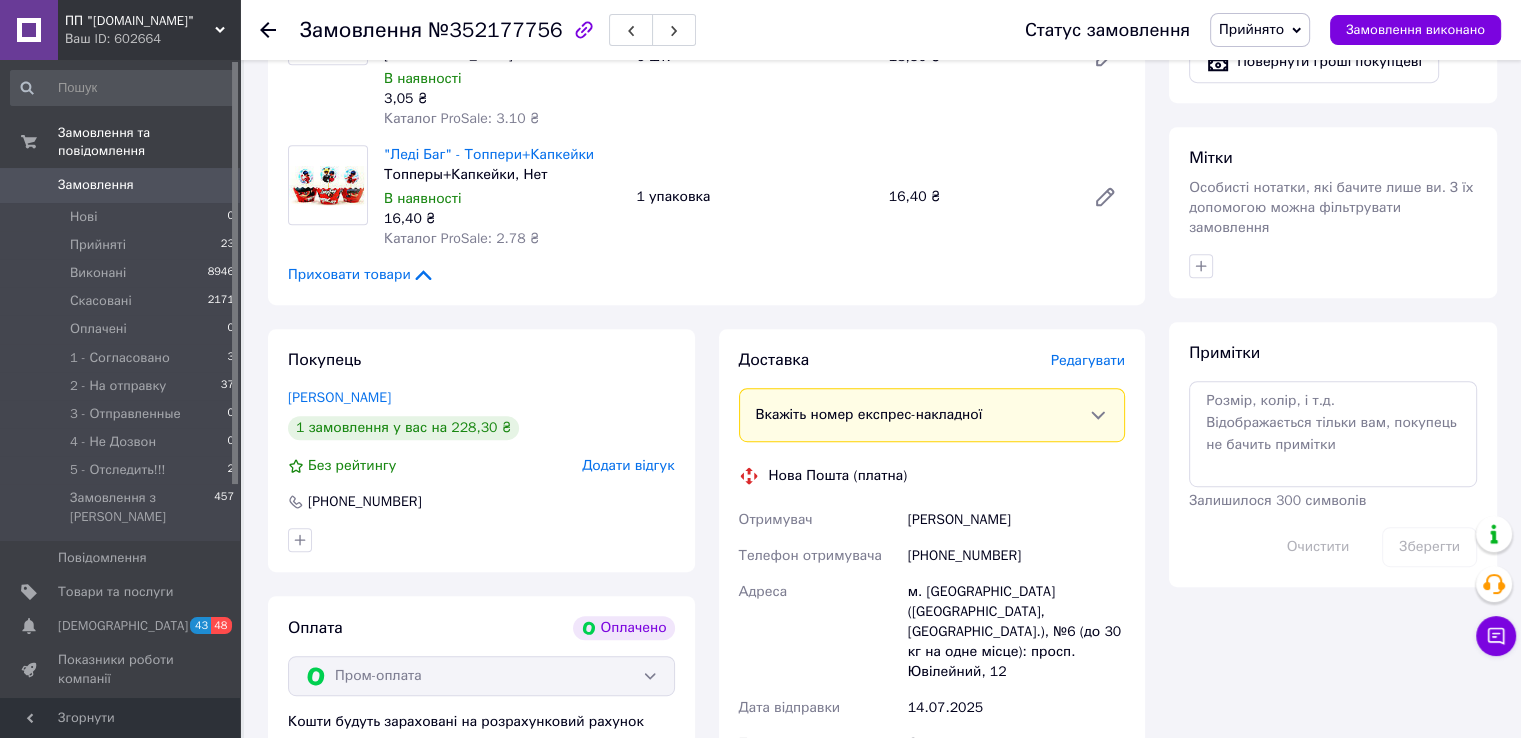 scroll, scrollTop: 700, scrollLeft: 0, axis: vertical 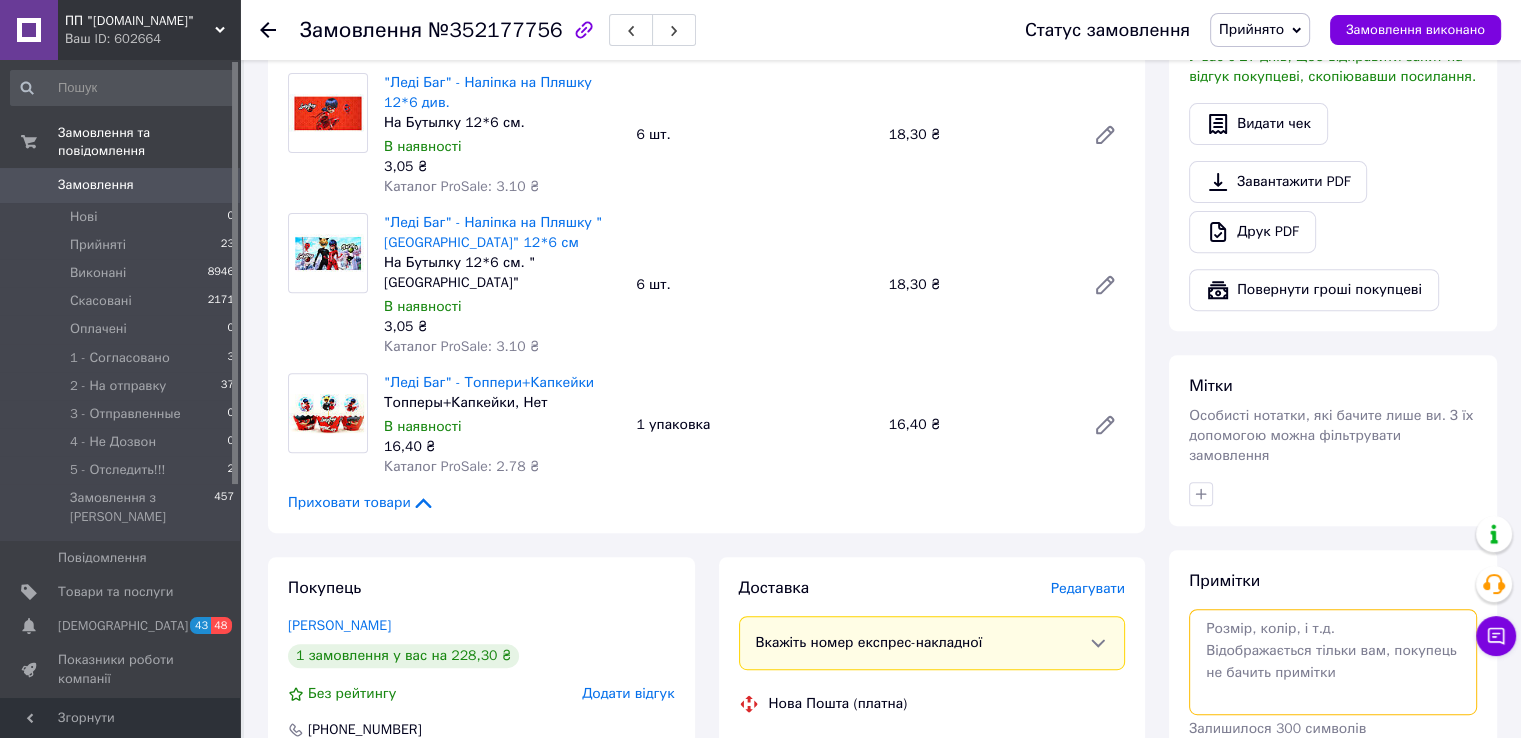 click at bounding box center (1333, 662) 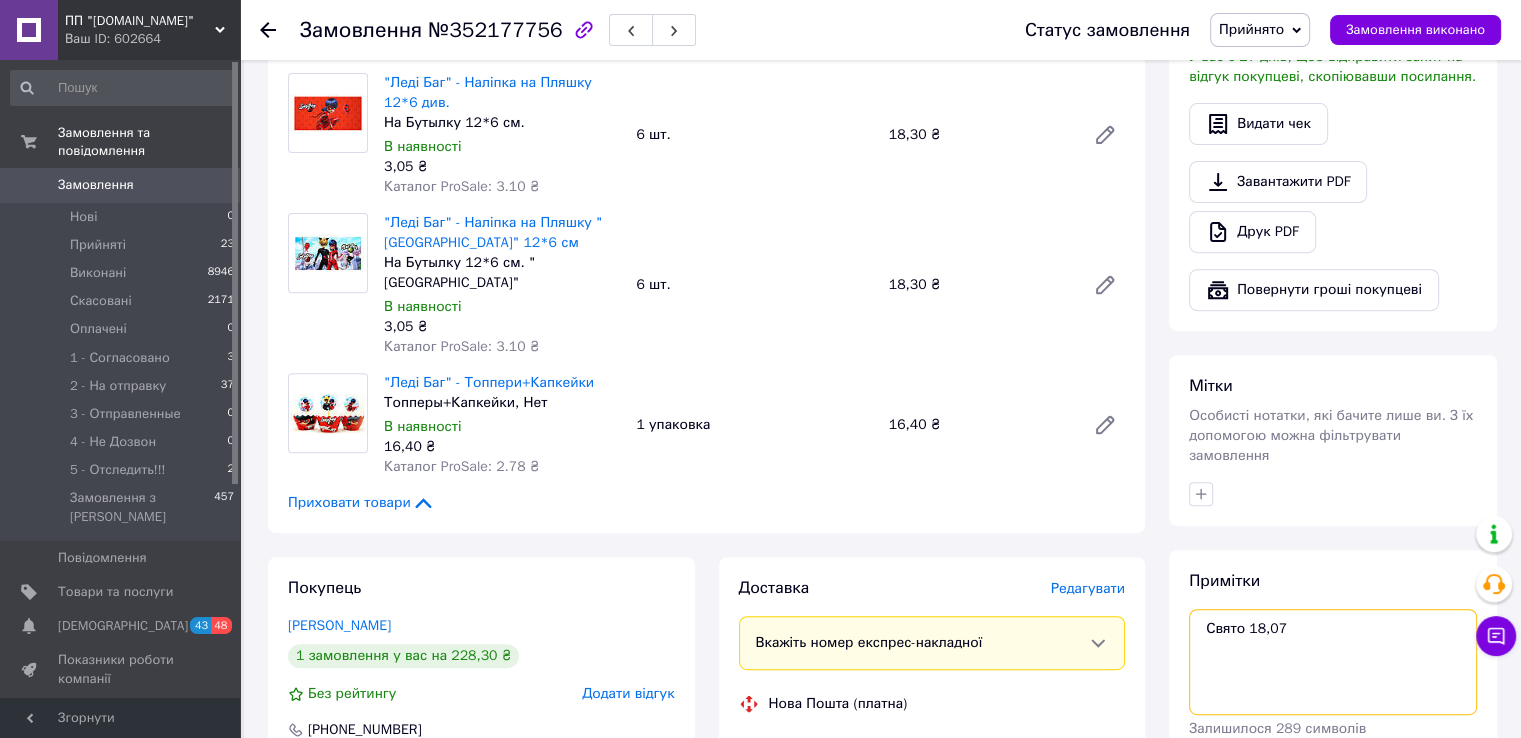 scroll, scrollTop: 933, scrollLeft: 0, axis: vertical 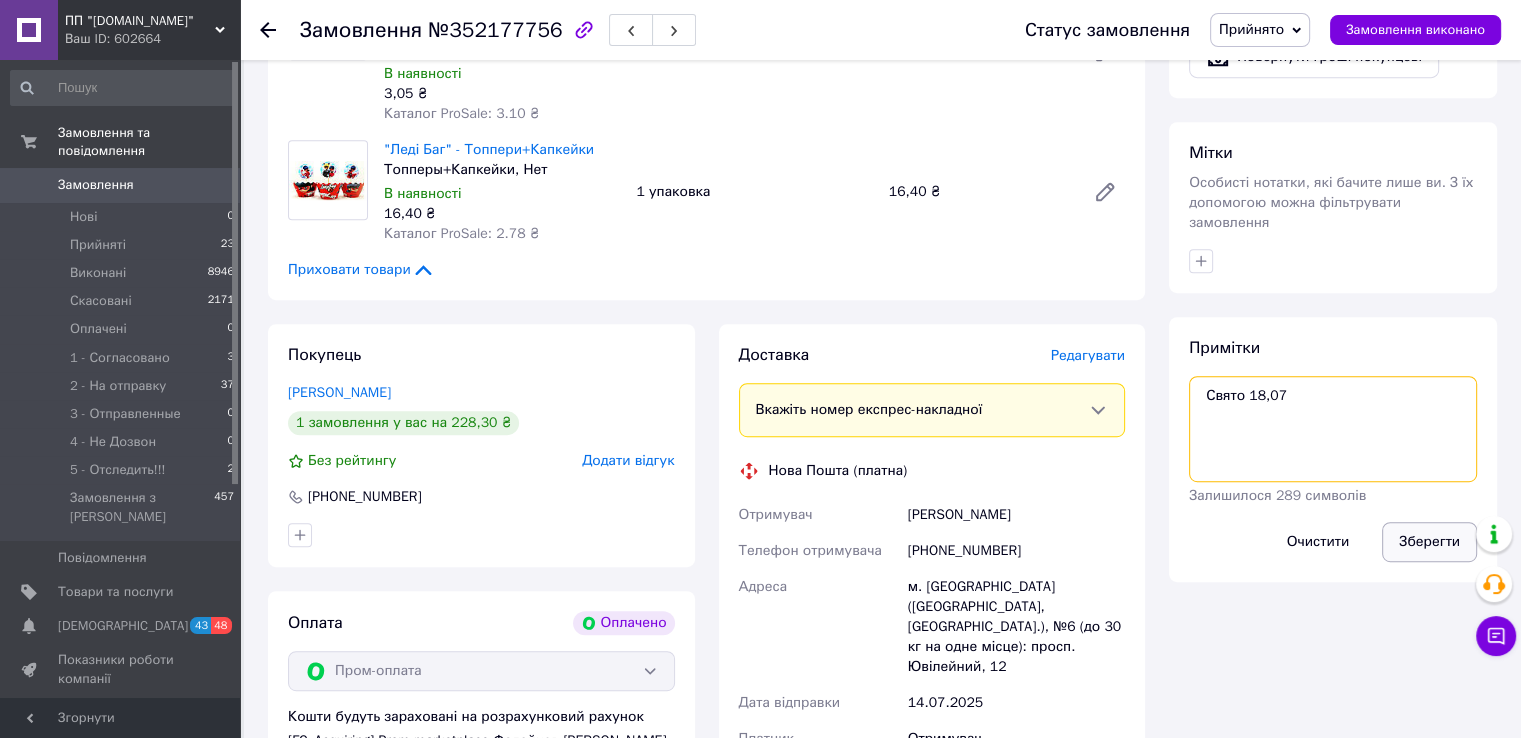 type on "Свято 18,07" 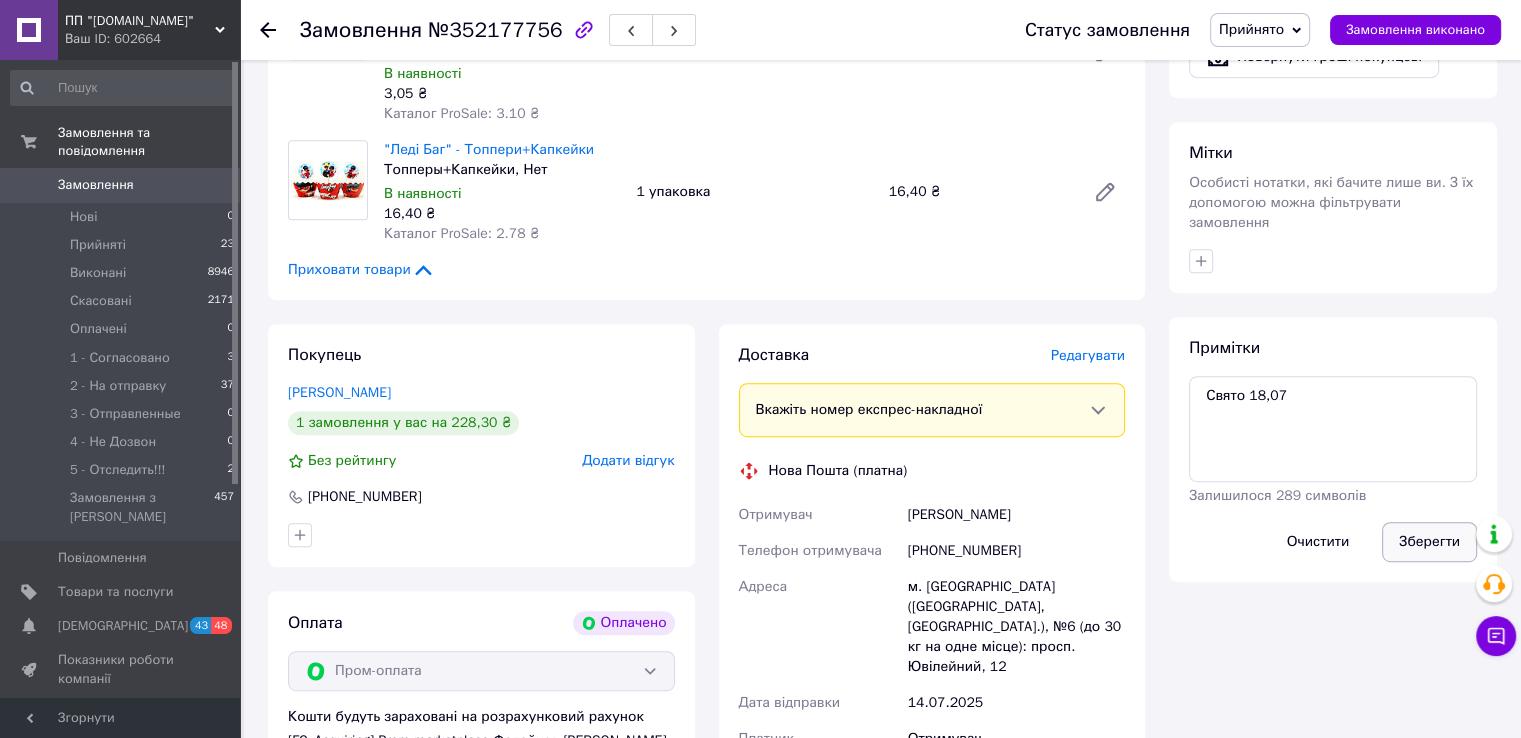 click on "Зберегти" at bounding box center [1429, 542] 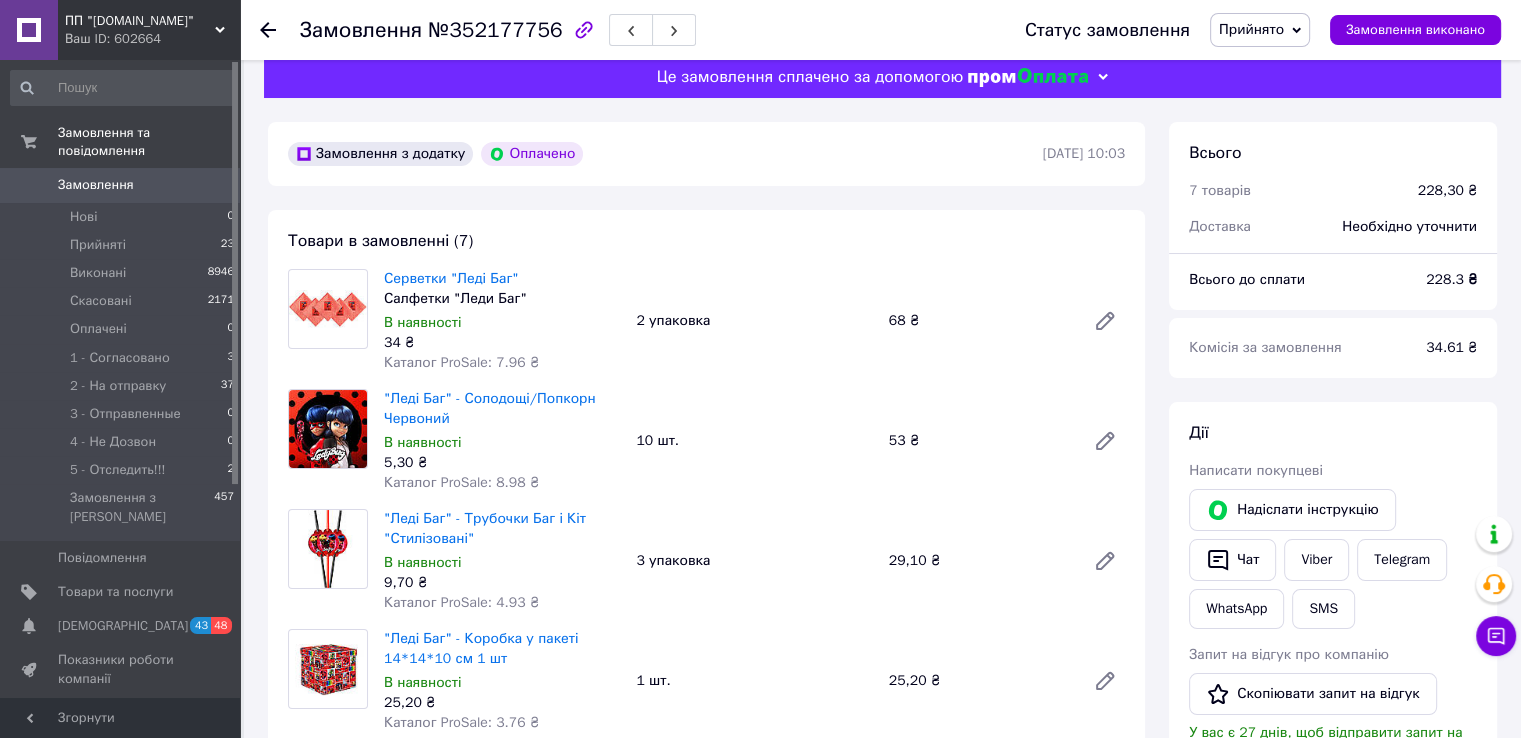 scroll, scrollTop: 0, scrollLeft: 0, axis: both 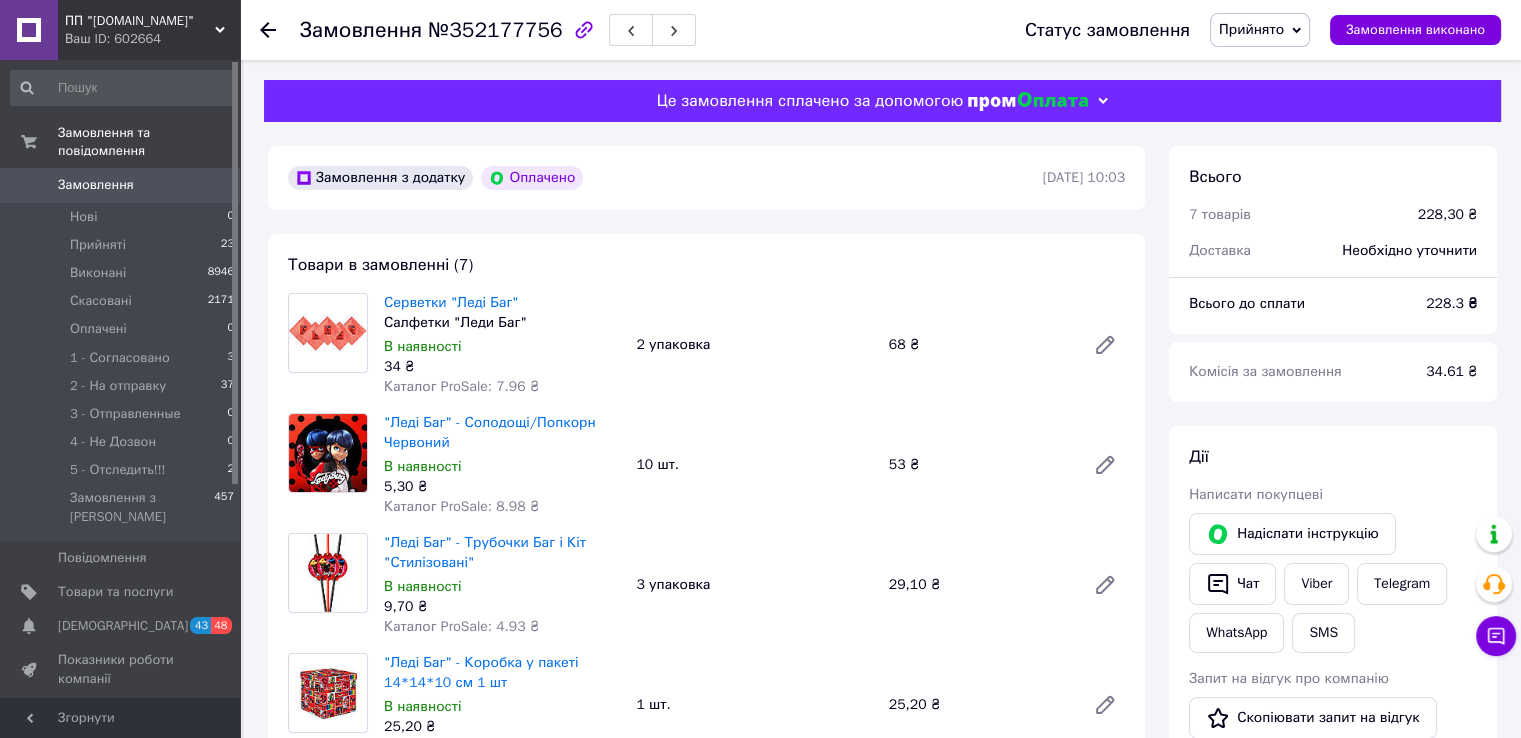 click on "Прийнято" at bounding box center [1251, 29] 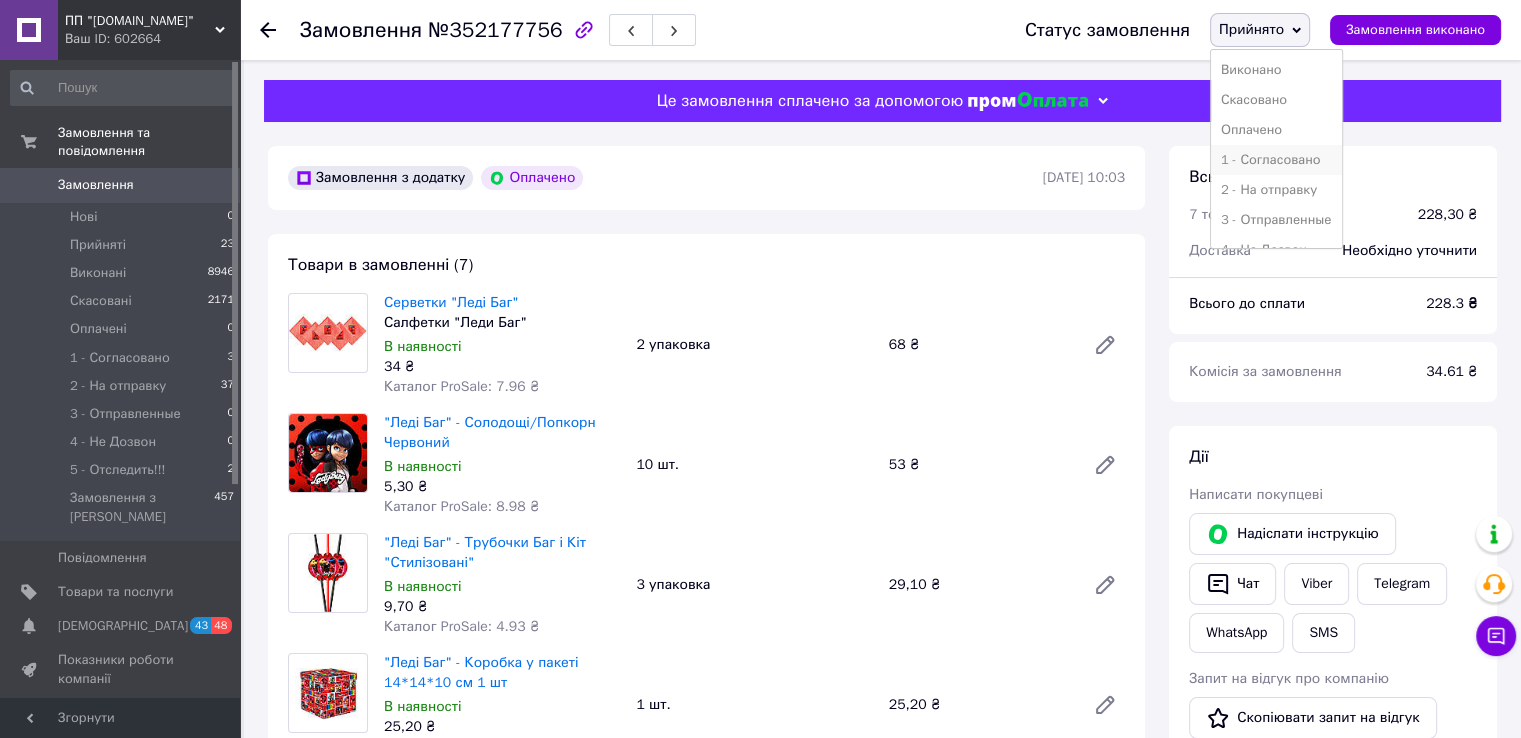 click on "1 - Согласовано" at bounding box center (1276, 160) 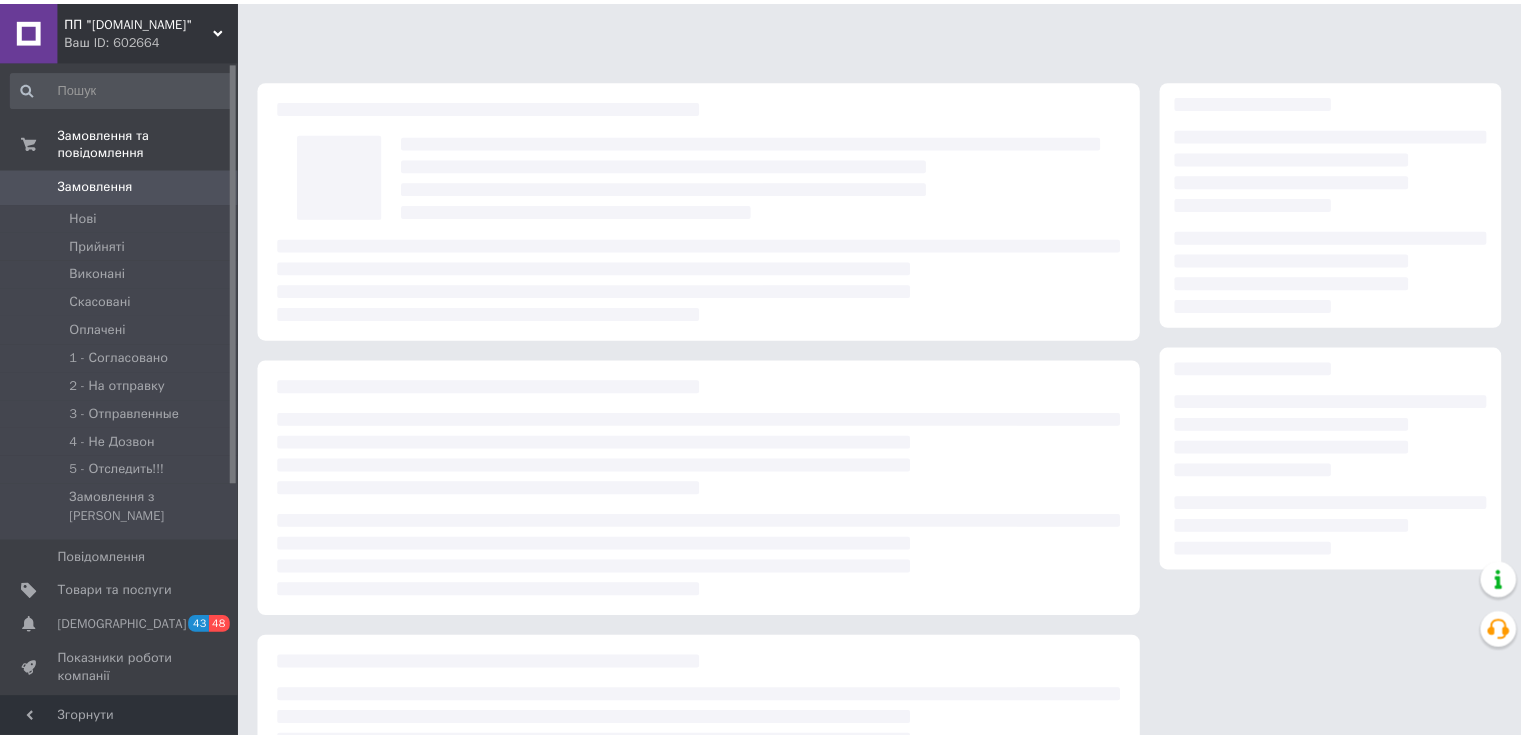 scroll, scrollTop: 0, scrollLeft: 0, axis: both 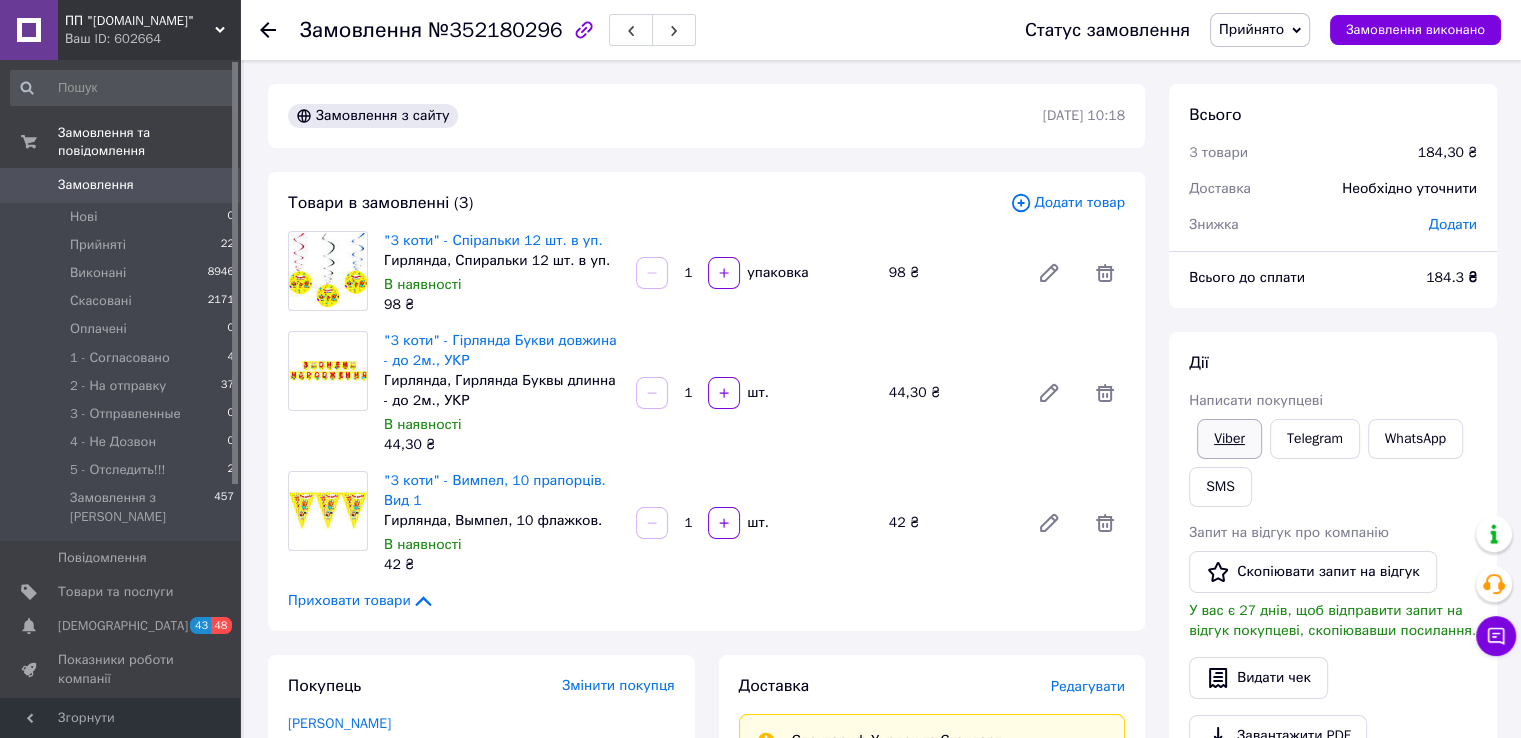 click on "Viber" at bounding box center [1229, 439] 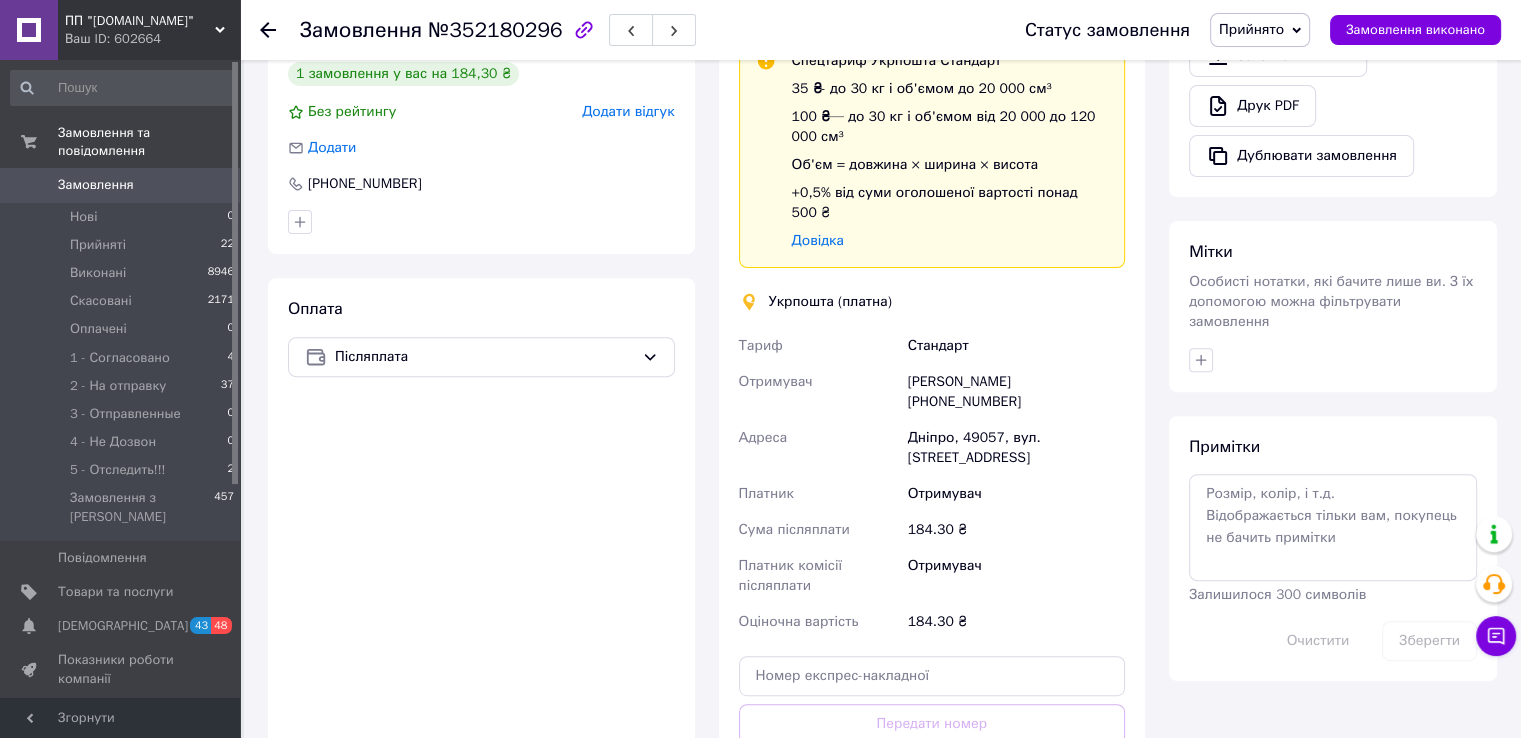 scroll, scrollTop: 700, scrollLeft: 0, axis: vertical 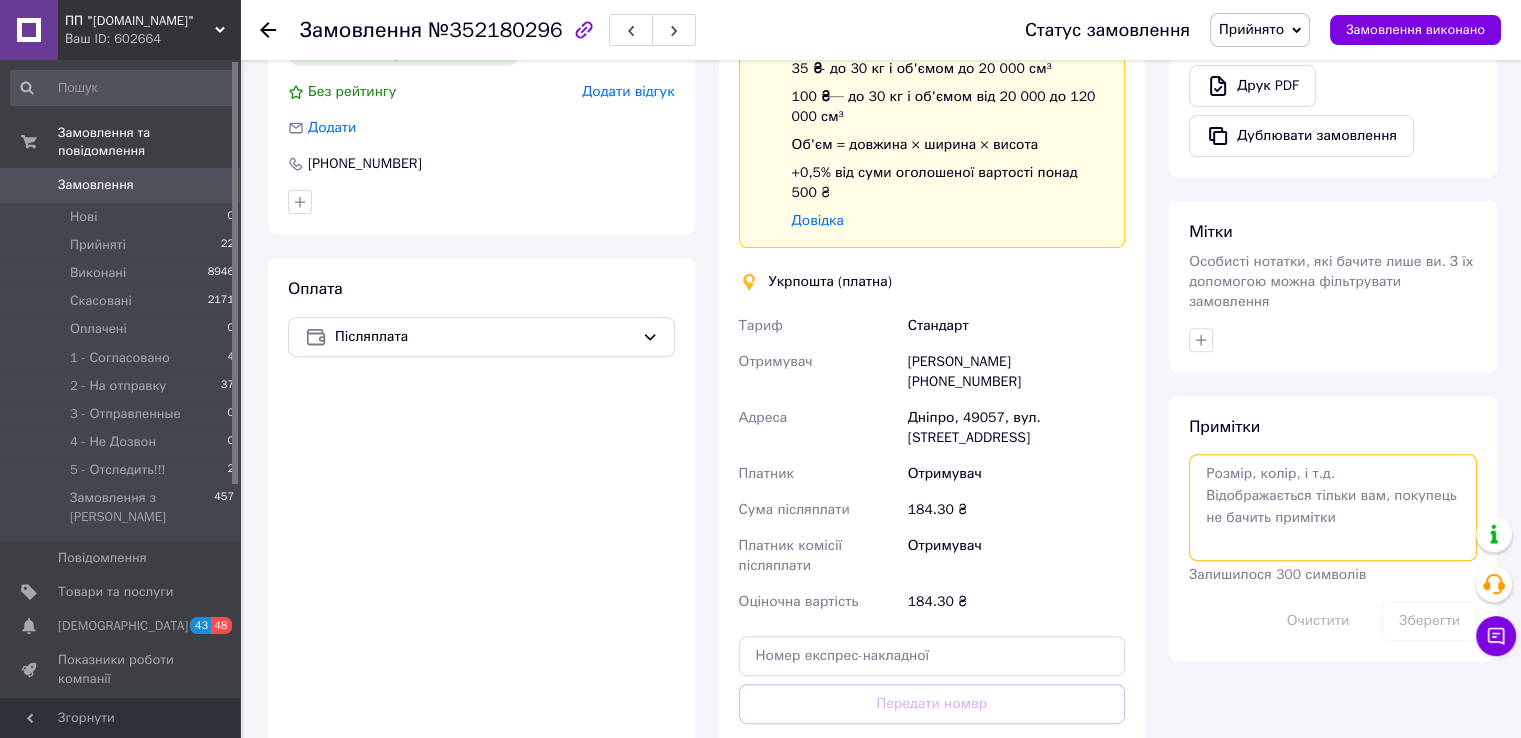 click at bounding box center (1333, 507) 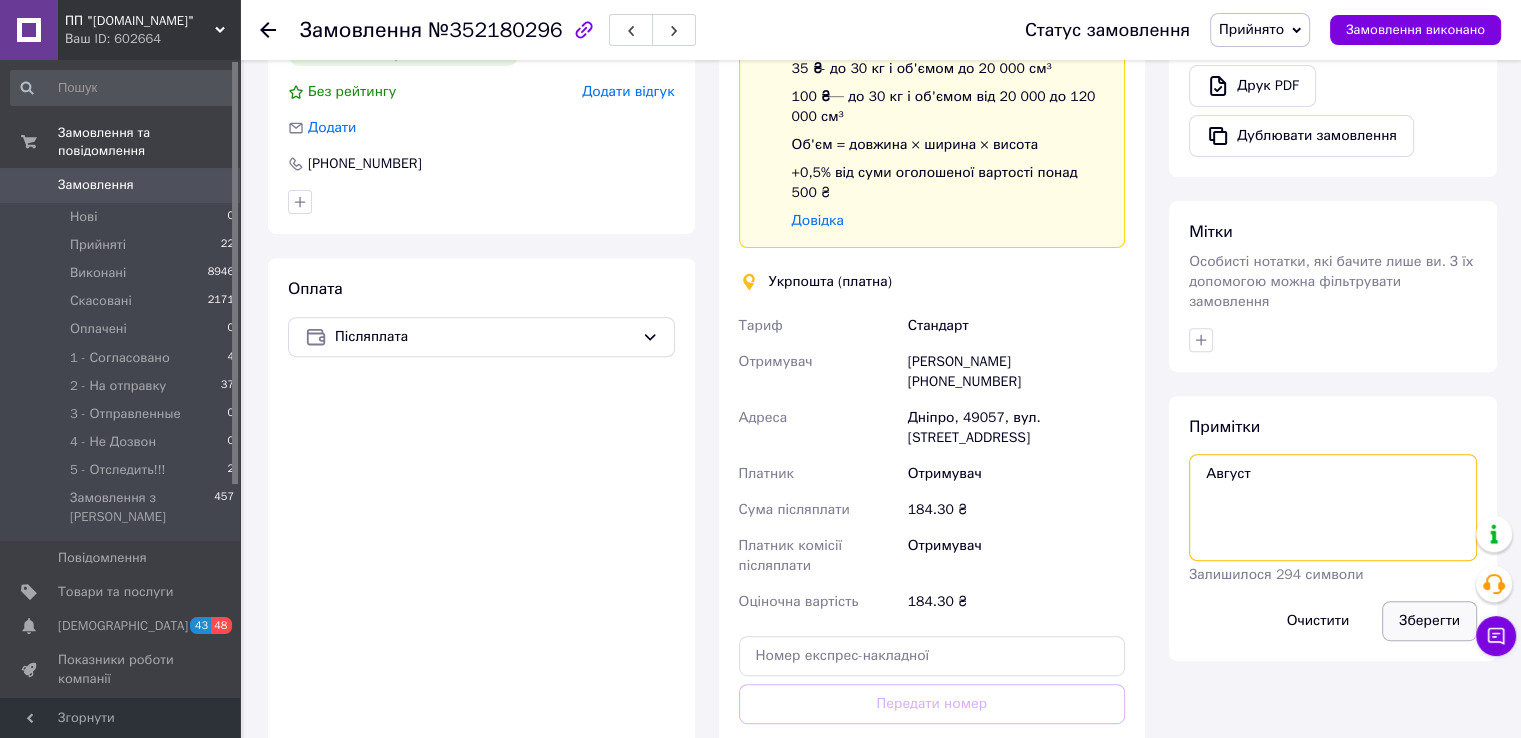 type on "Август" 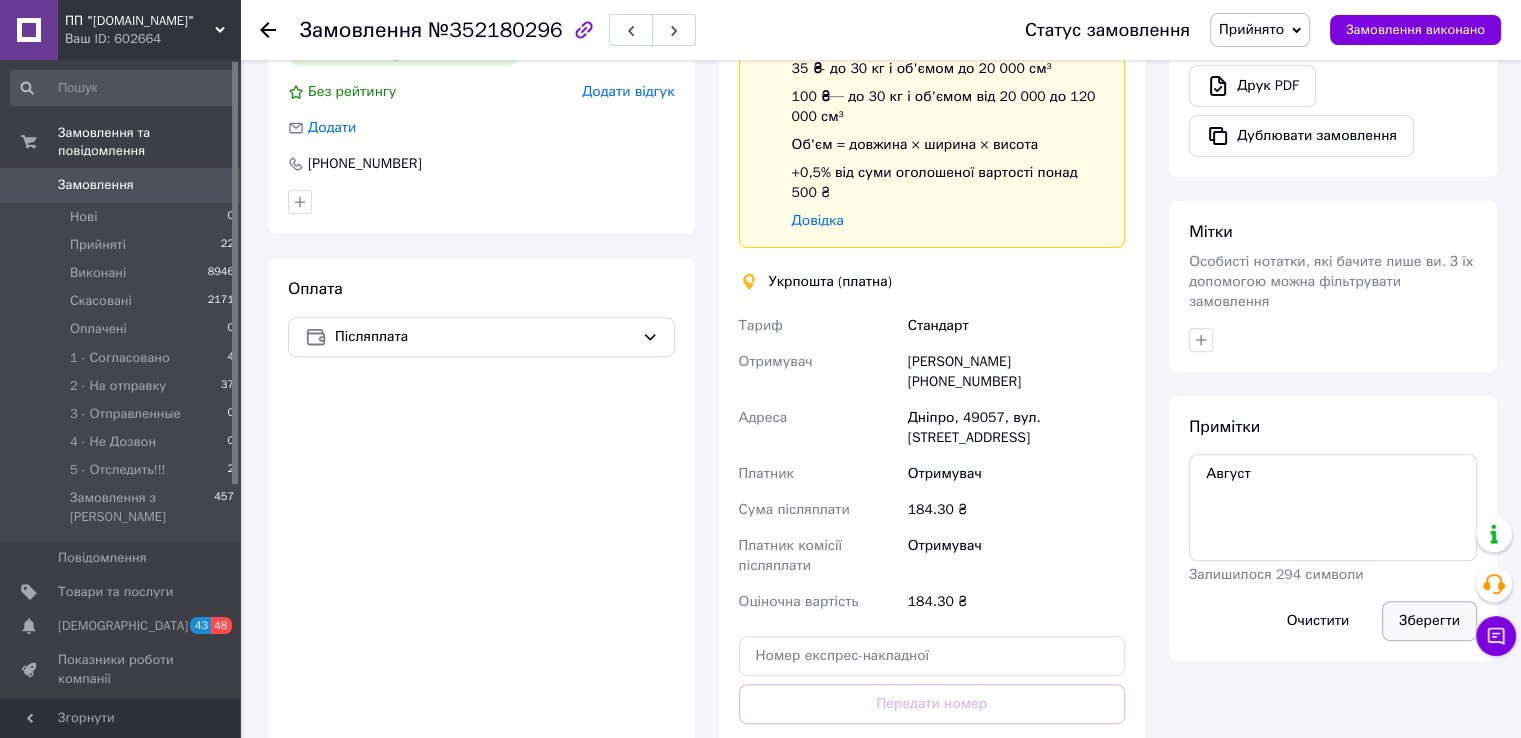 click on "Зберегти" at bounding box center [1429, 621] 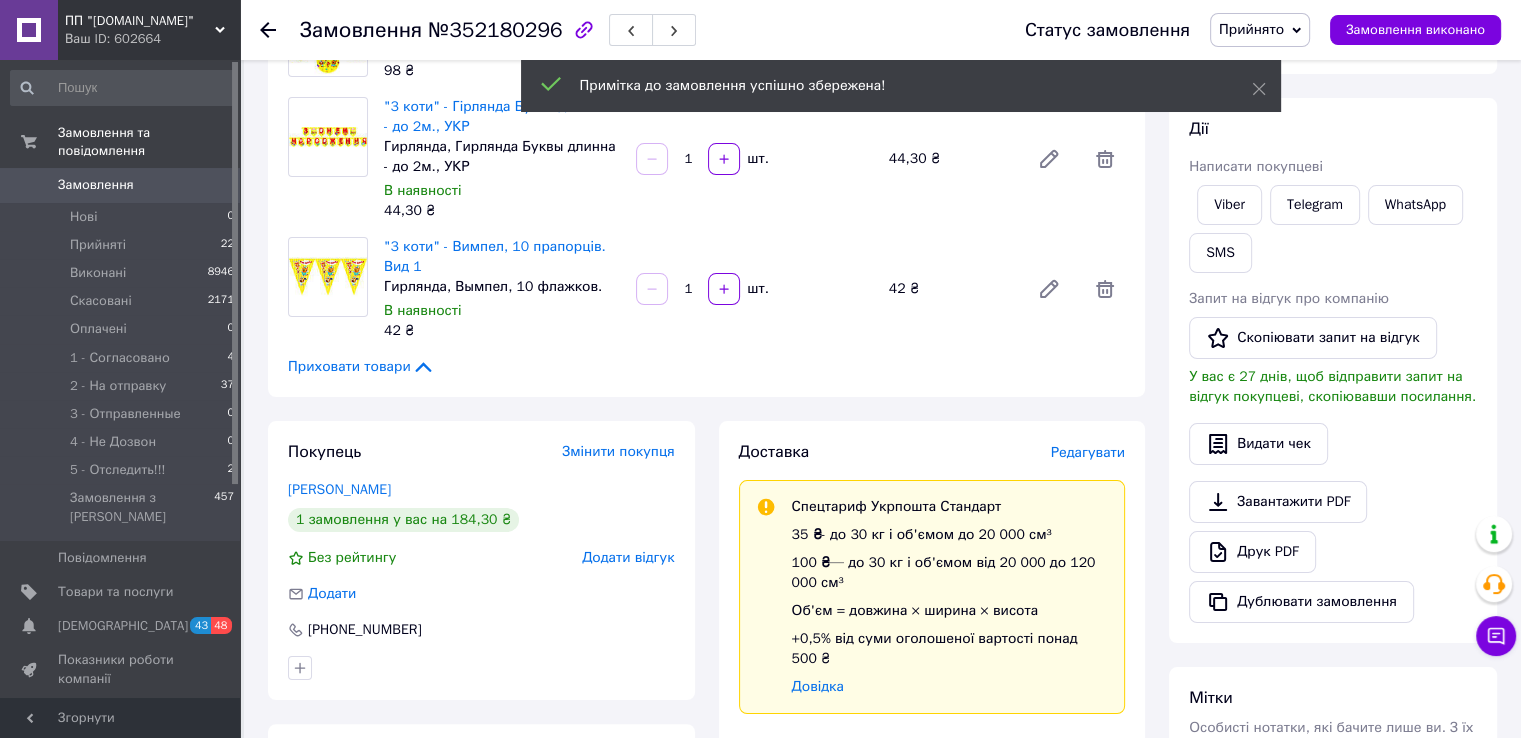 scroll, scrollTop: 0, scrollLeft: 0, axis: both 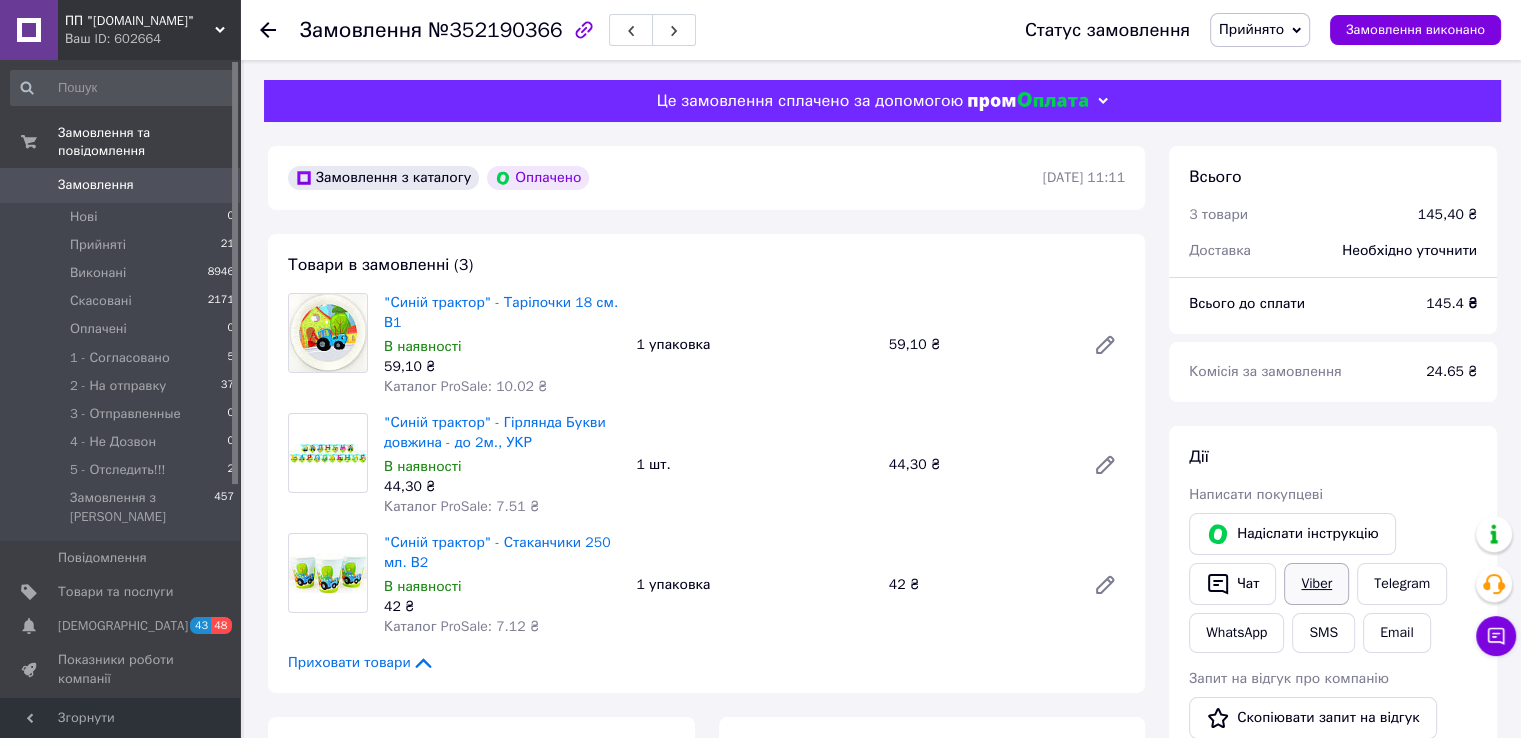 click on "Viber" at bounding box center [1316, 584] 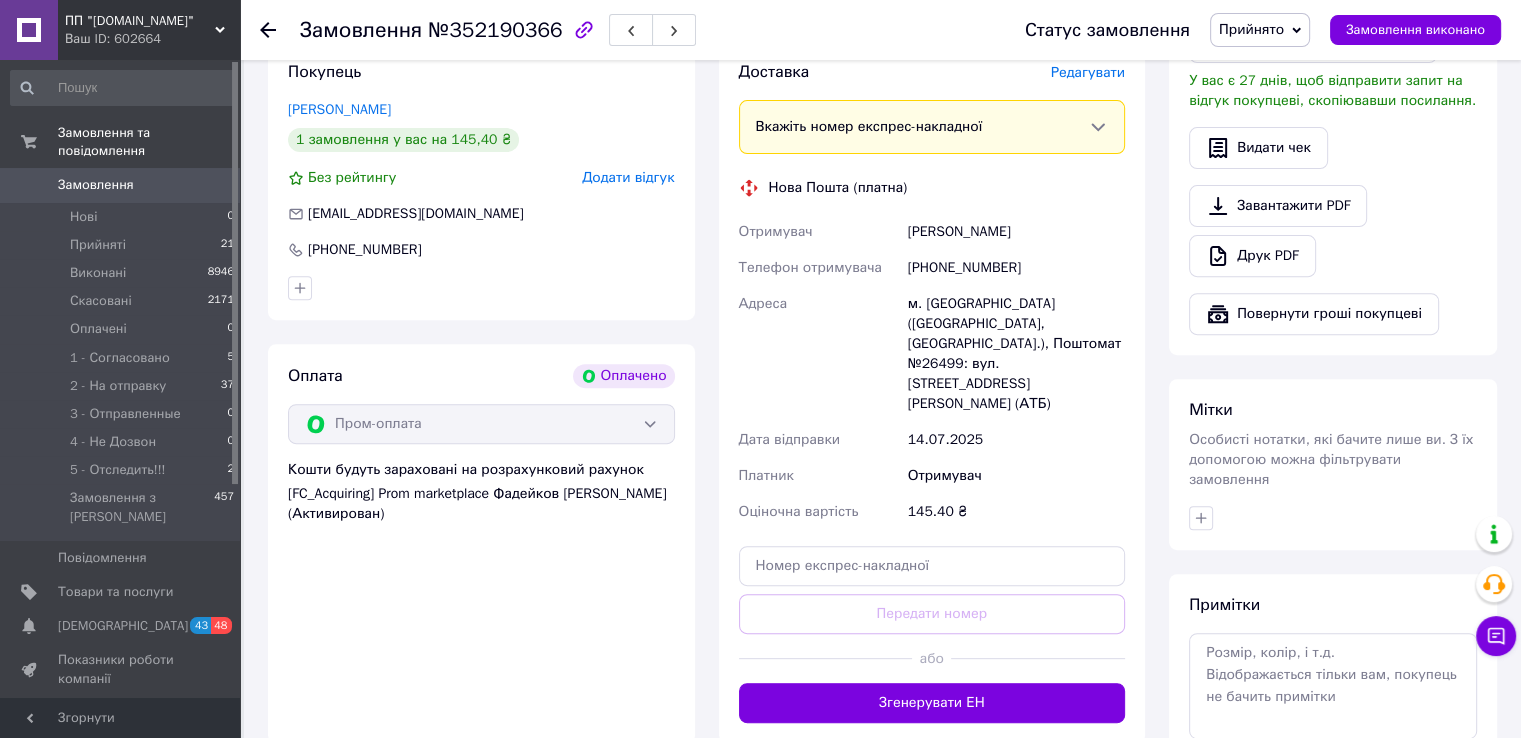 scroll, scrollTop: 700, scrollLeft: 0, axis: vertical 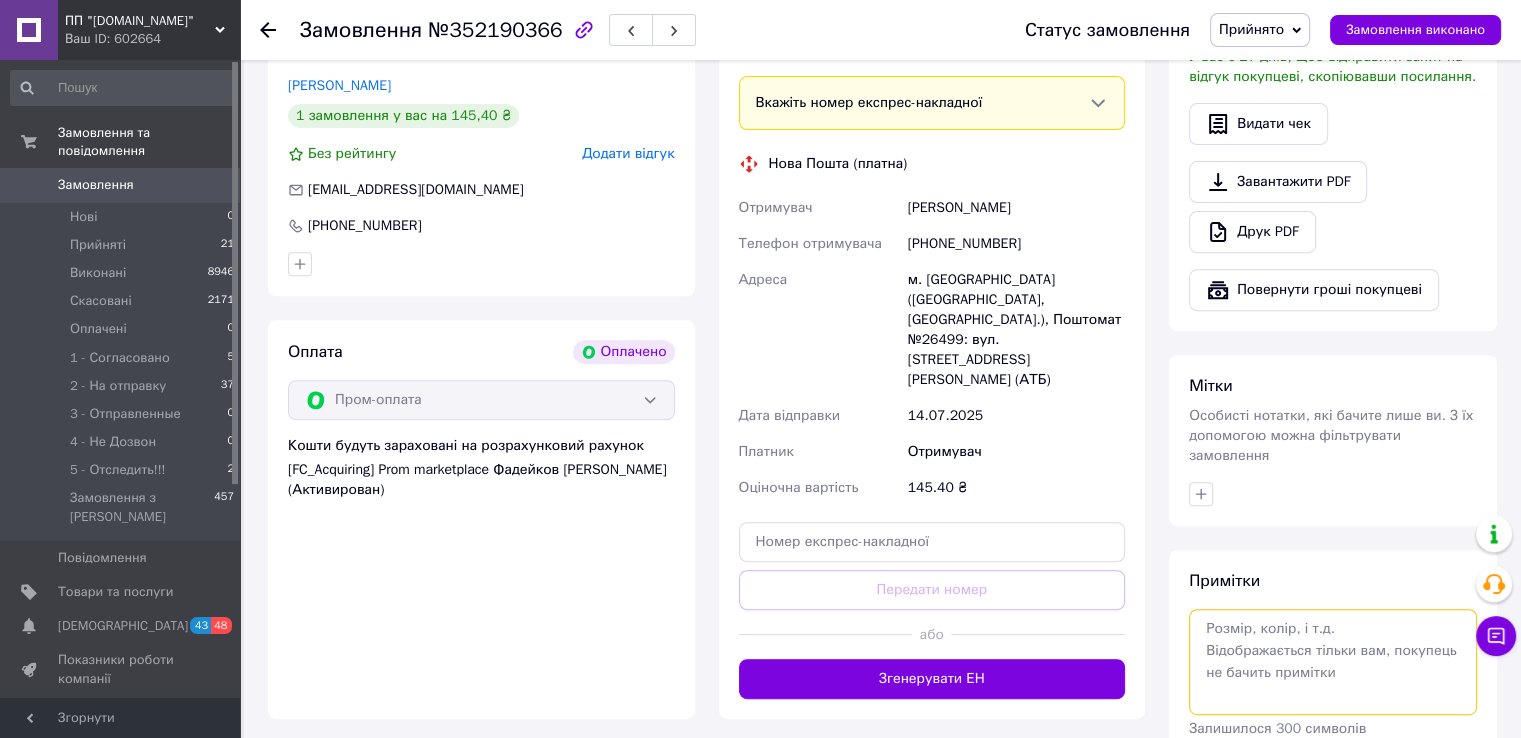 click at bounding box center (1333, 662) 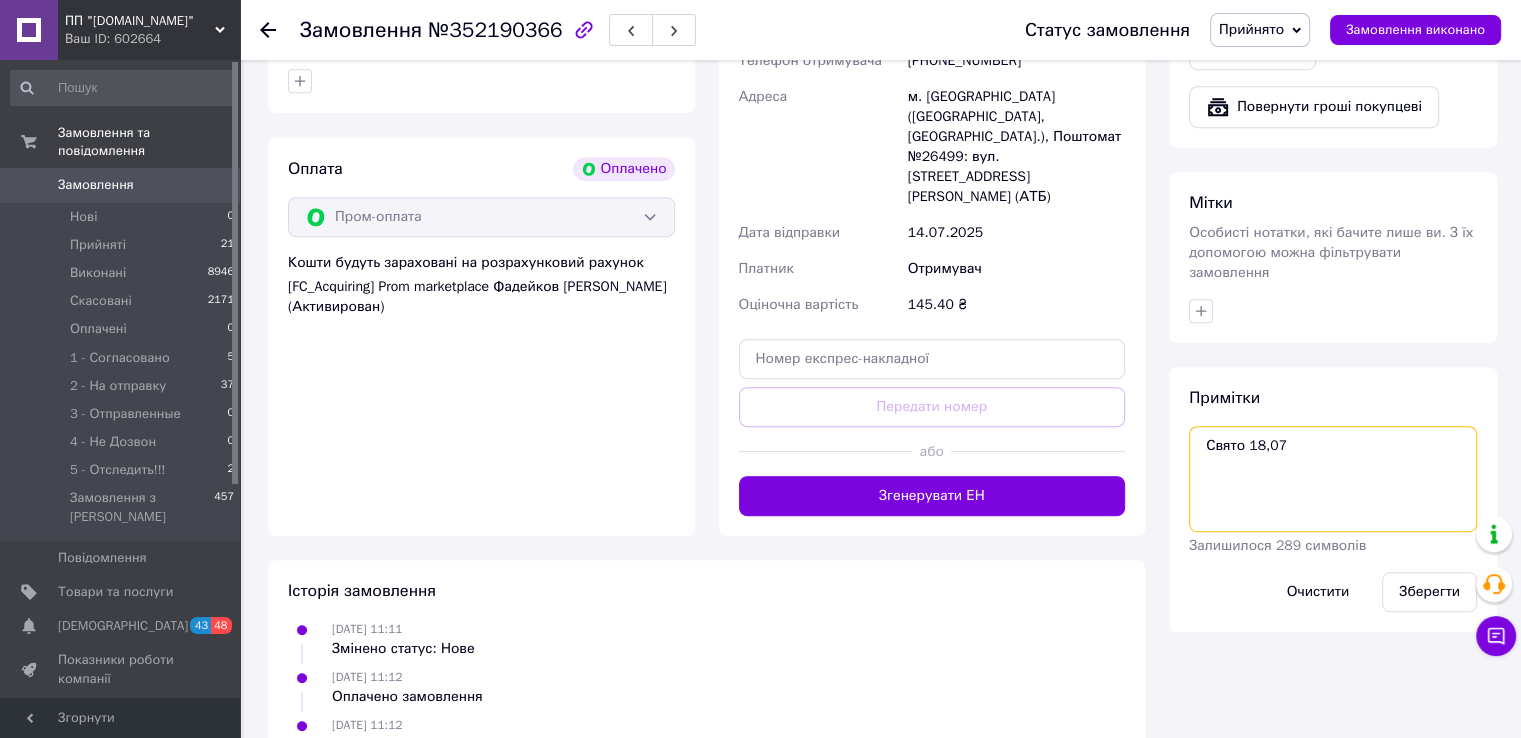 scroll, scrollTop: 933, scrollLeft: 0, axis: vertical 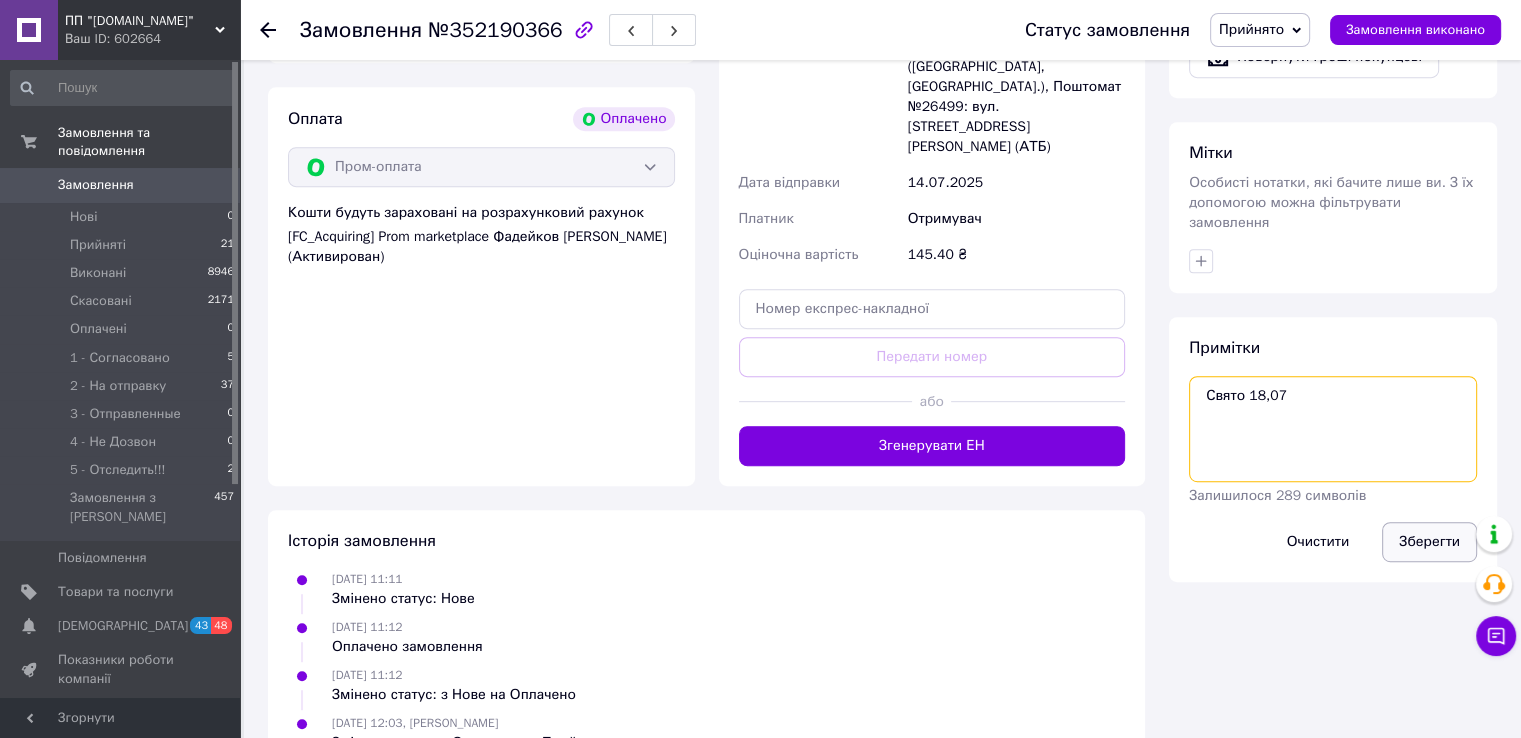 type on "Свято 18,07" 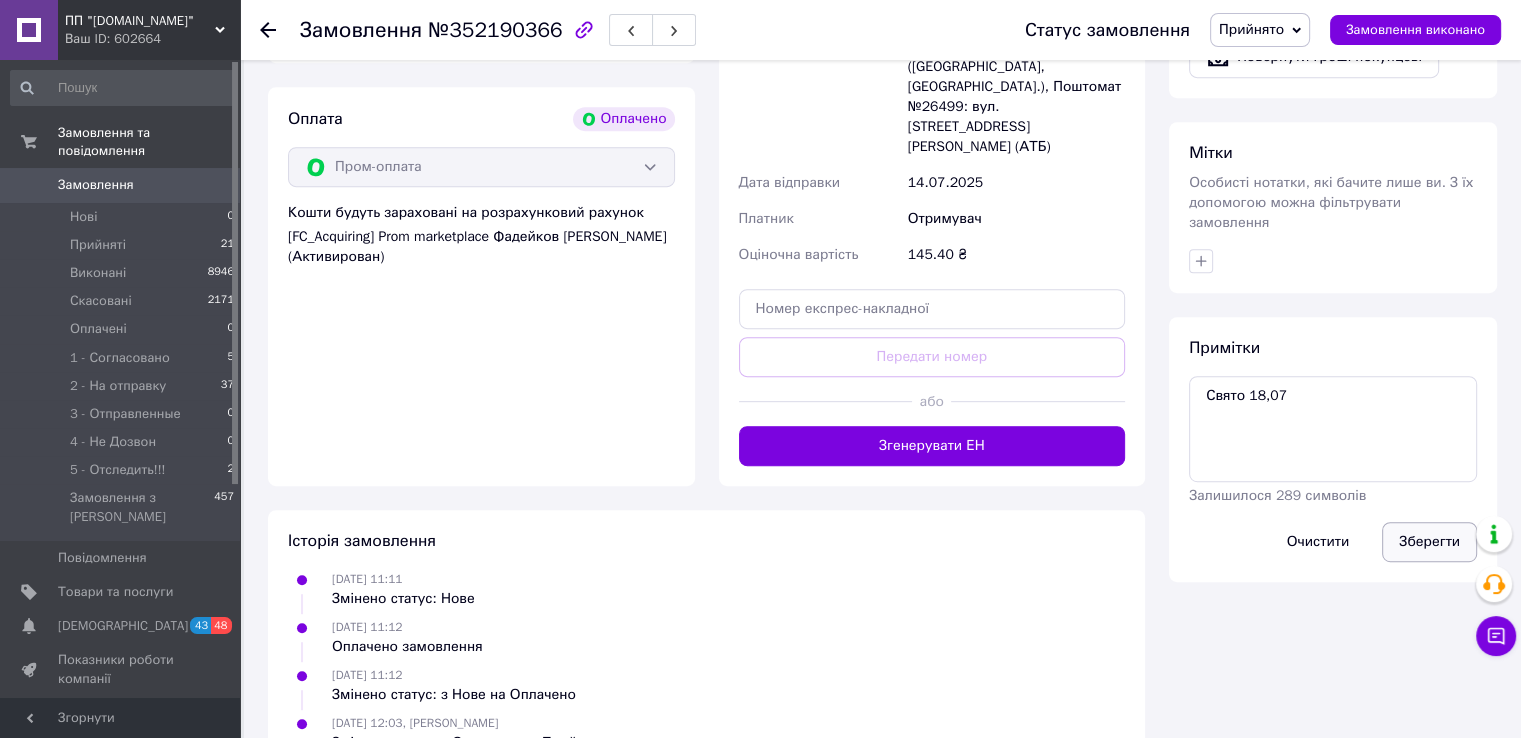 click on "Зберегти" at bounding box center [1429, 542] 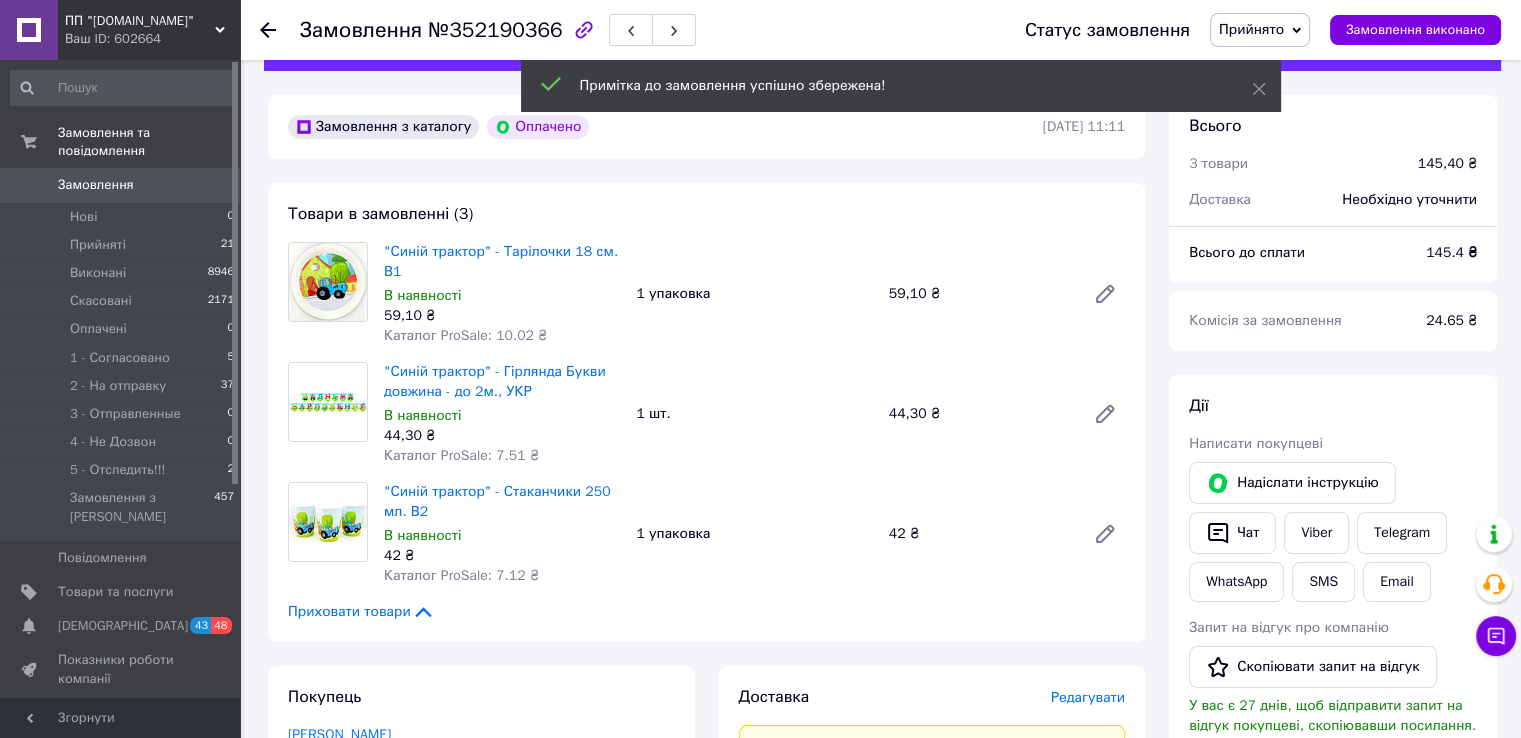 scroll, scrollTop: 0, scrollLeft: 0, axis: both 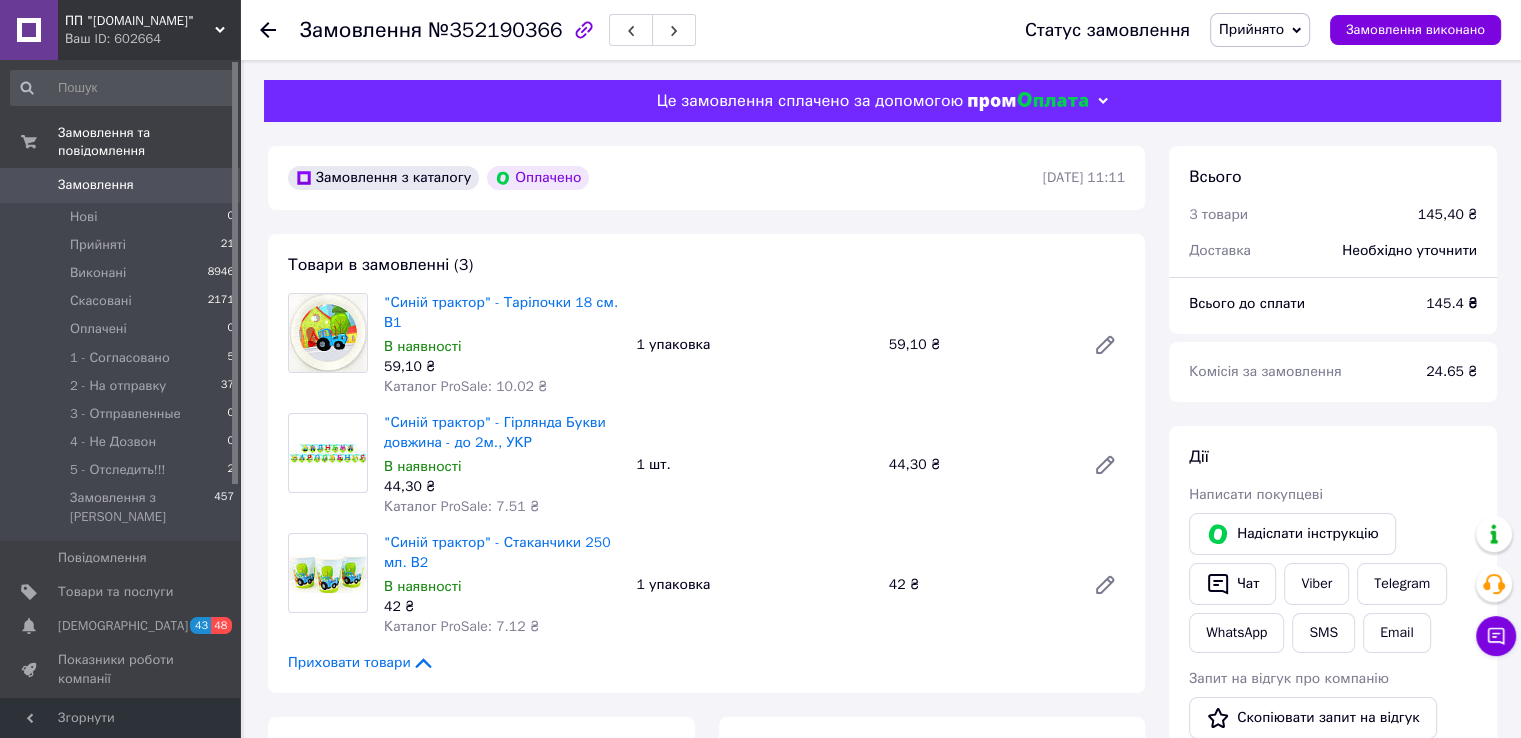 click on "Прийнято" at bounding box center (1251, 29) 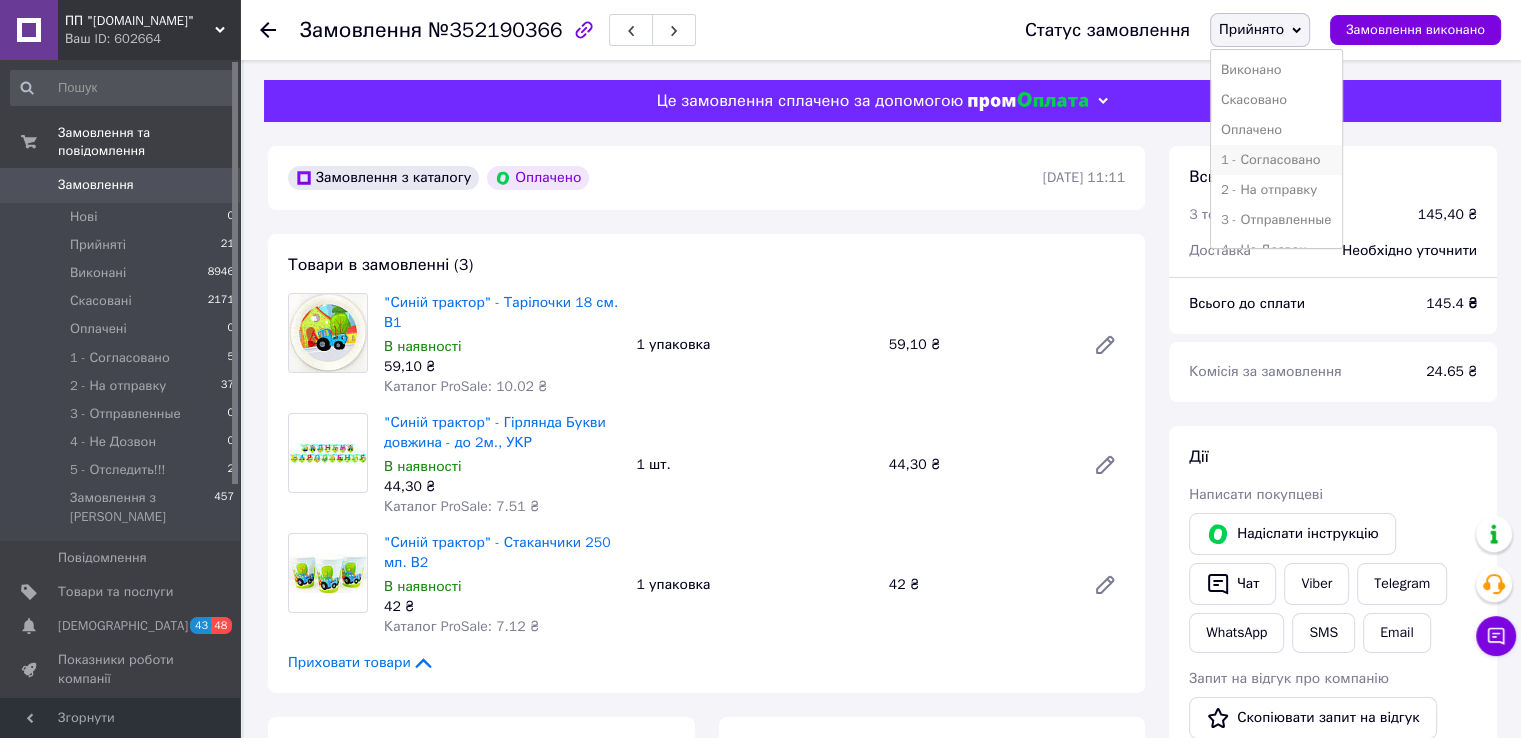 click on "1 - Согласовано" at bounding box center [1276, 160] 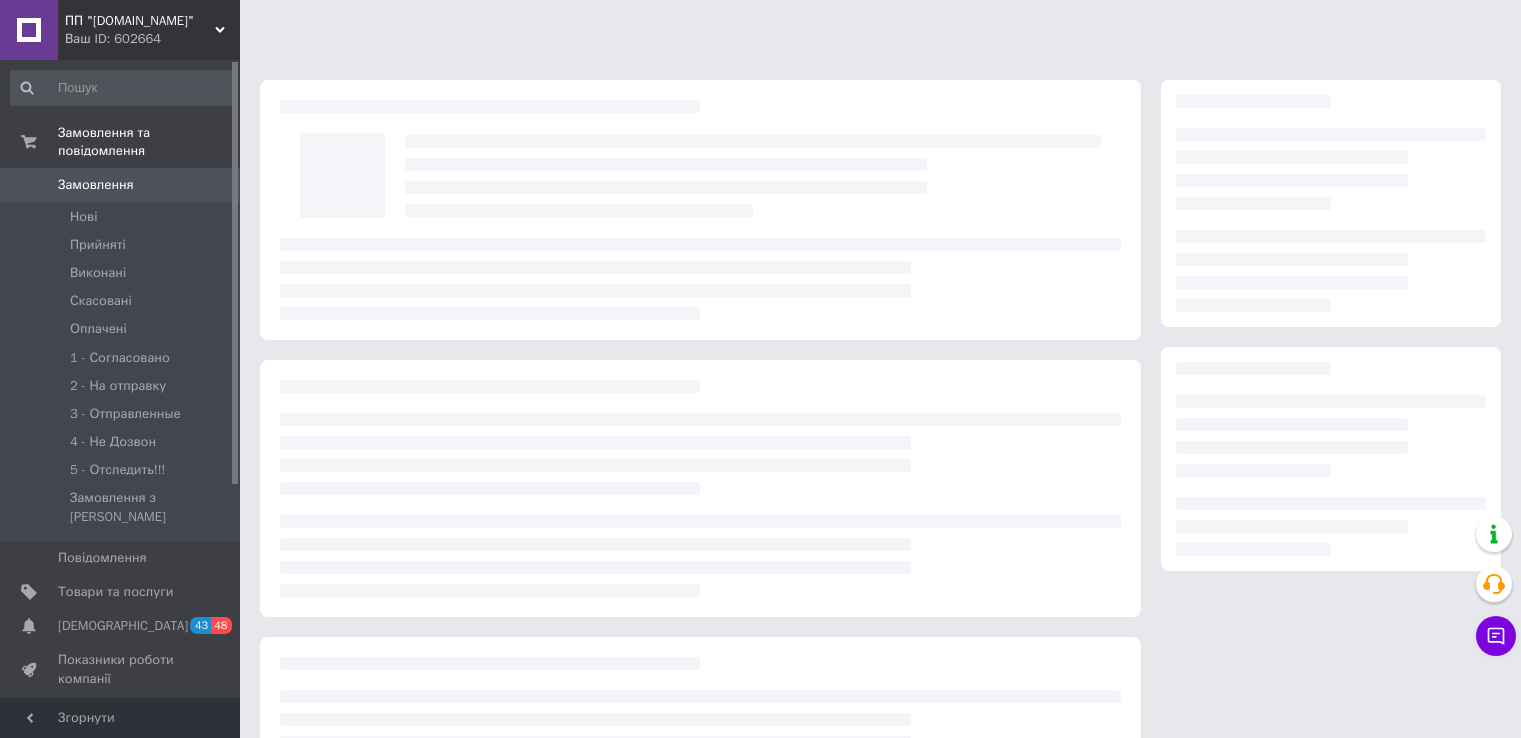 scroll, scrollTop: 0, scrollLeft: 0, axis: both 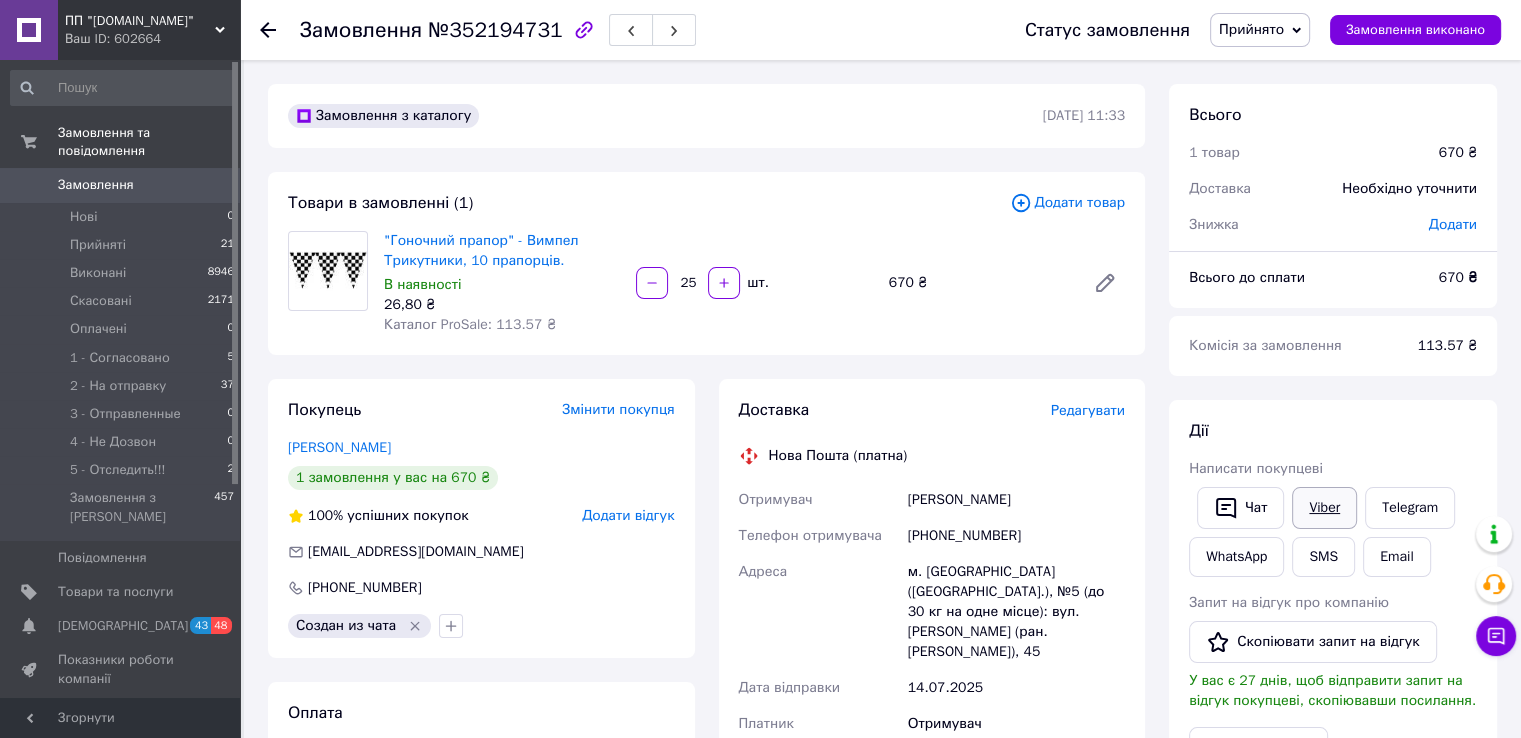 click on "Viber" at bounding box center (1324, 508) 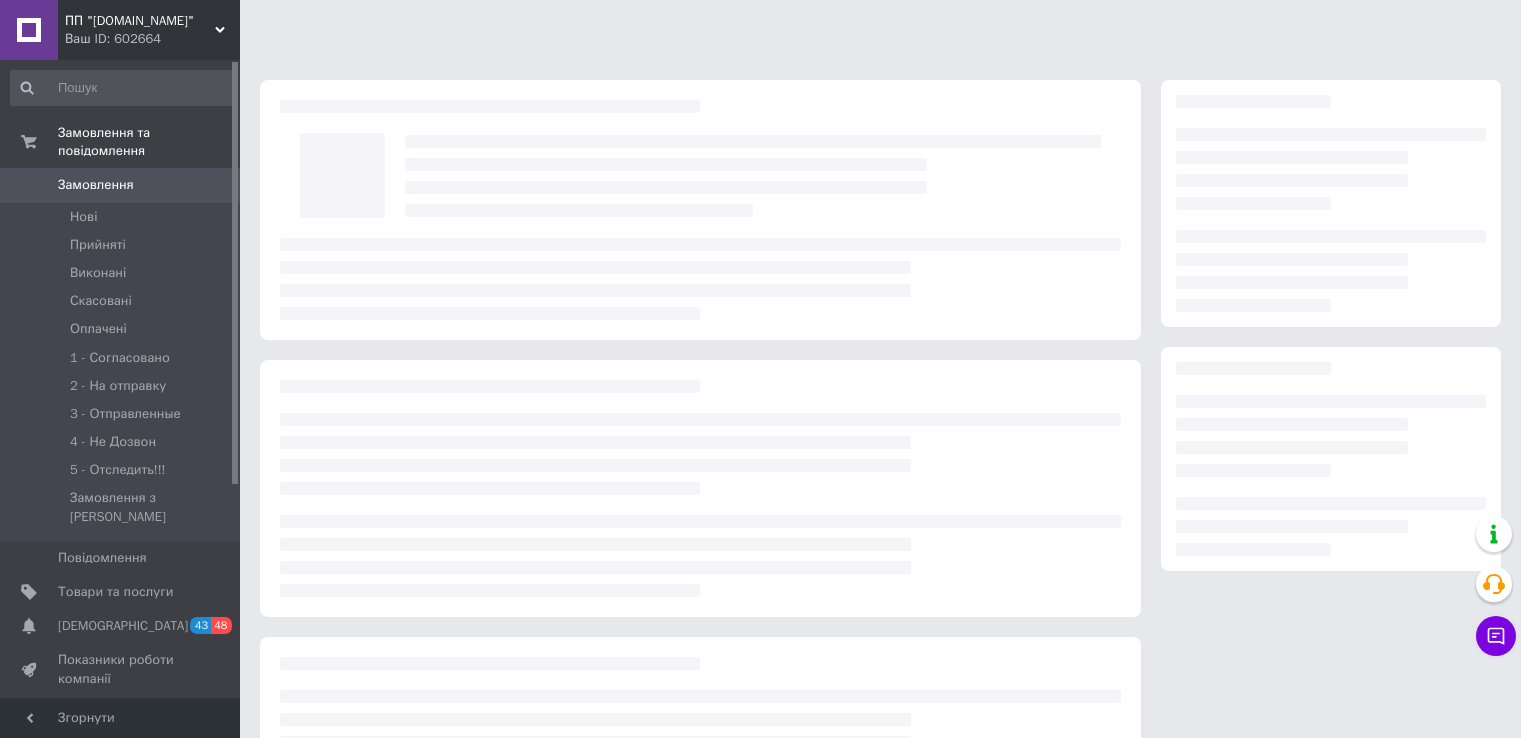 scroll, scrollTop: 0, scrollLeft: 0, axis: both 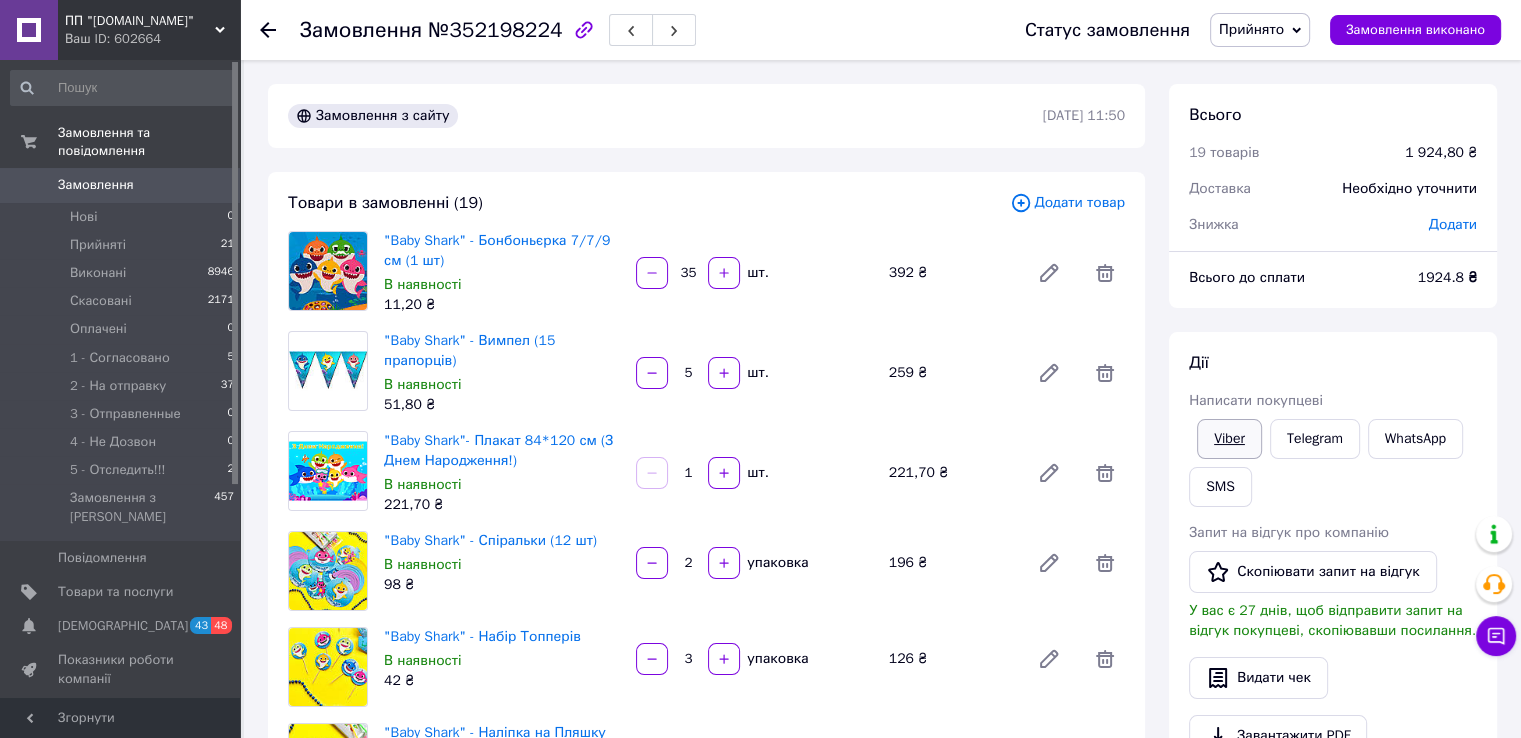 click on "Viber" at bounding box center (1229, 439) 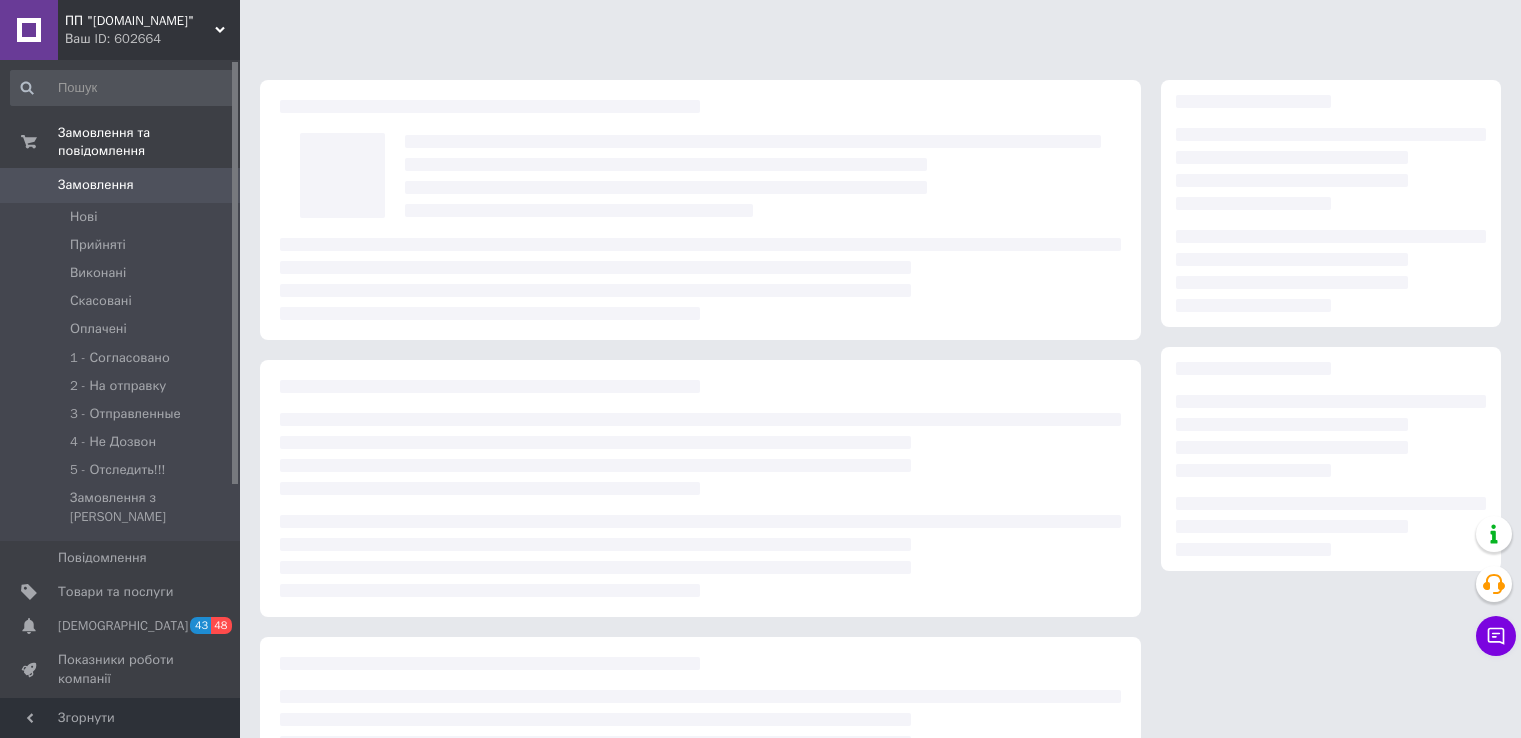 scroll, scrollTop: 0, scrollLeft: 0, axis: both 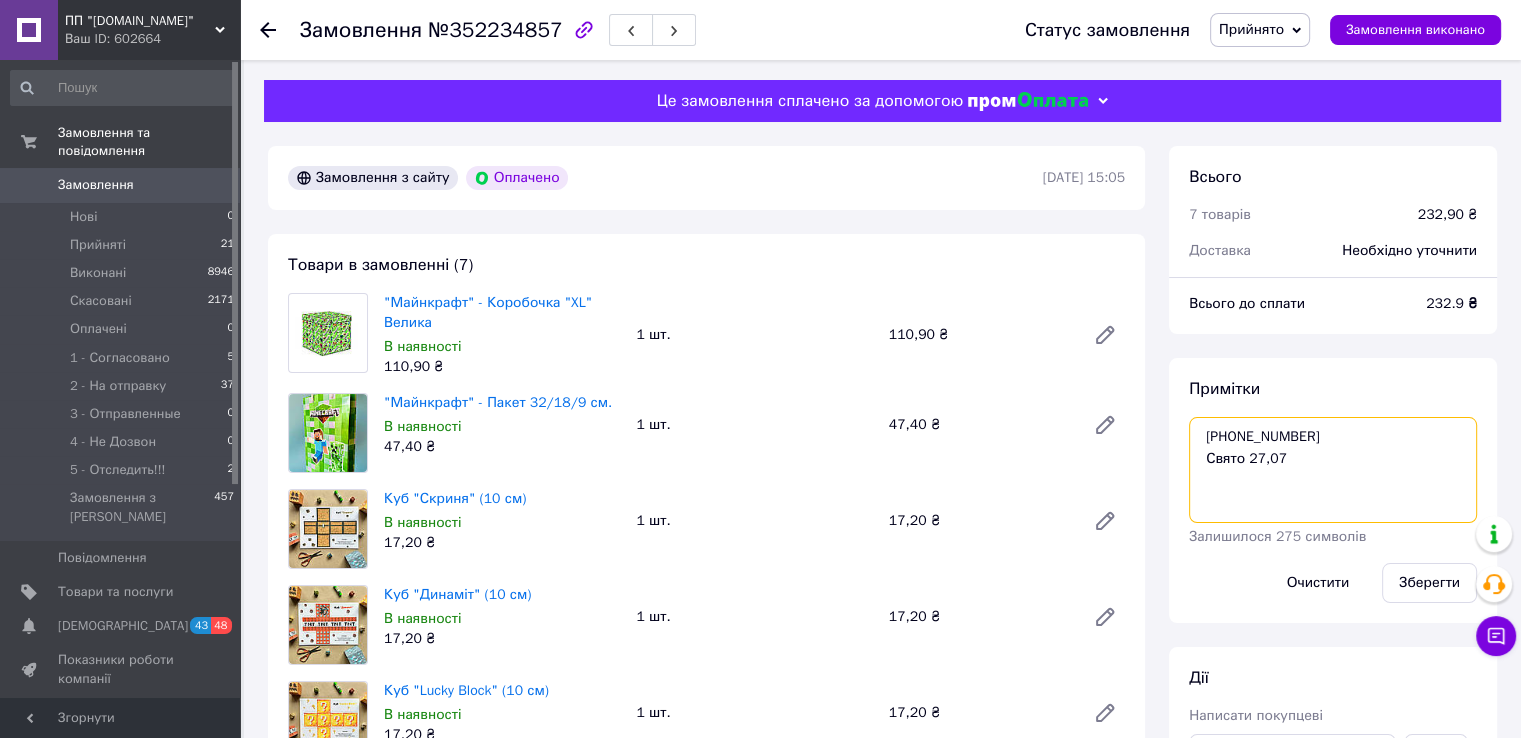 drag, startPoint x: 1316, startPoint y: 430, endPoint x: 1198, endPoint y: 437, distance: 118.20744 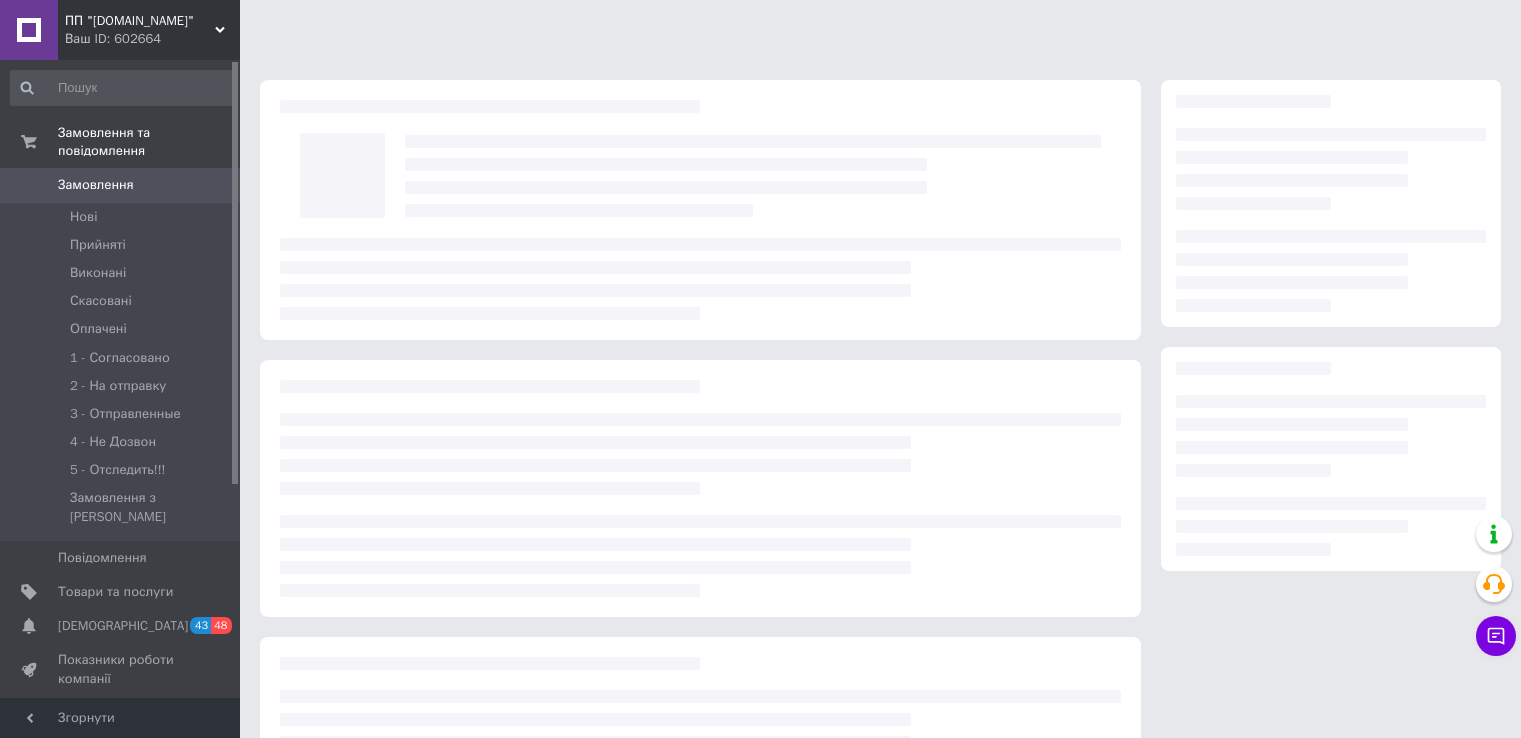 scroll, scrollTop: 0, scrollLeft: 0, axis: both 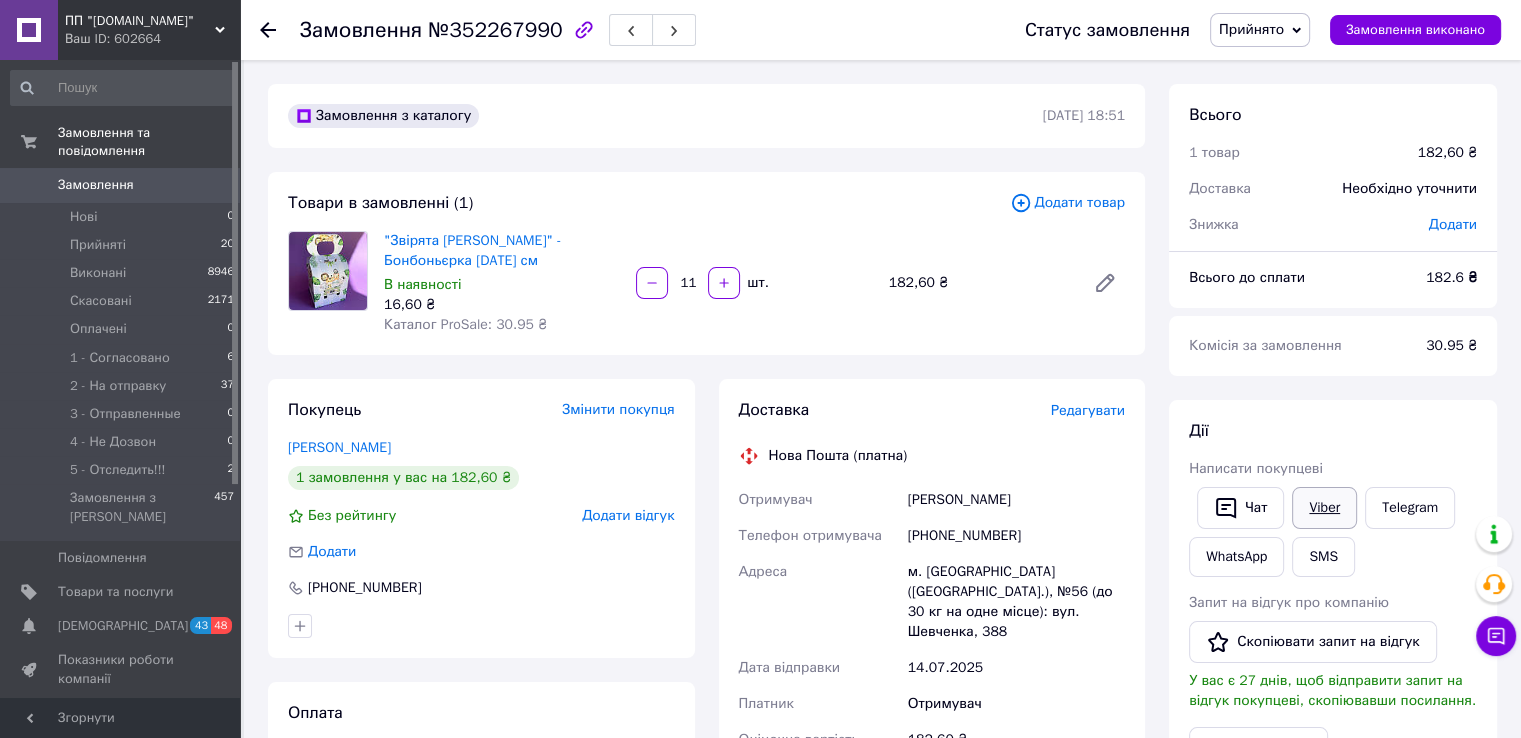 click on "Viber" at bounding box center [1324, 508] 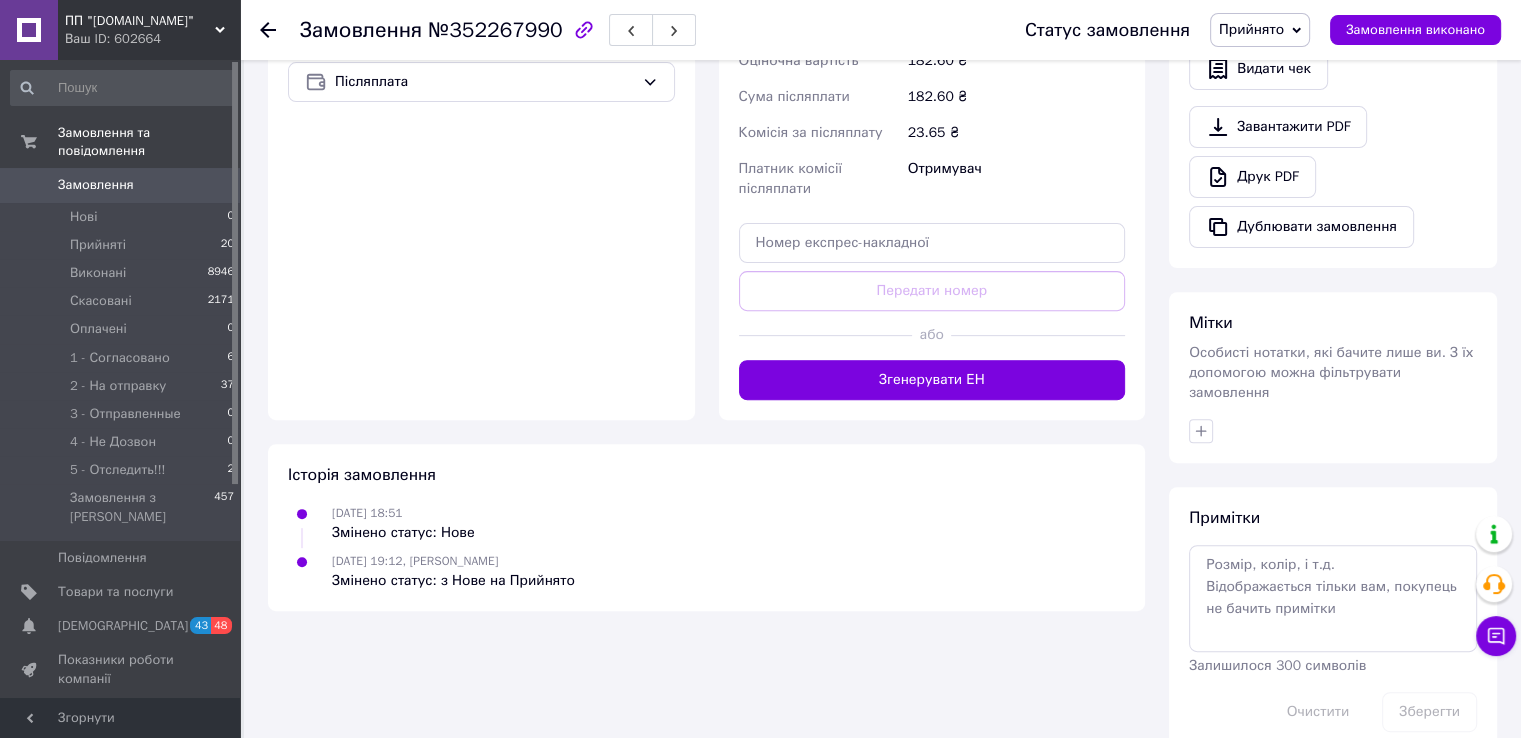 scroll, scrollTop: 694, scrollLeft: 0, axis: vertical 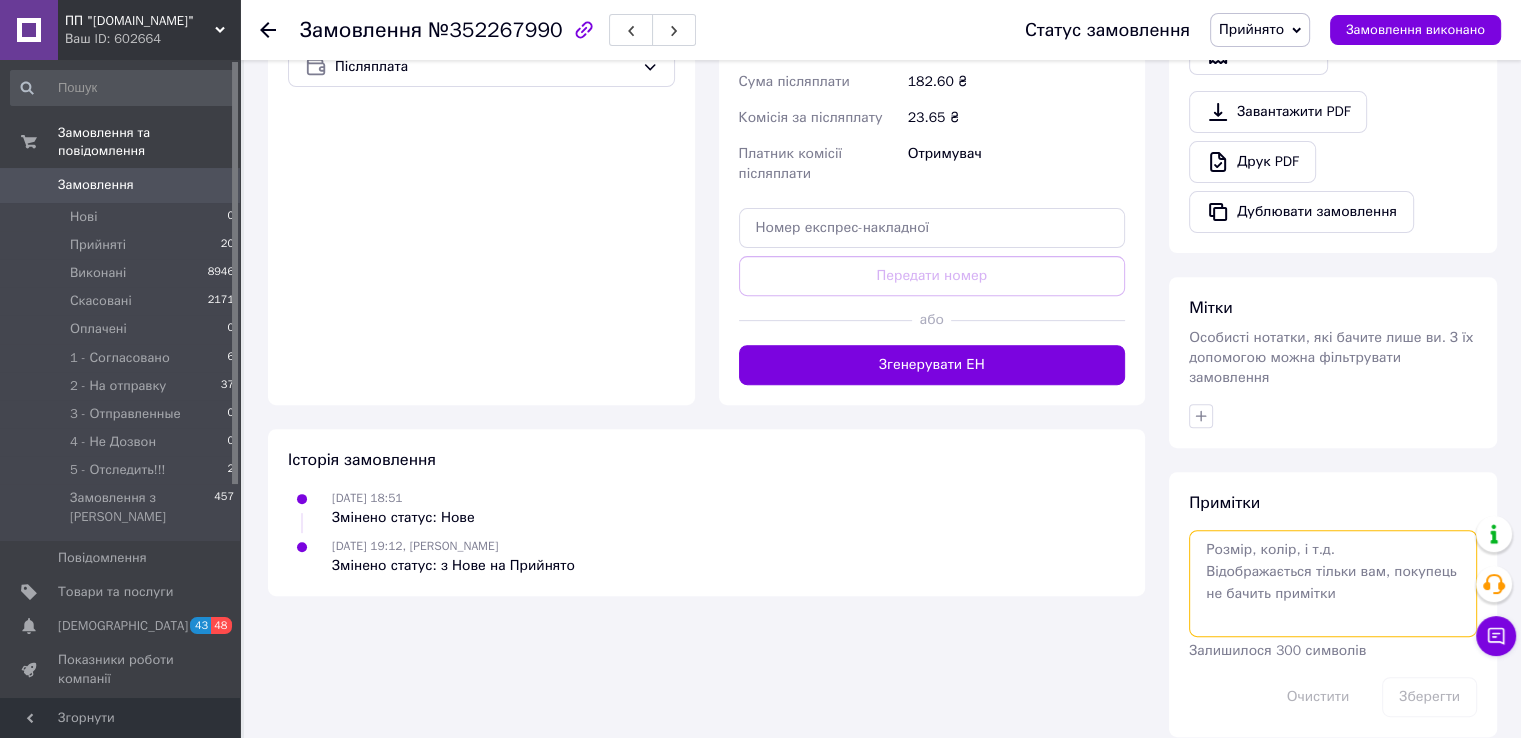 click at bounding box center (1333, 583) 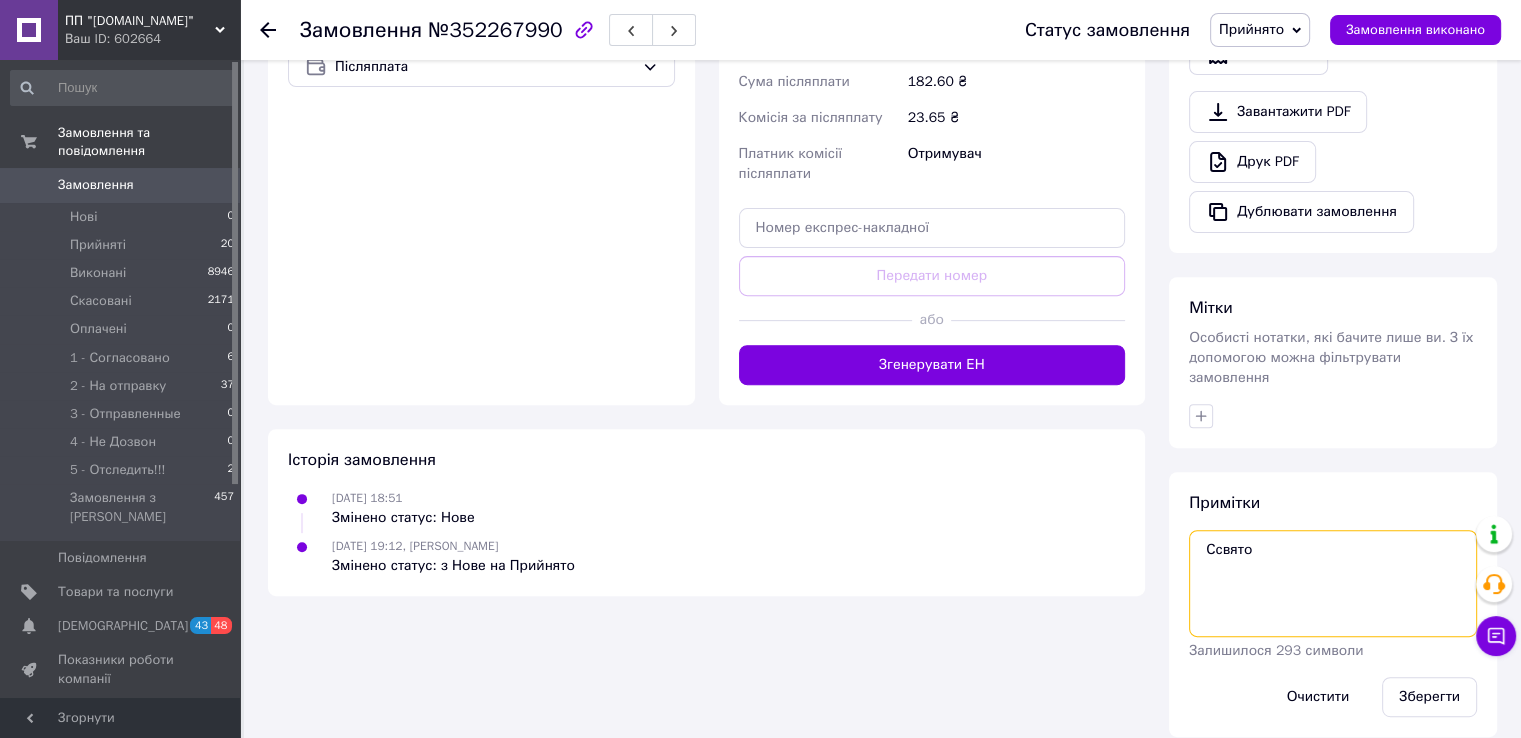 click on "Ссвято" at bounding box center (1333, 583) 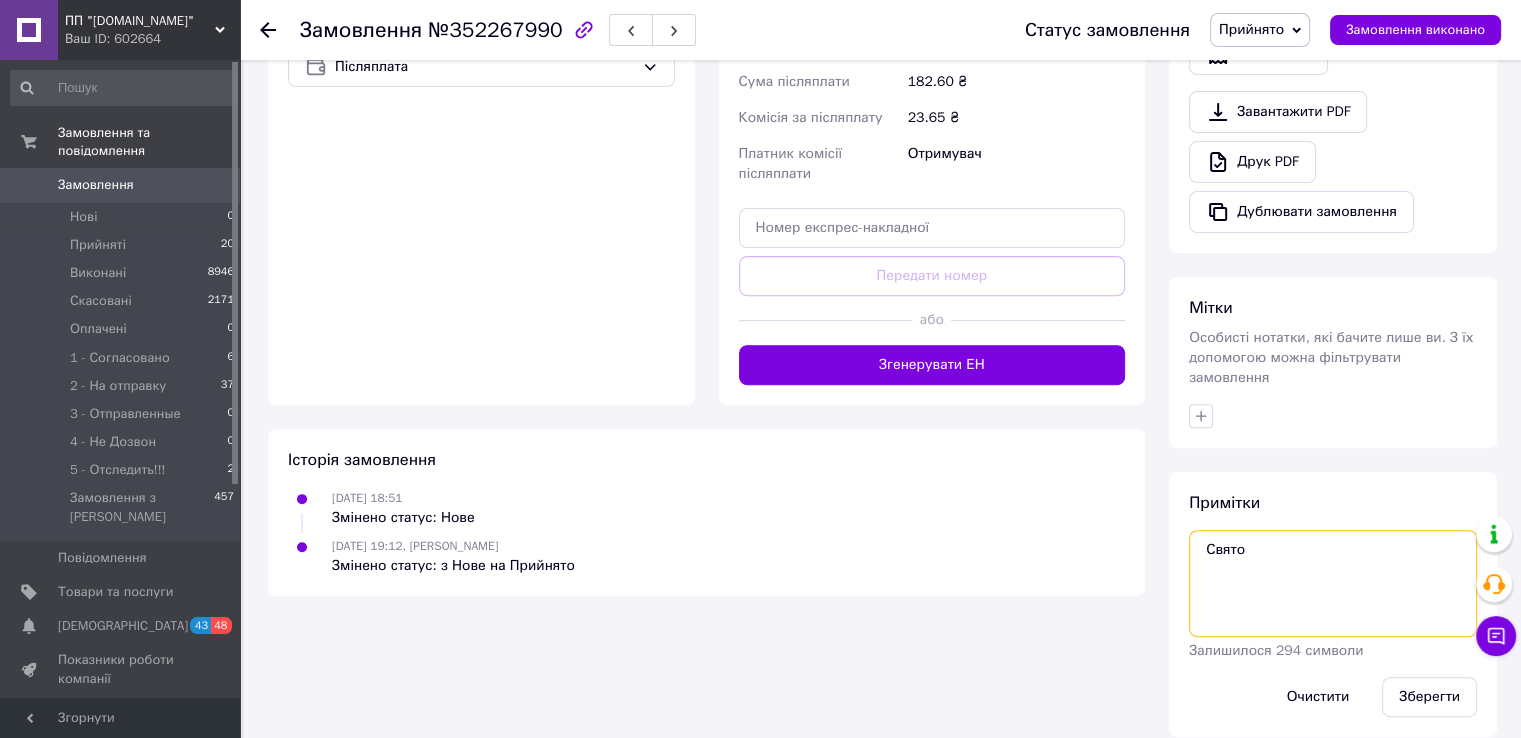 click on "Свято" at bounding box center [1333, 583] 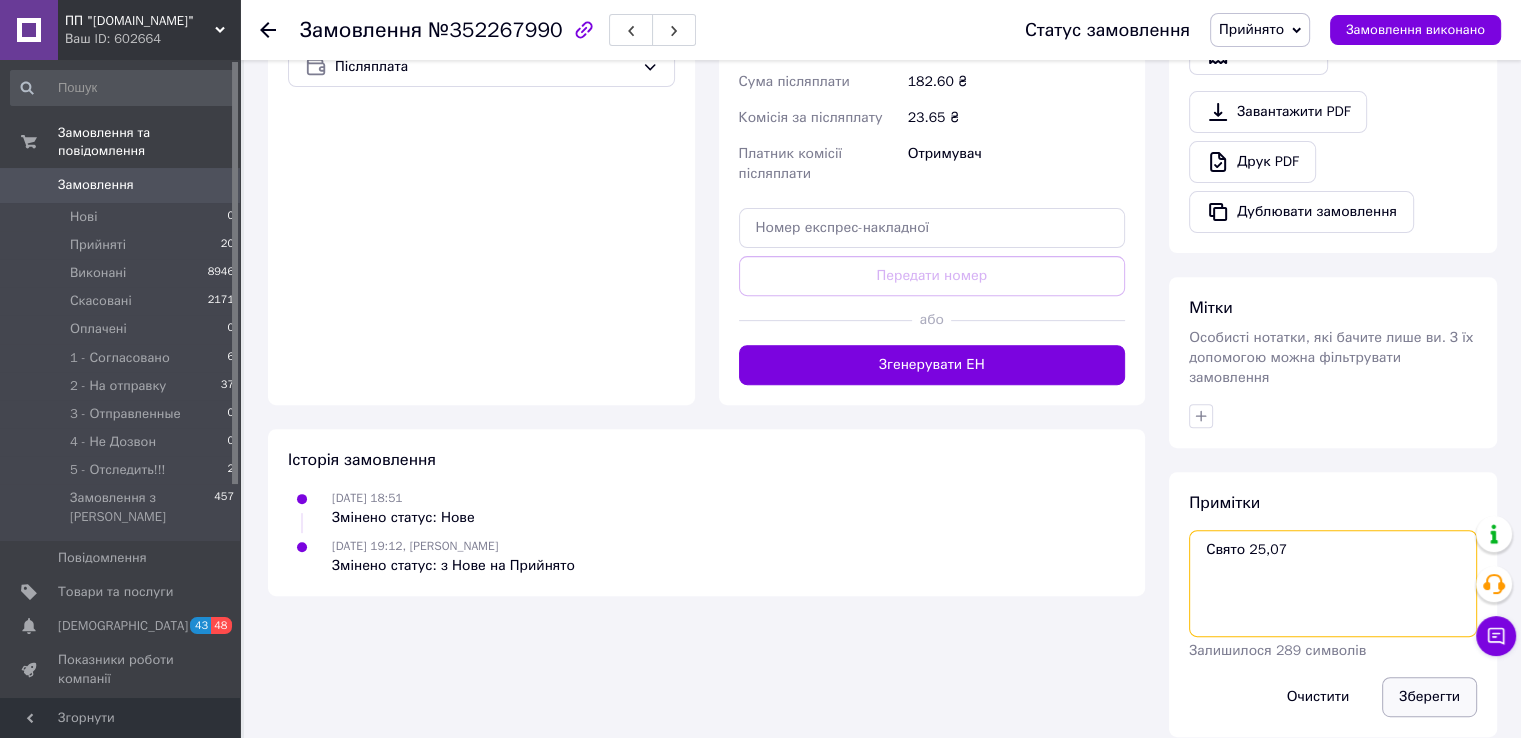type on "Свято 25,07" 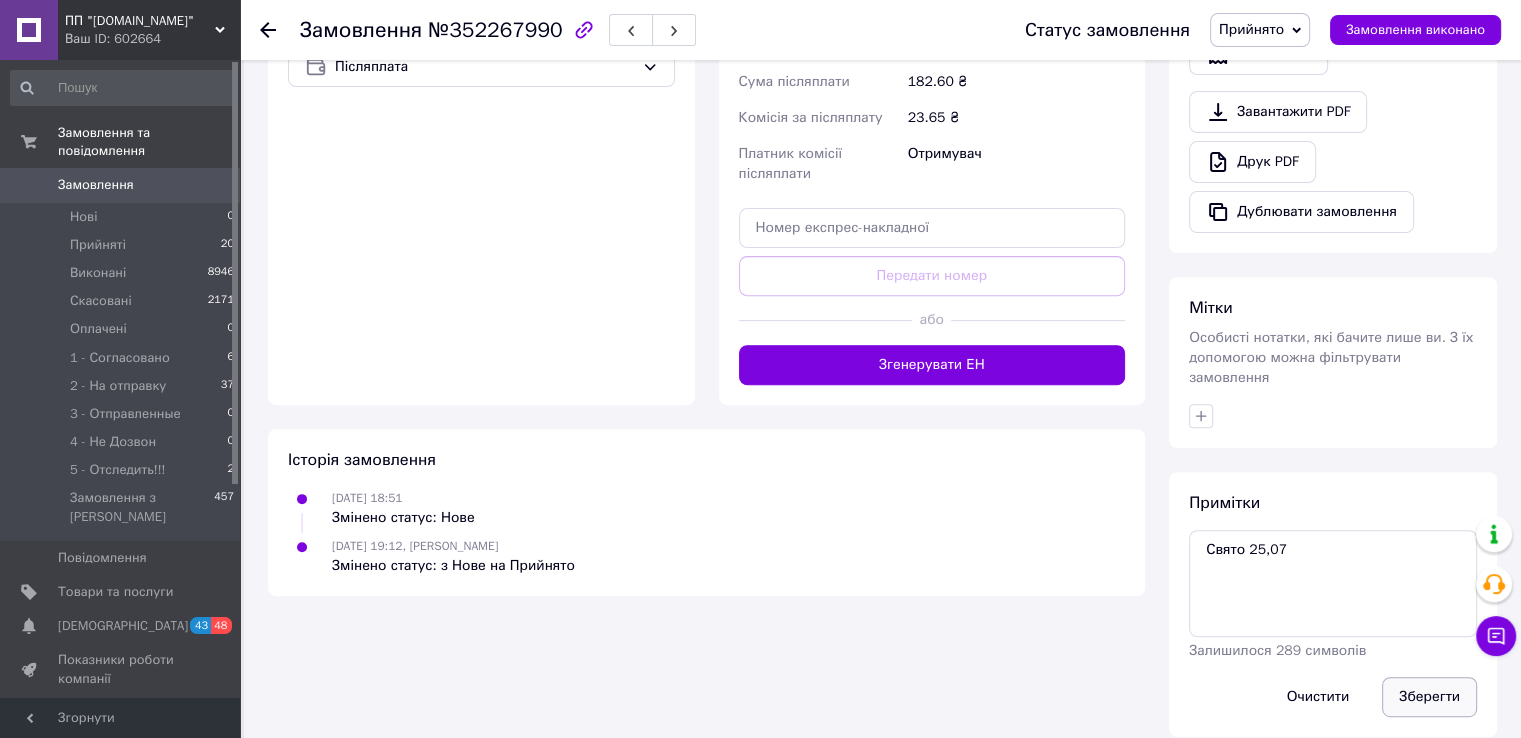 click on "Зберегти" at bounding box center [1429, 697] 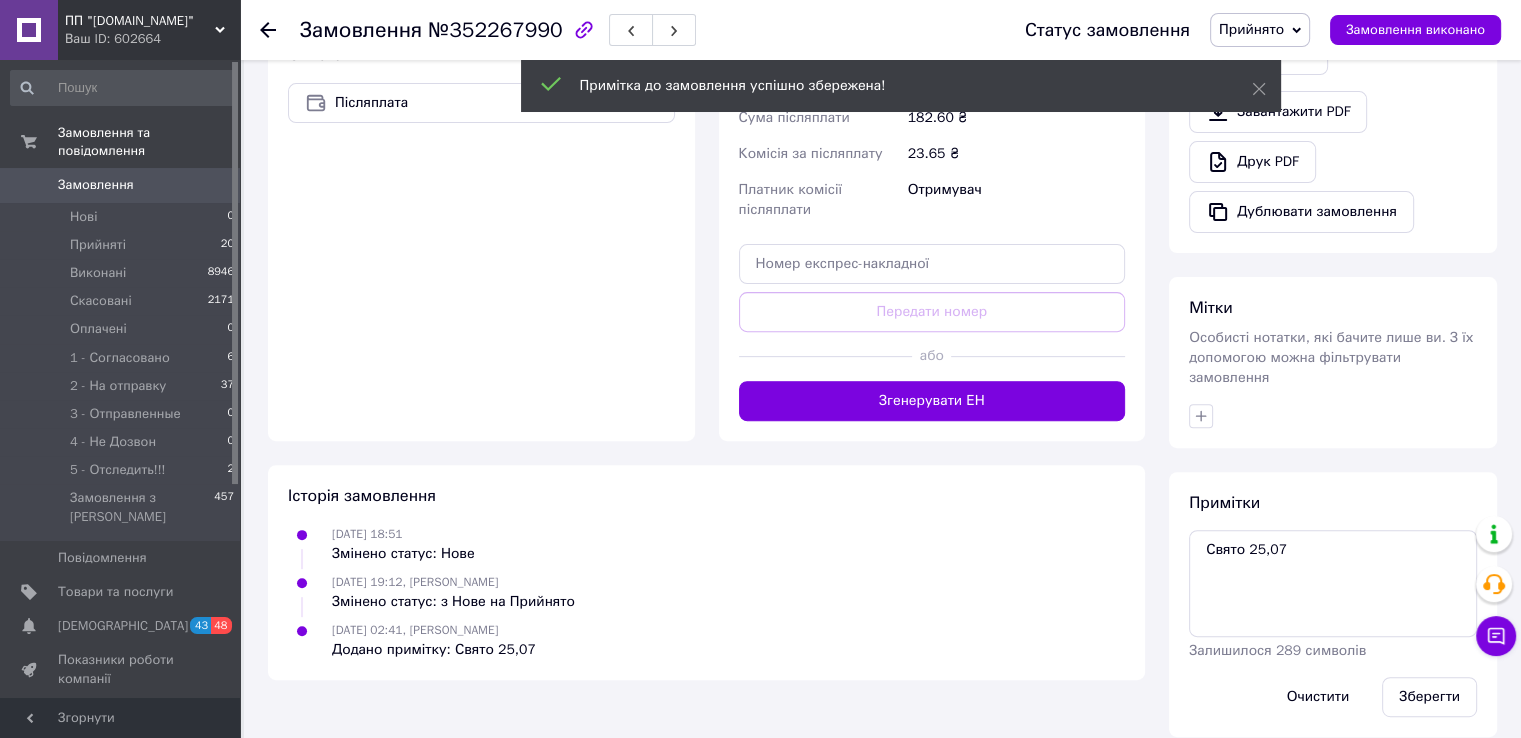 scroll, scrollTop: 694, scrollLeft: 0, axis: vertical 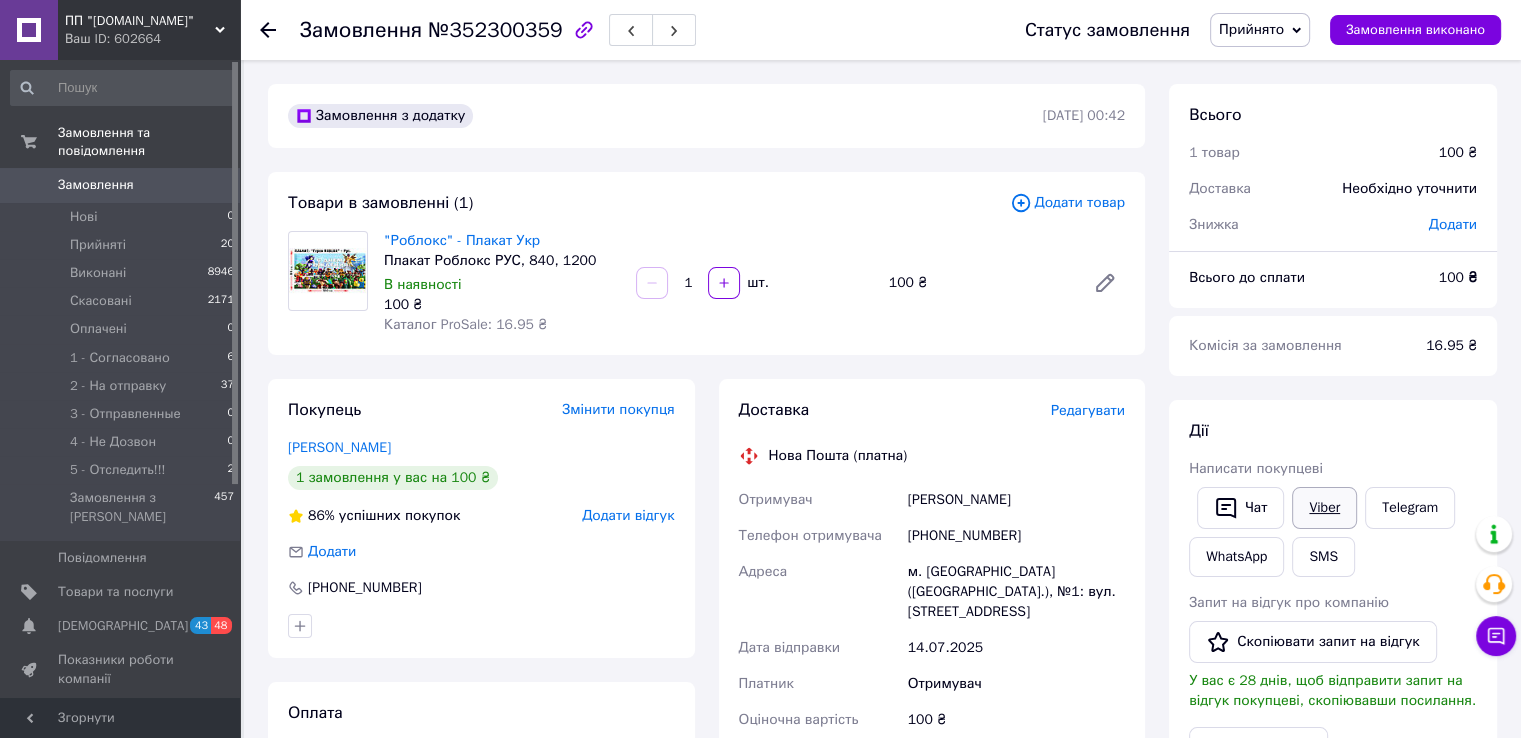 click on "Viber" at bounding box center [1324, 508] 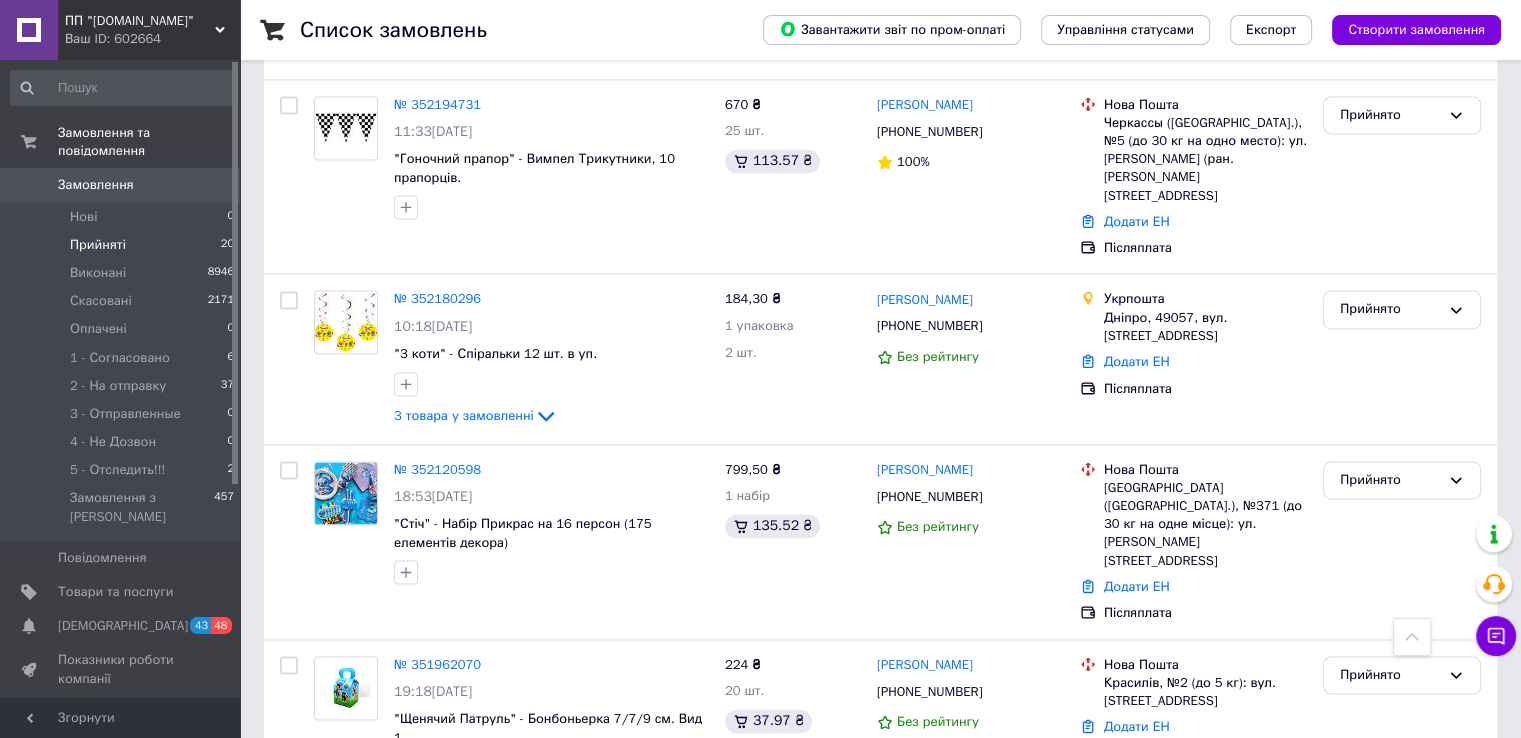 scroll, scrollTop: 3108, scrollLeft: 0, axis: vertical 